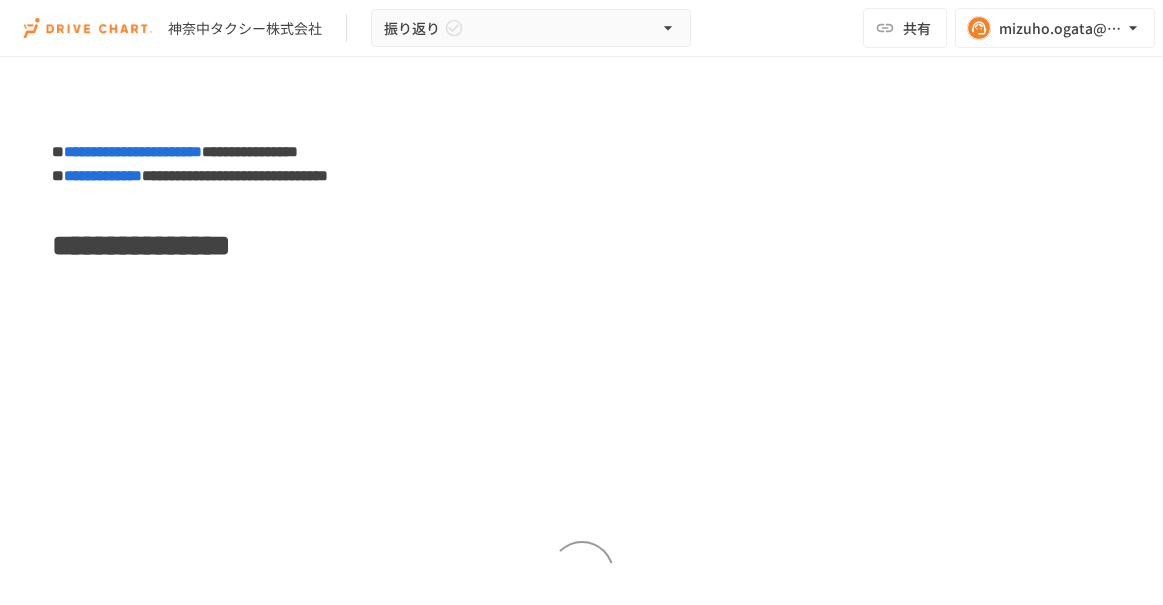 scroll, scrollTop: 0, scrollLeft: 0, axis: both 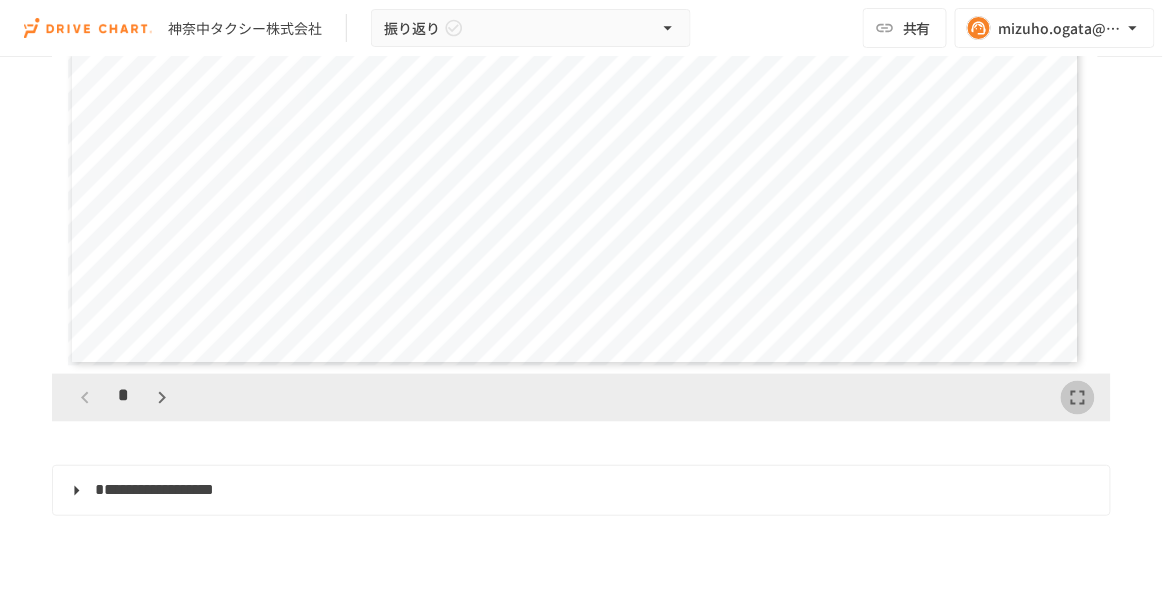 click 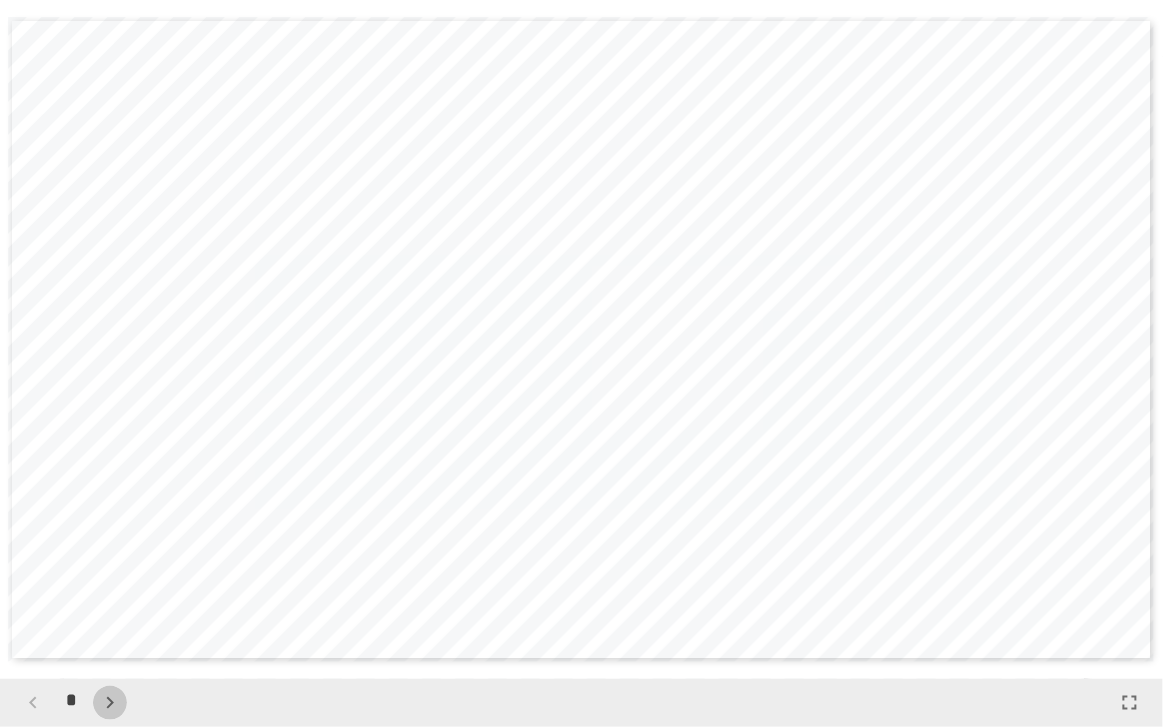 click 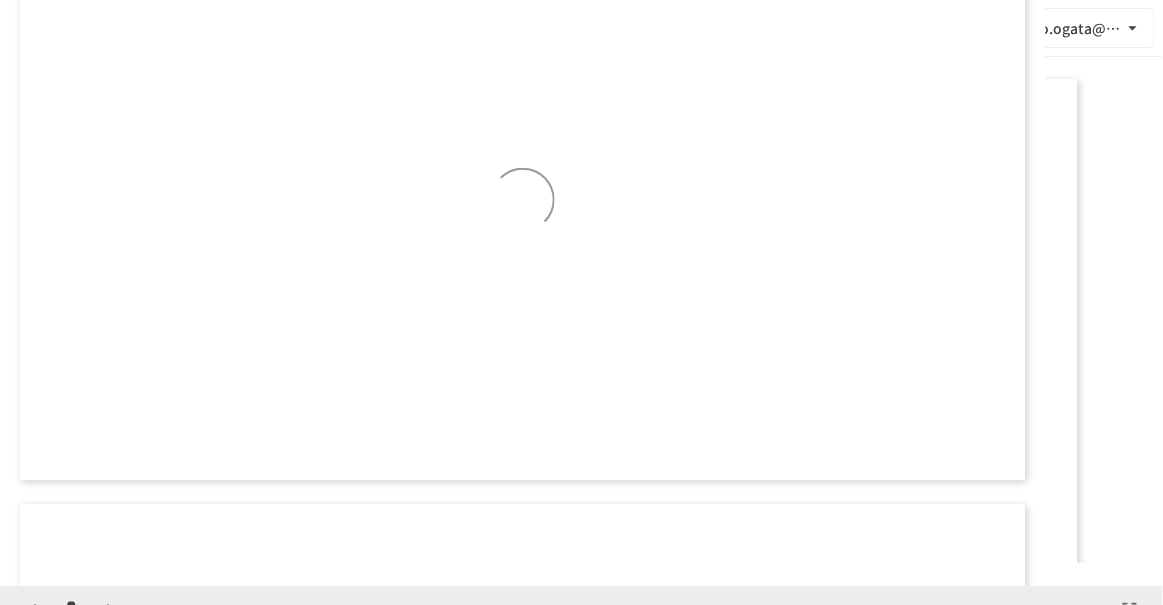 scroll, scrollTop: 585, scrollLeft: 0, axis: vertical 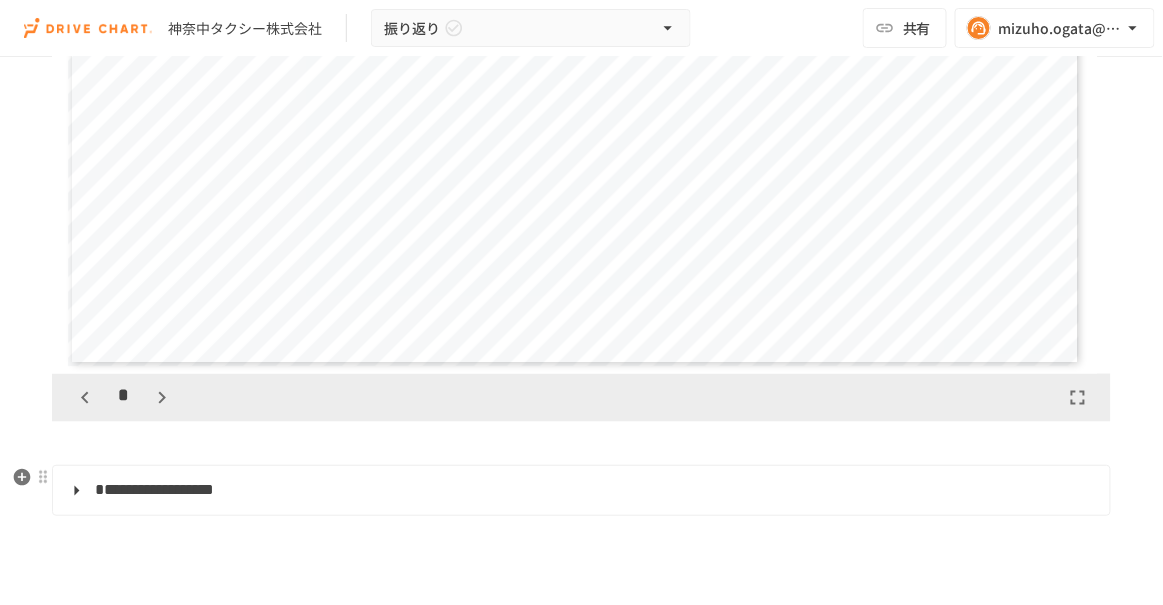 click on "**********" at bounding box center [581, 491] 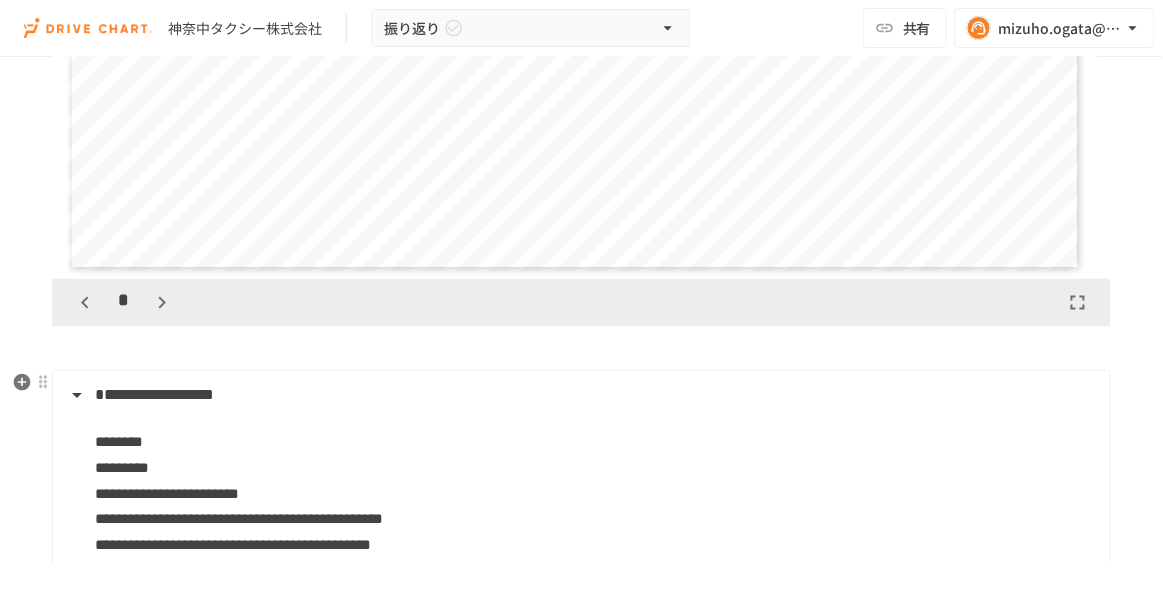 scroll, scrollTop: 592, scrollLeft: 0, axis: vertical 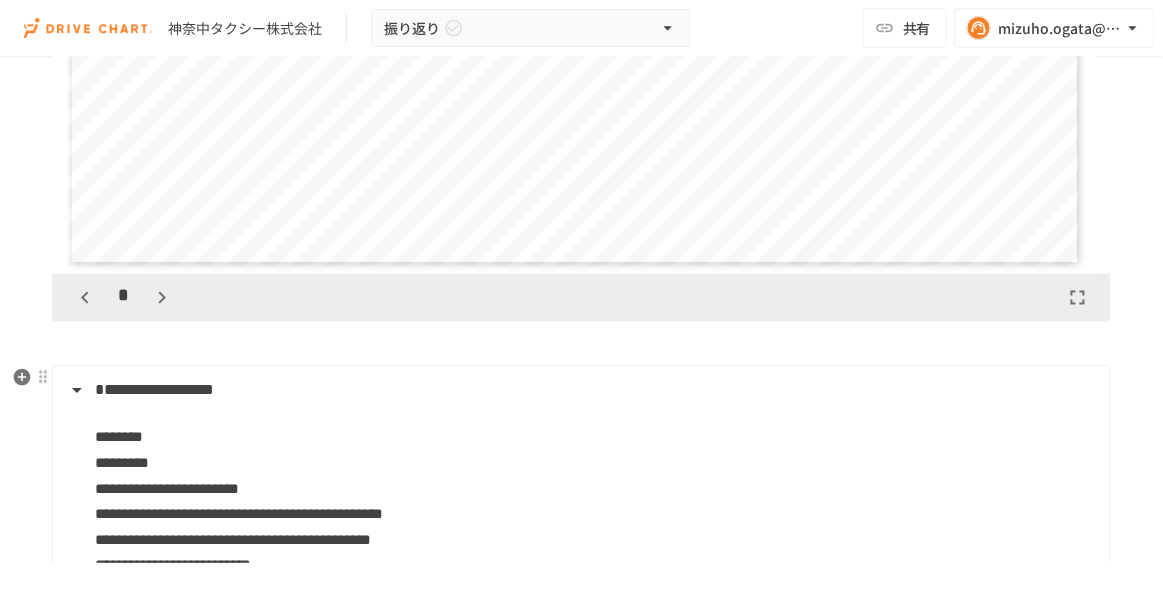 click on "********" at bounding box center [119, 436] 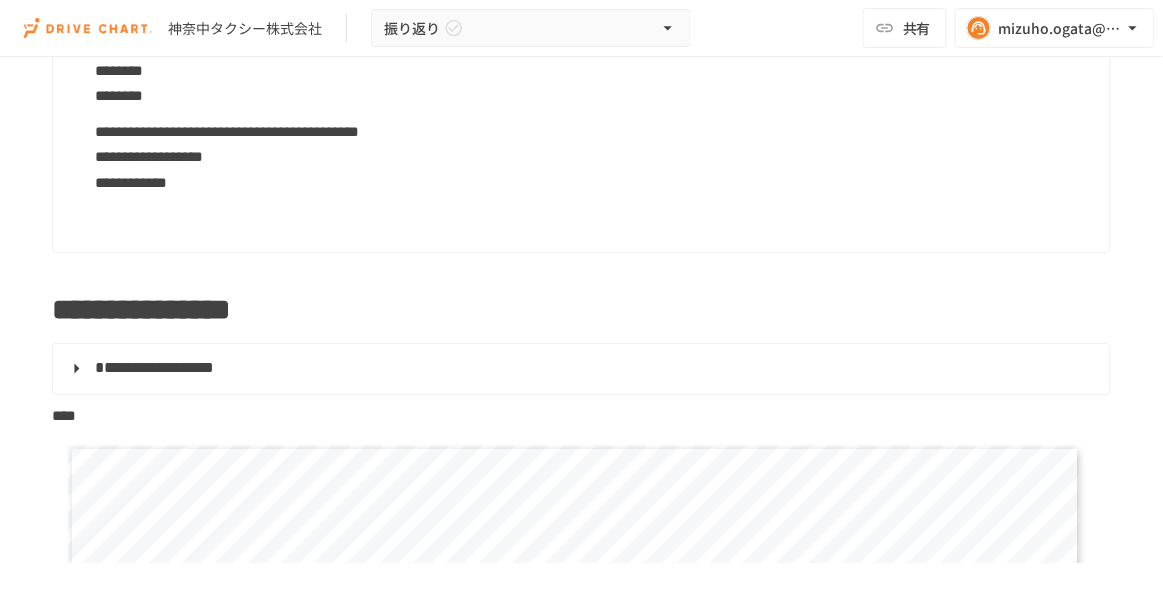 scroll, scrollTop: 2550, scrollLeft: 0, axis: vertical 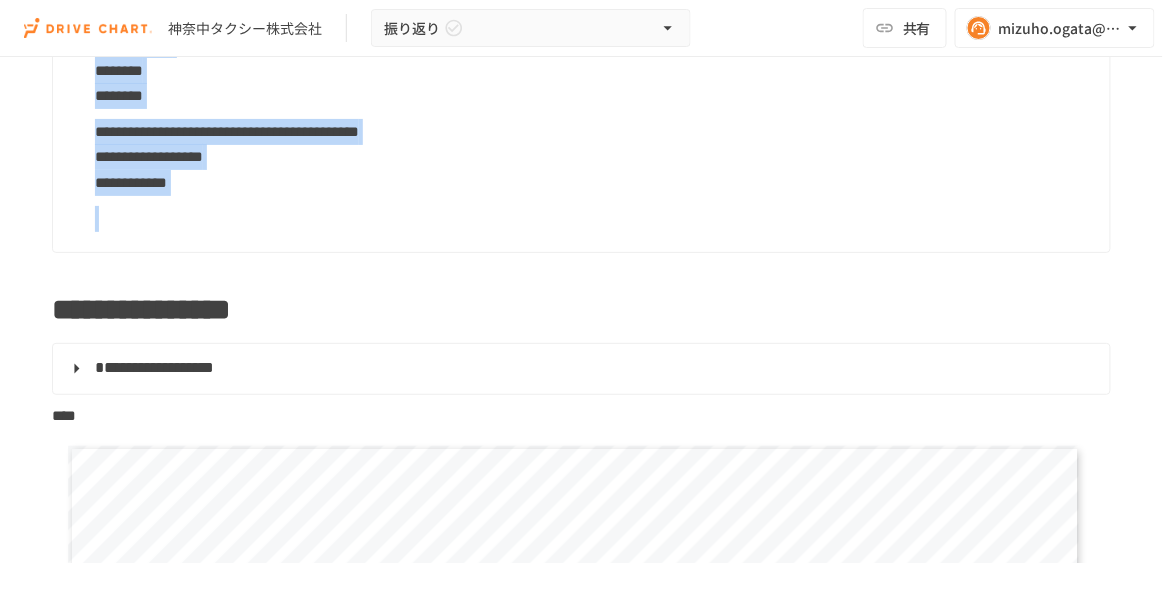 click at bounding box center (594, 219) 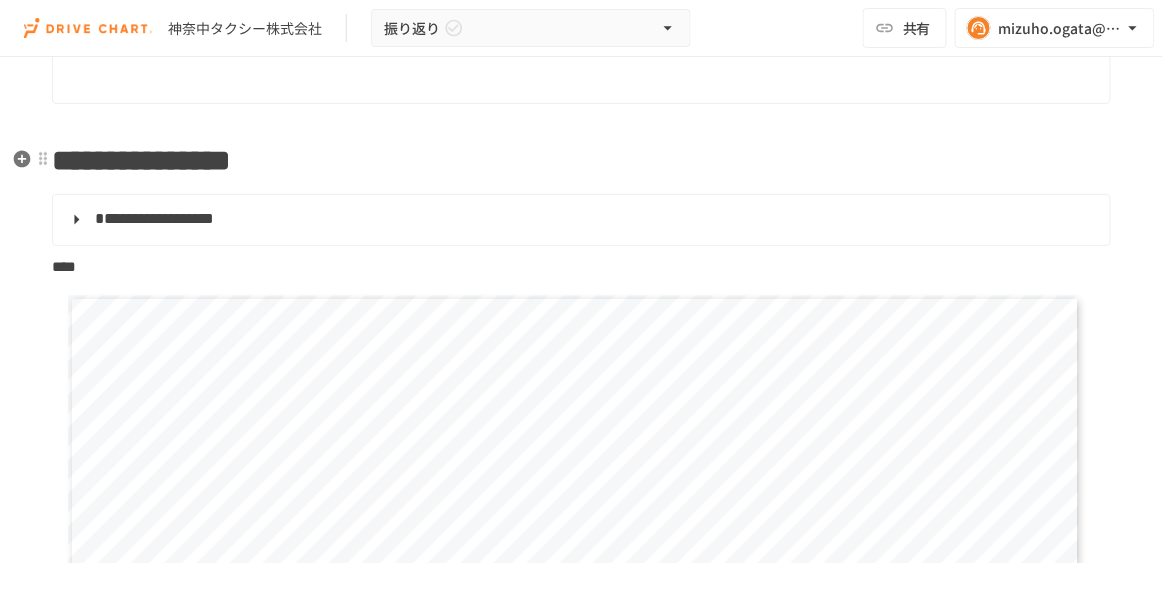 scroll, scrollTop: 755, scrollLeft: 0, axis: vertical 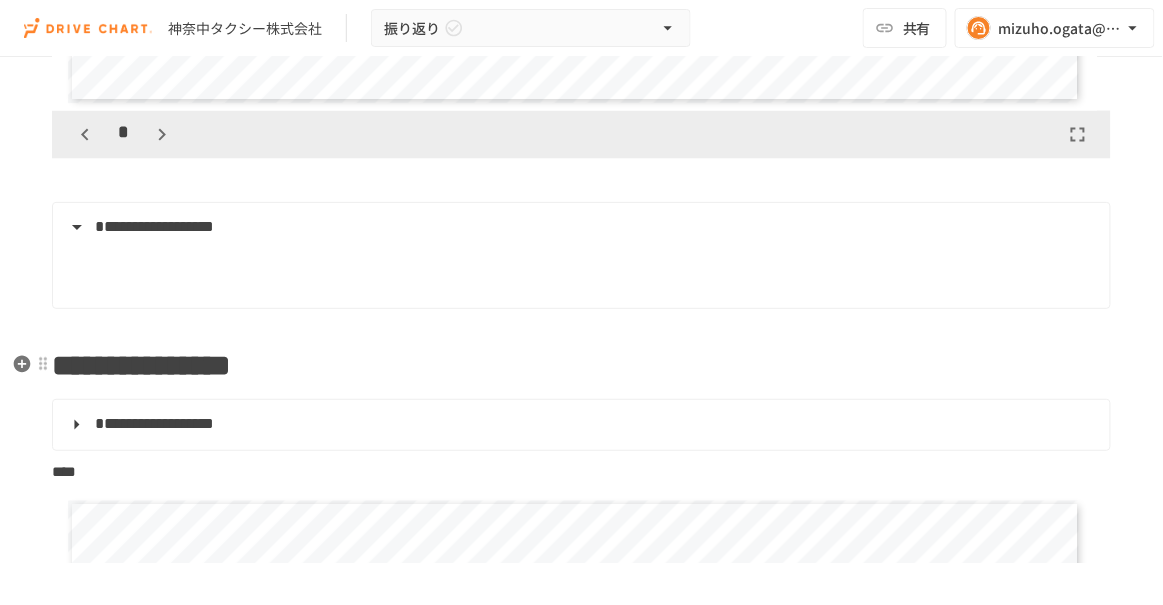 type 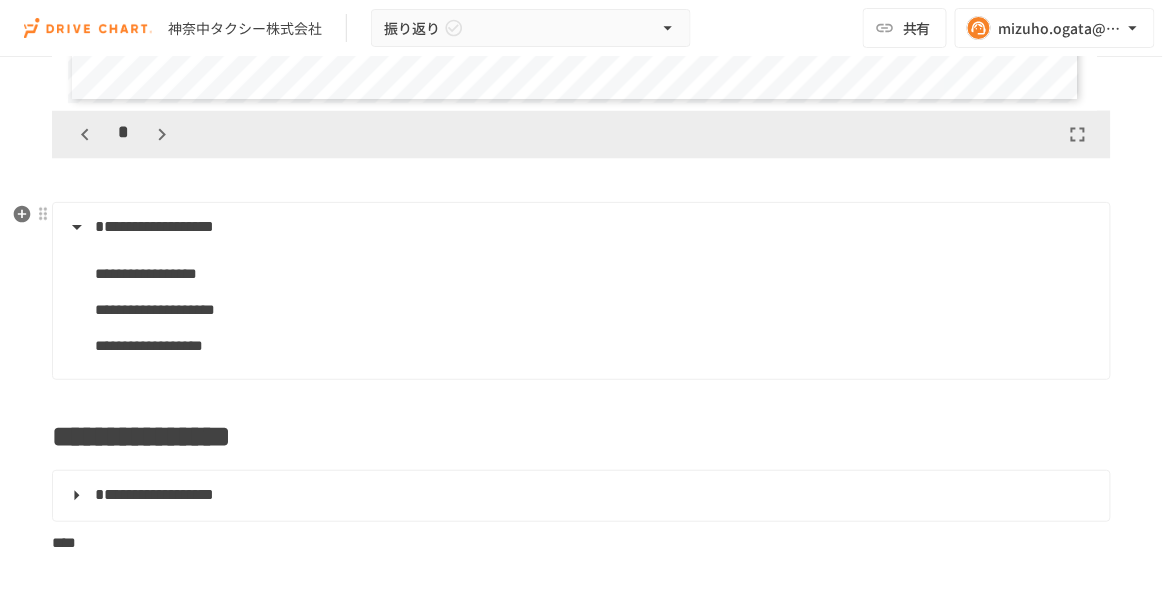 click on "**********" at bounding box center [594, 346] 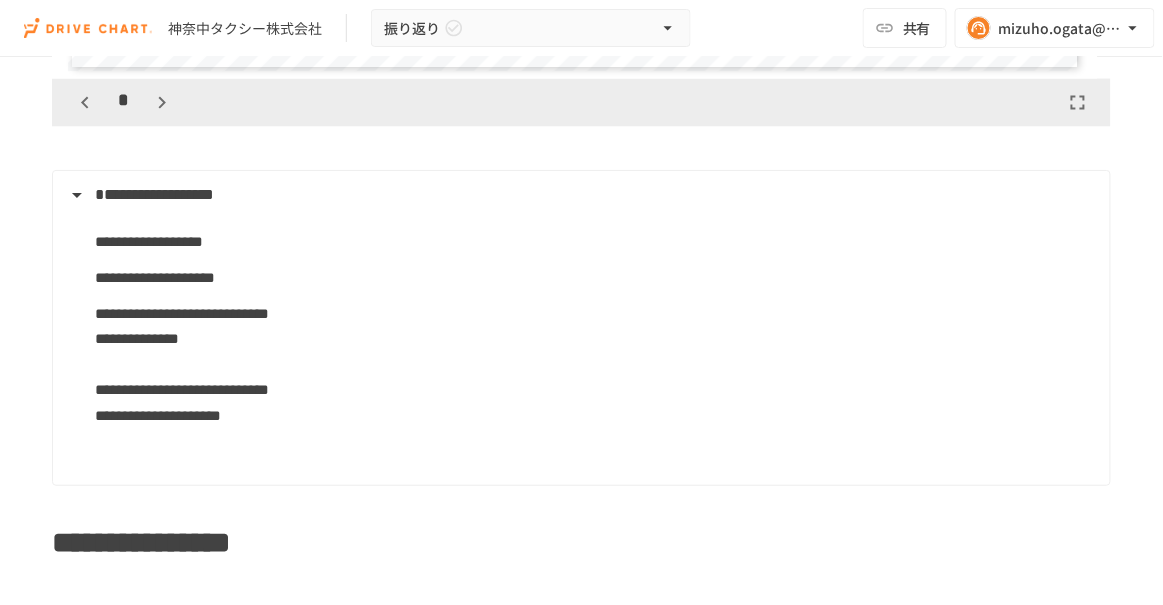 scroll, scrollTop: 836, scrollLeft: 0, axis: vertical 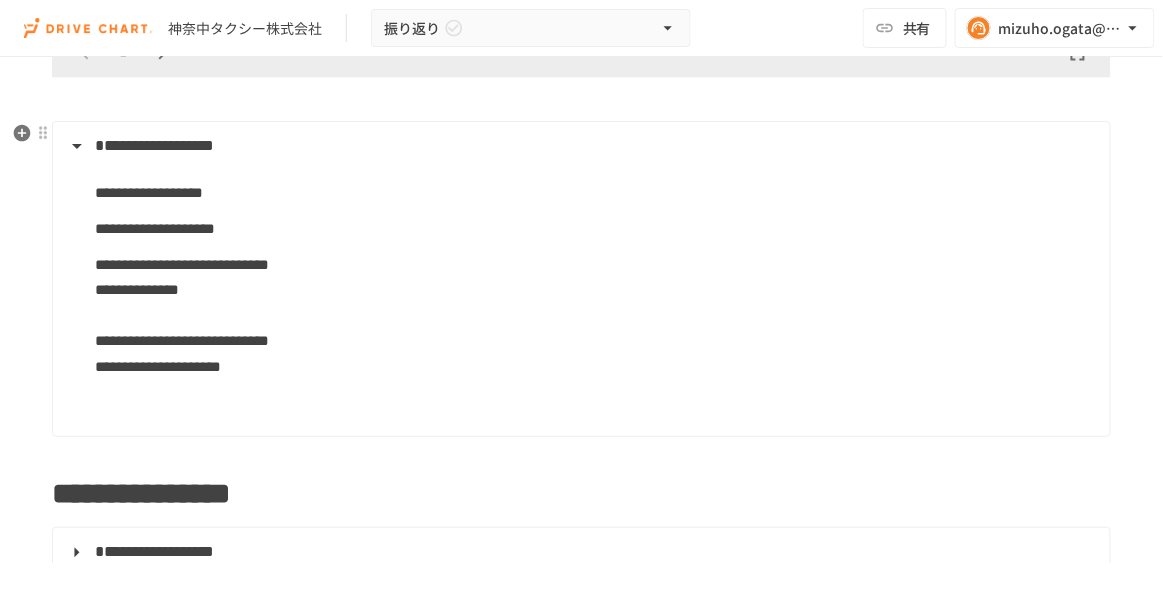 click on "**********" at bounding box center (594, 316) 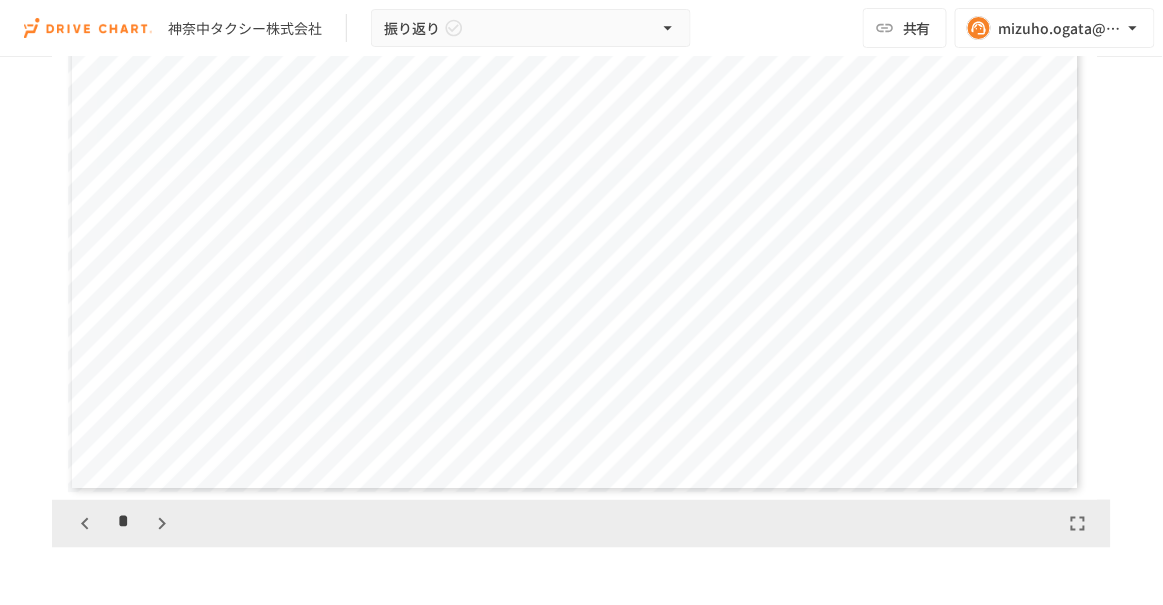 scroll, scrollTop: 419, scrollLeft: 0, axis: vertical 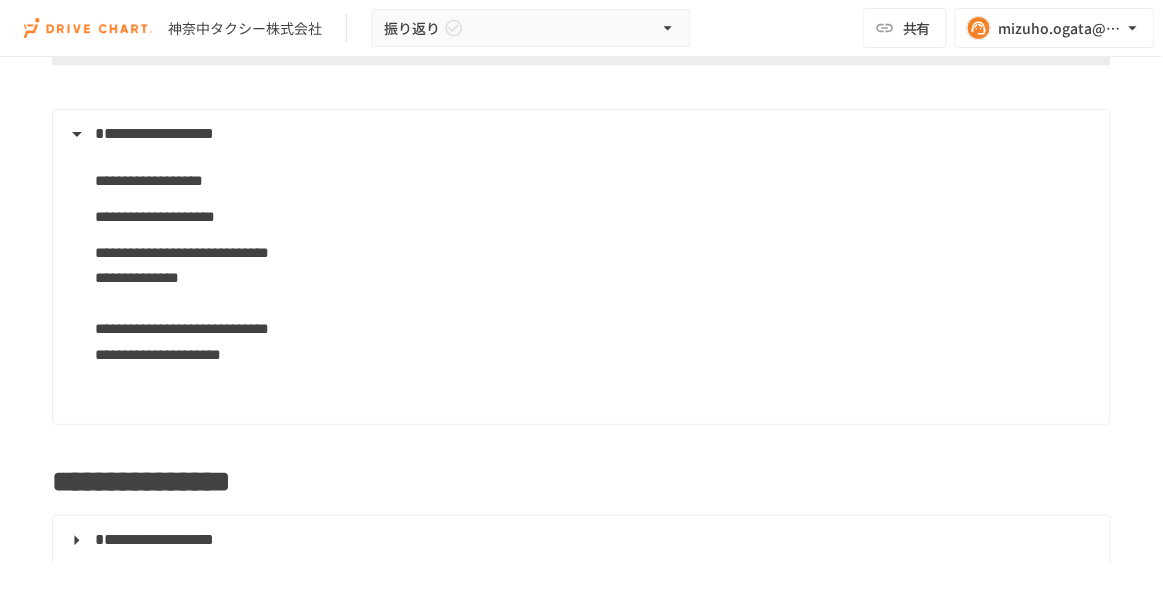 click at bounding box center [594, 391] 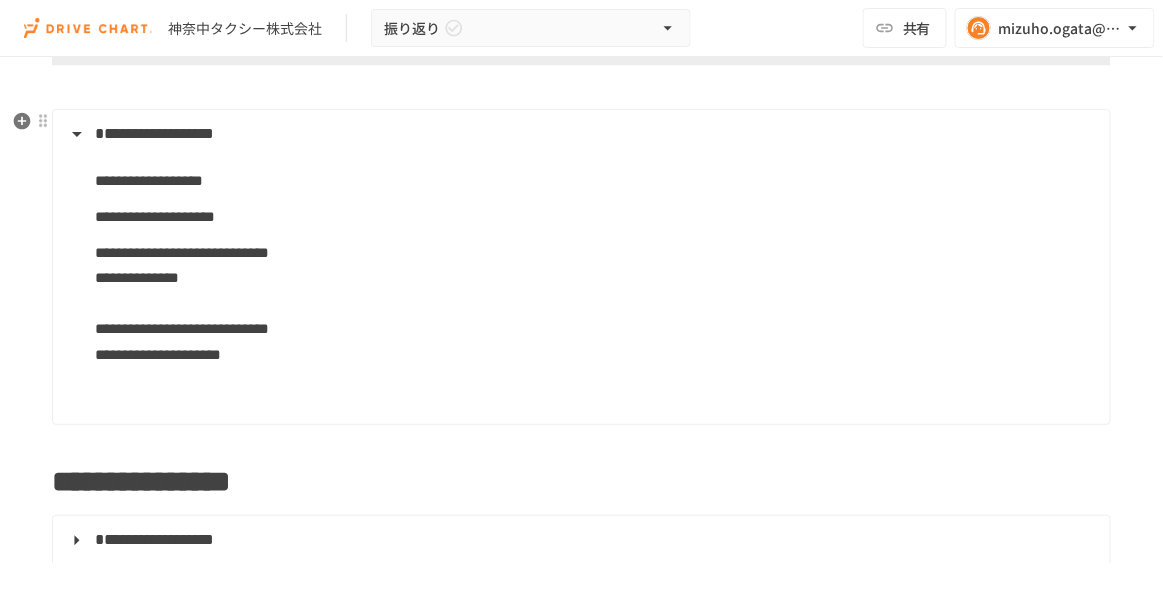 click on "**********" at bounding box center (594, 304) 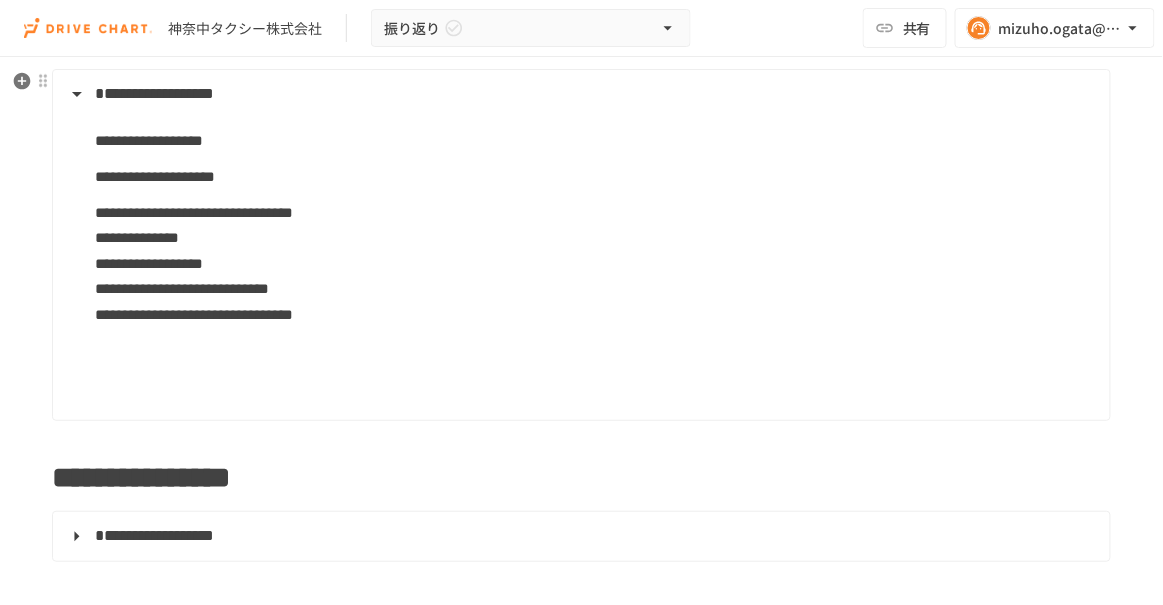 scroll, scrollTop: 889, scrollLeft: 0, axis: vertical 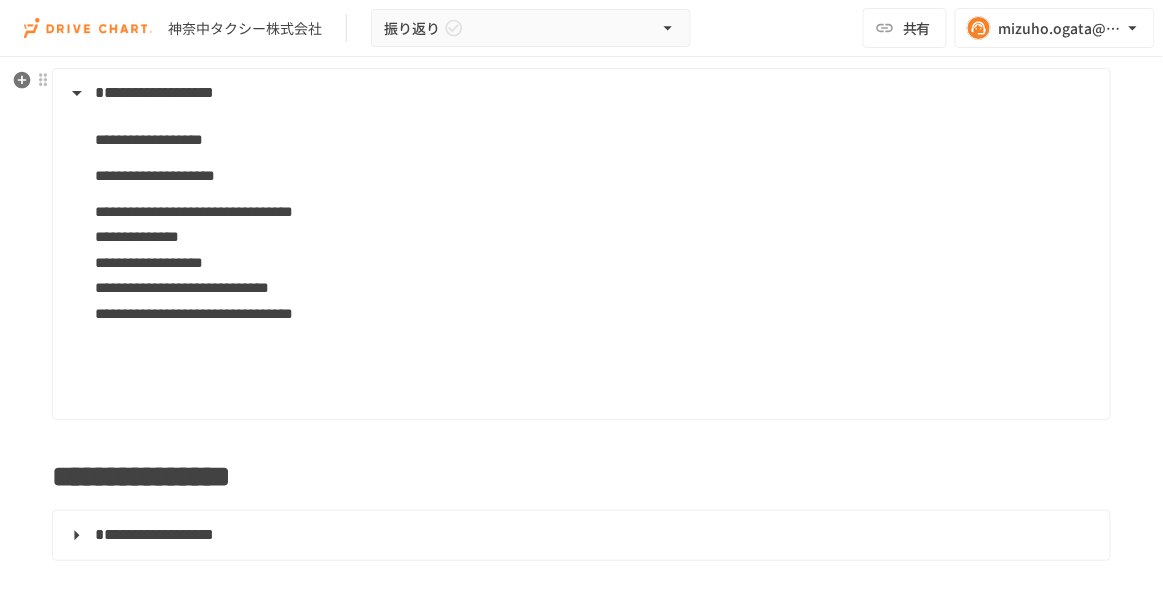 click on "**********" at bounding box center [594, 263] 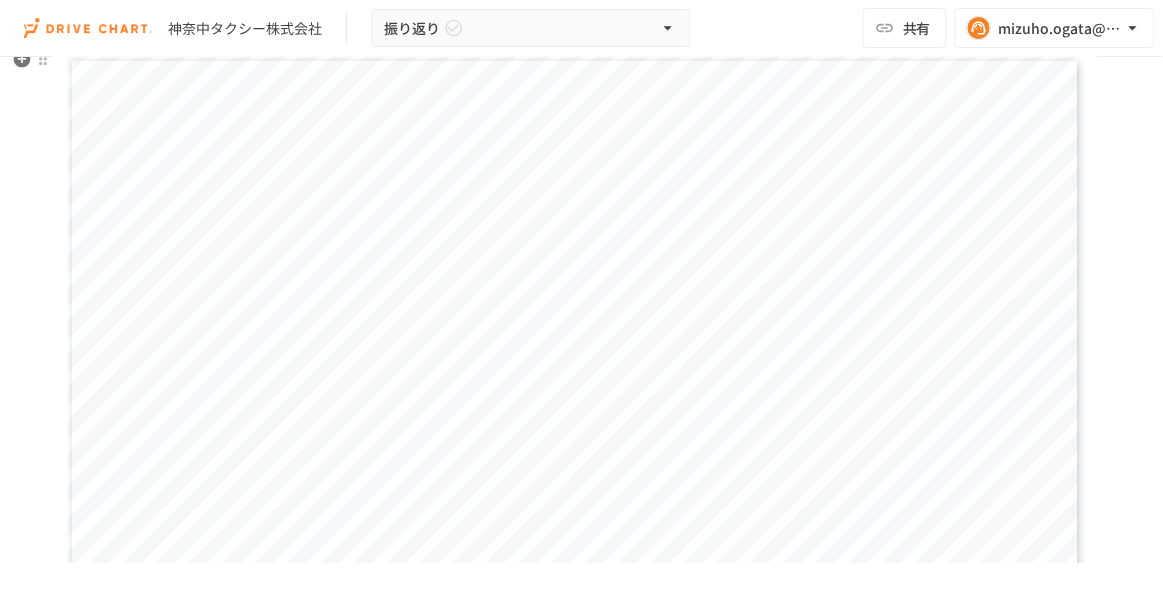 scroll, scrollTop: 232, scrollLeft: 0, axis: vertical 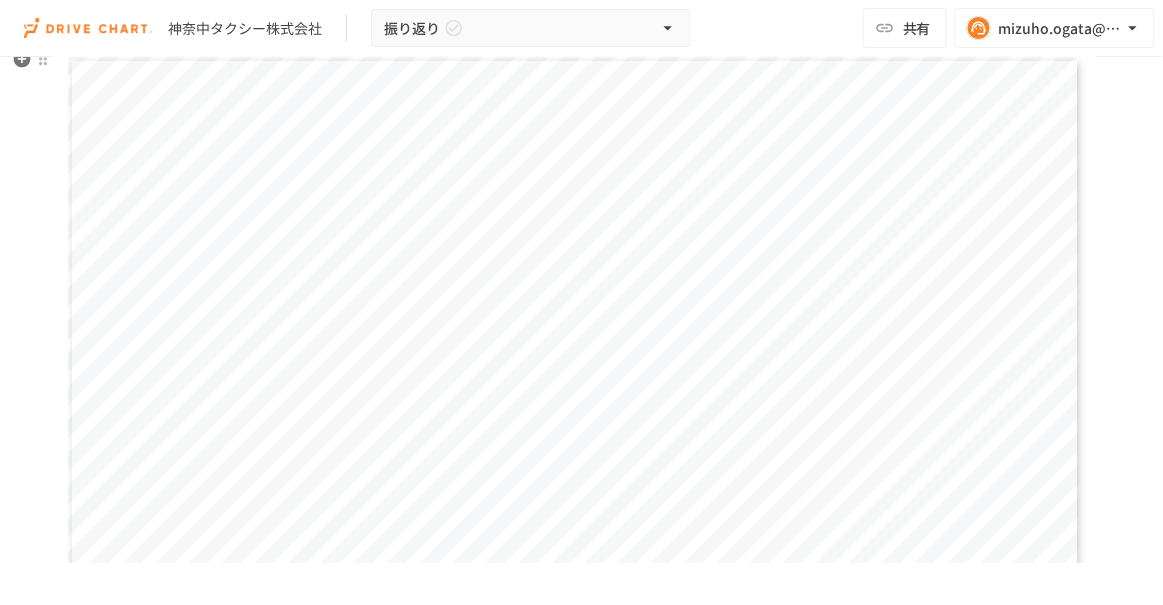 click on "**********" at bounding box center [574, 342] 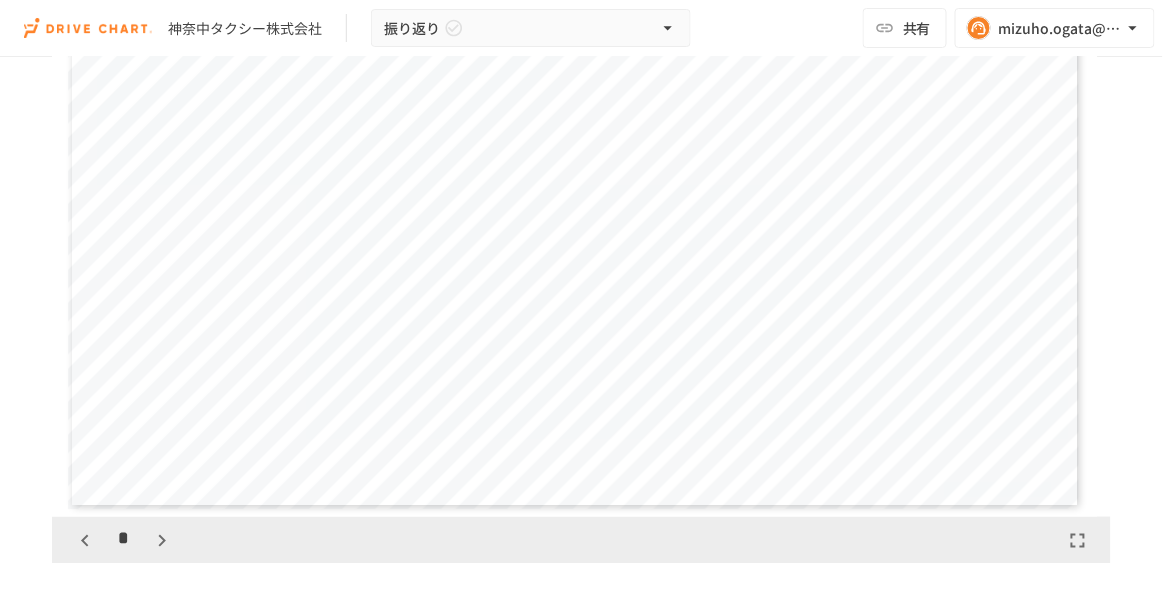 click on "**********" at bounding box center [574, 225] 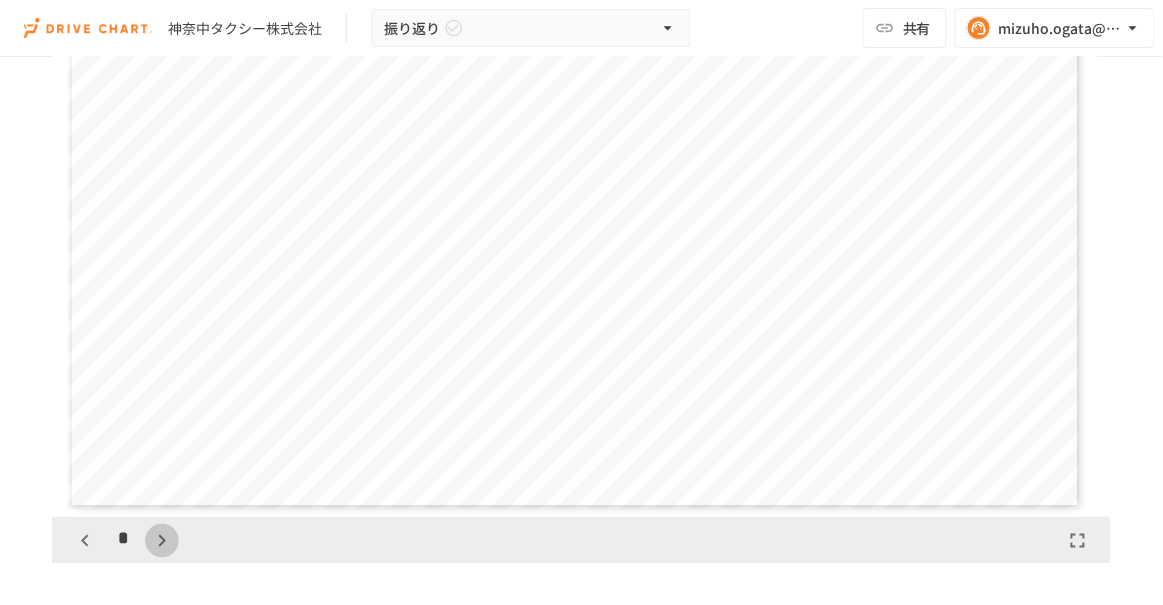 click 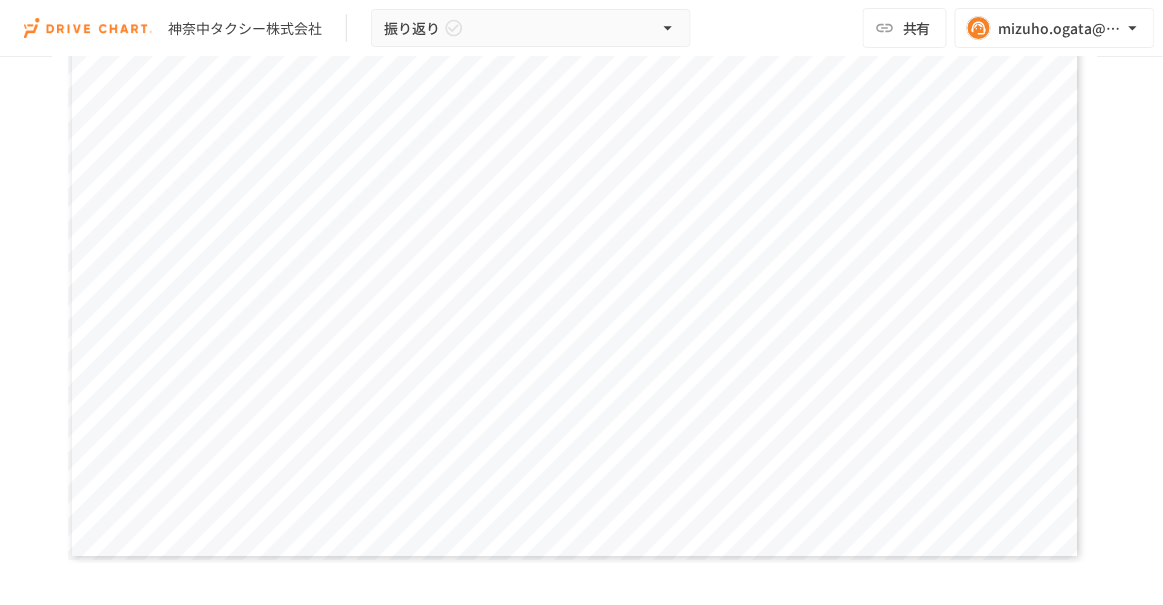 scroll, scrollTop: 299, scrollLeft: 0, axis: vertical 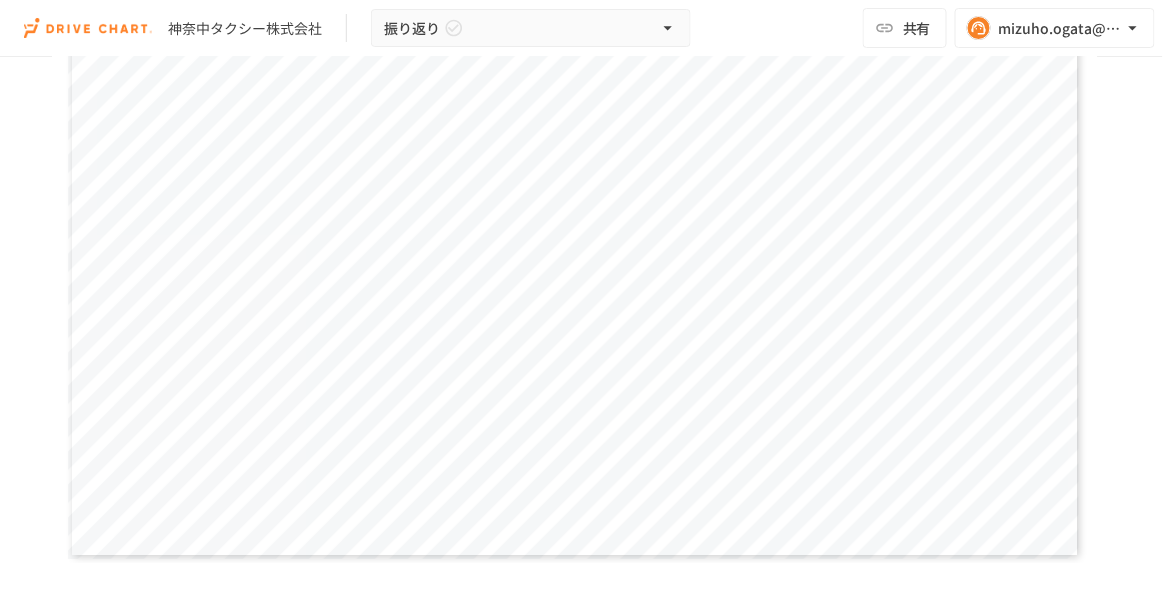 type 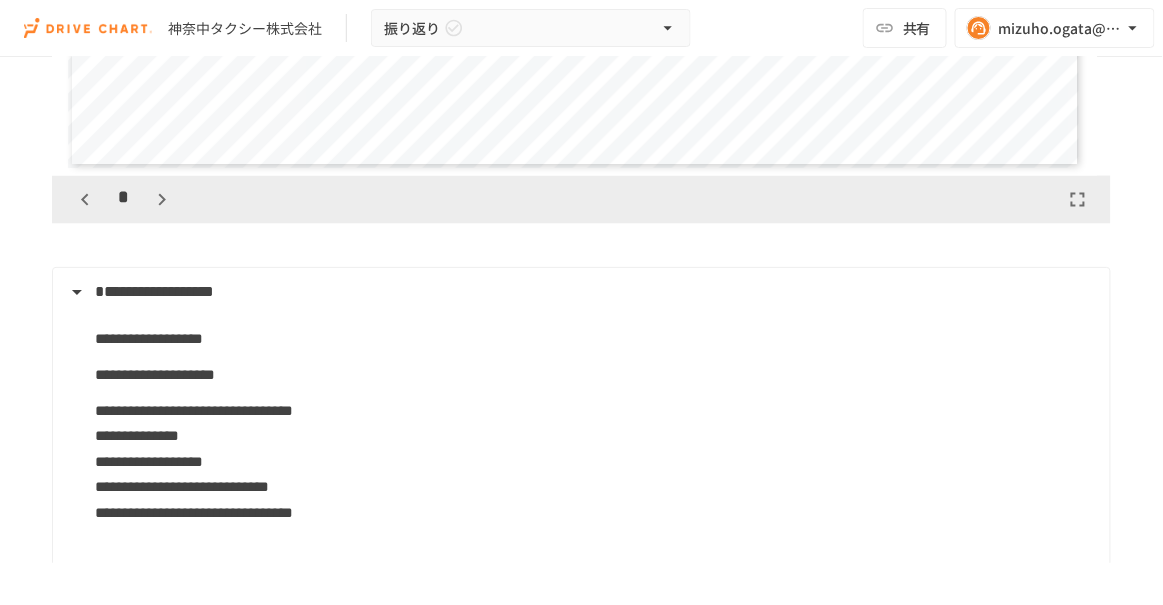 scroll, scrollTop: 767, scrollLeft: 0, axis: vertical 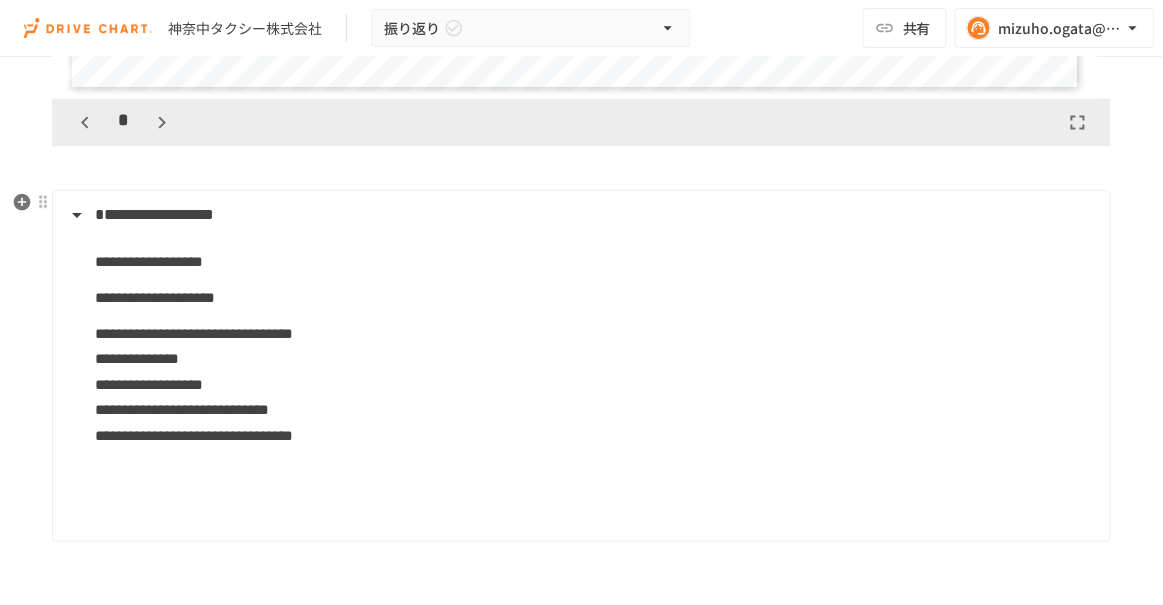 click at bounding box center (594, 507) 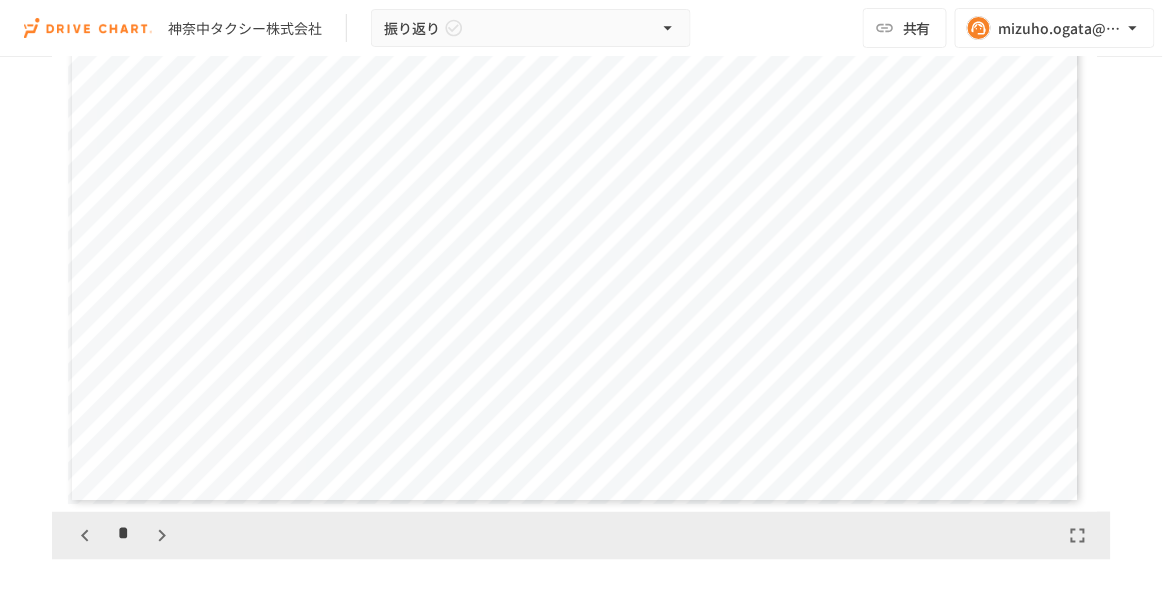 scroll, scrollTop: 353, scrollLeft: 0, axis: vertical 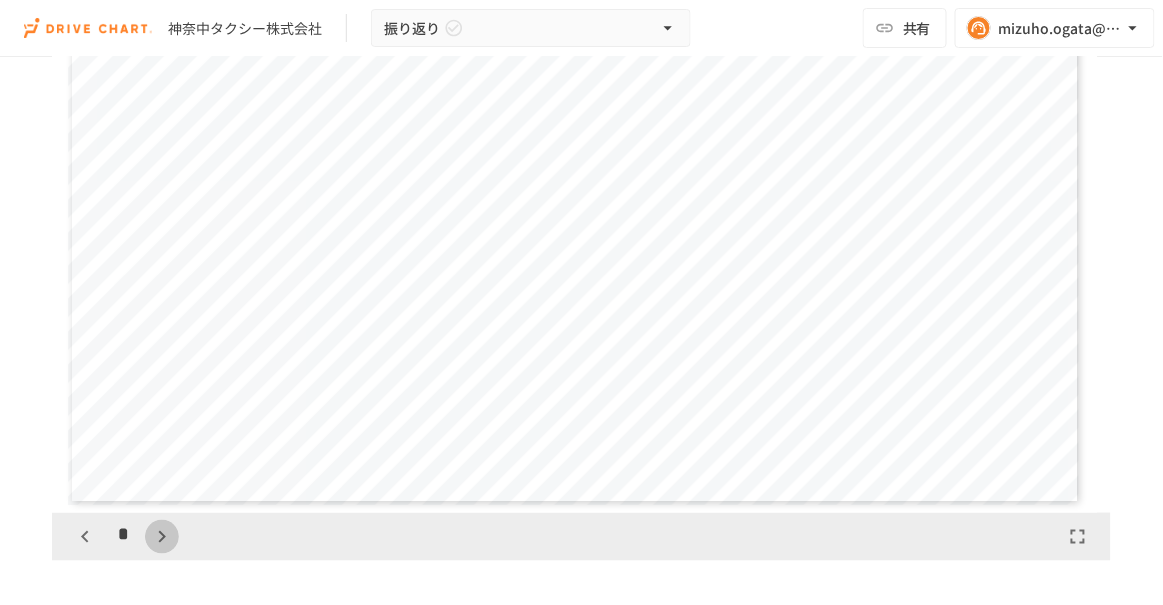 click 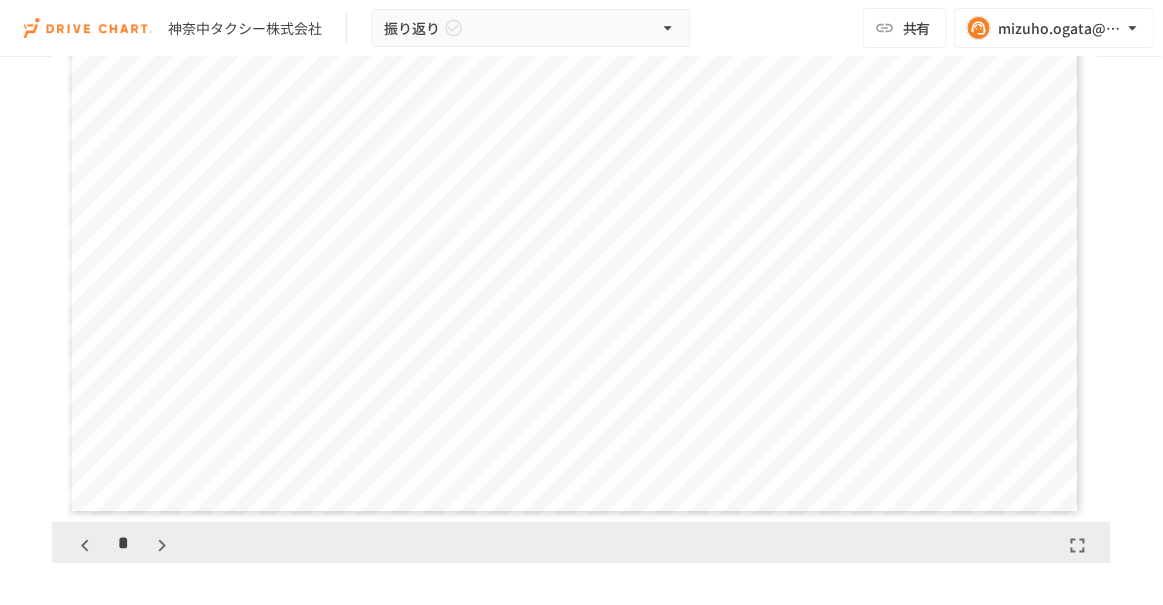 scroll, scrollTop: 345, scrollLeft: 0, axis: vertical 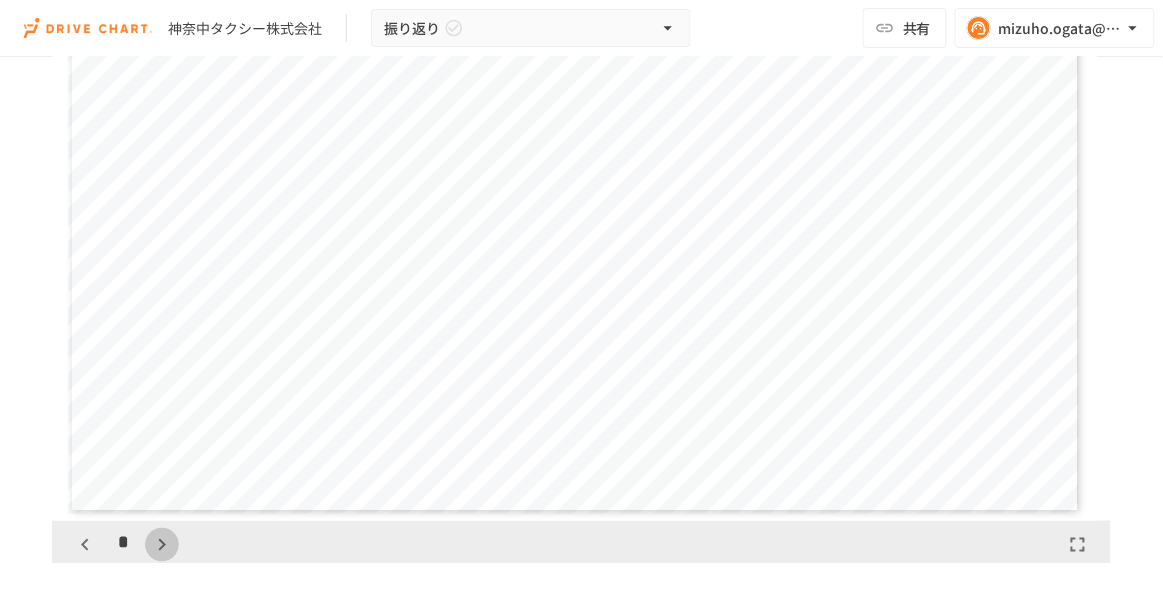 click 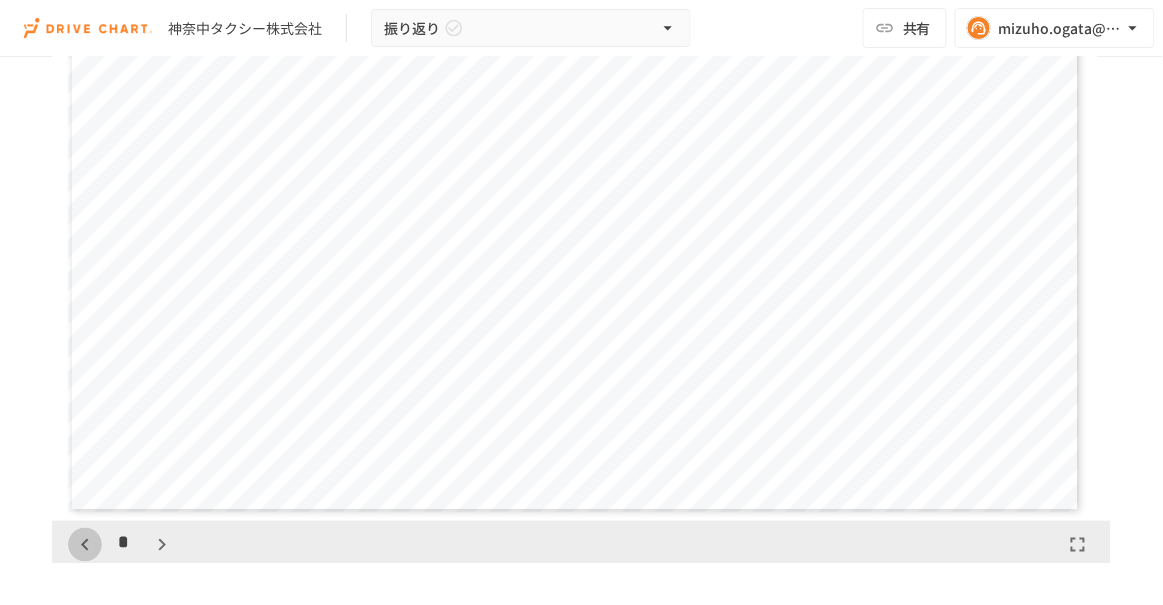 click 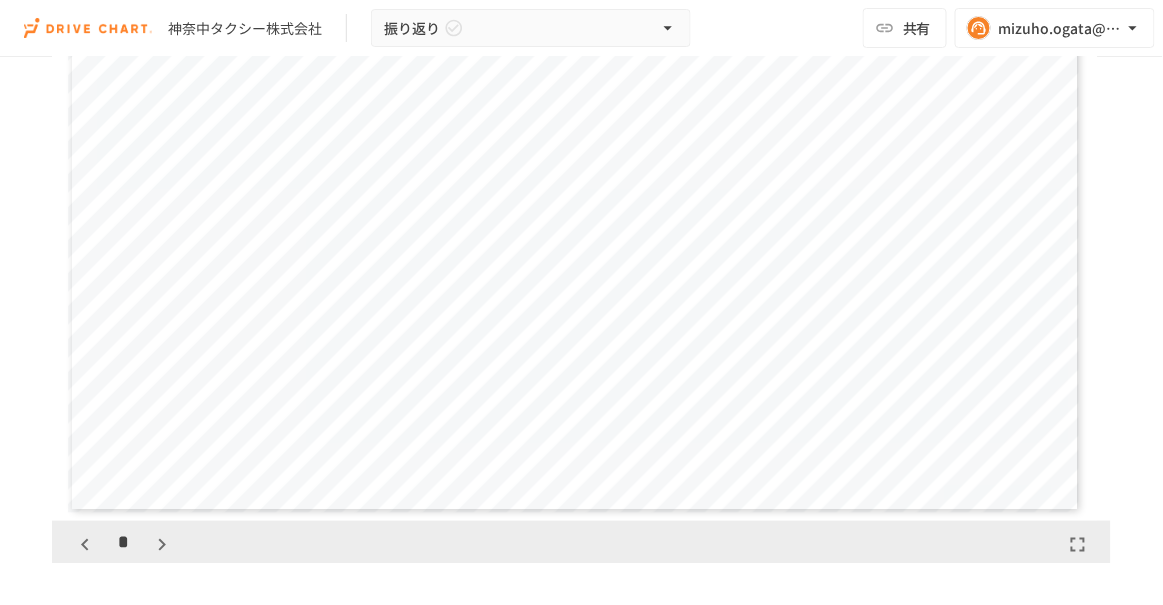 scroll, scrollTop: 1756, scrollLeft: 0, axis: vertical 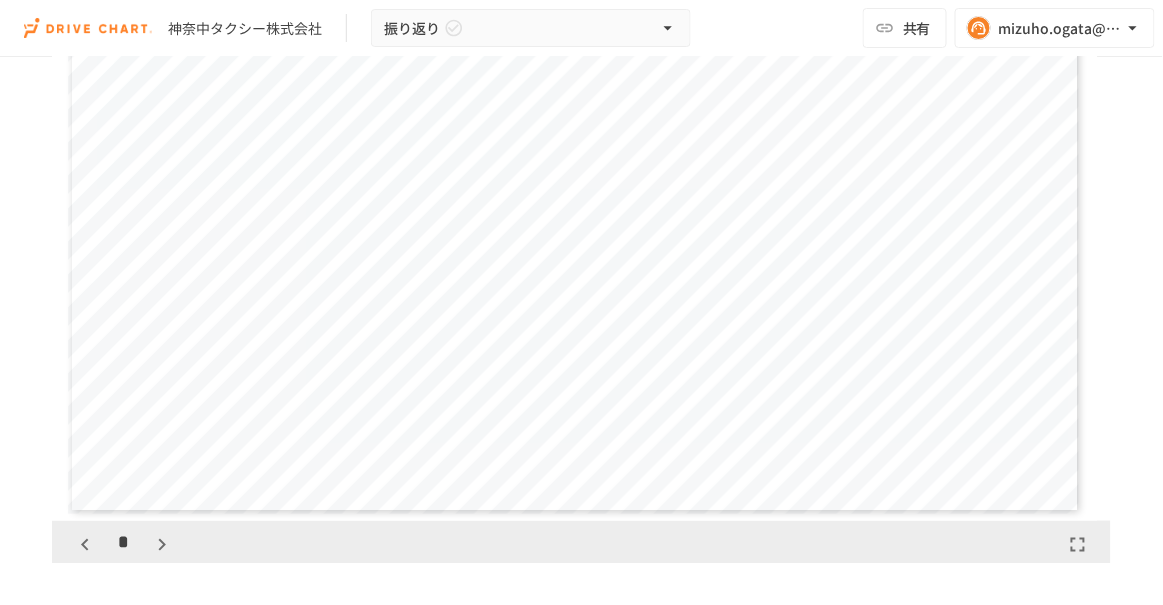 click on "**********" at bounding box center [574, 229] 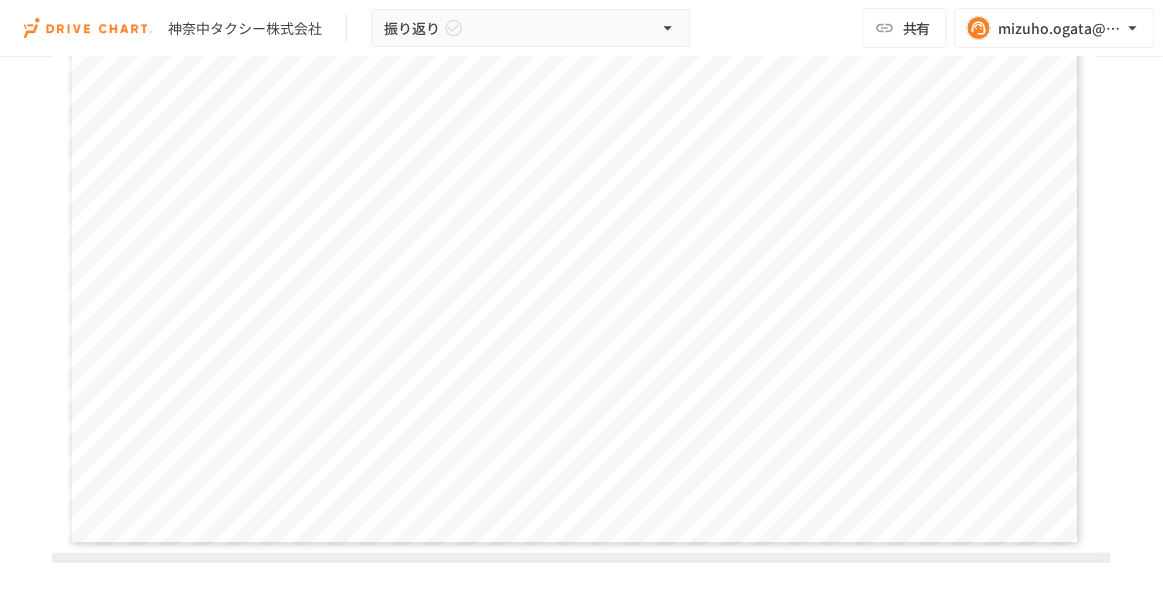 scroll, scrollTop: 312, scrollLeft: 0, axis: vertical 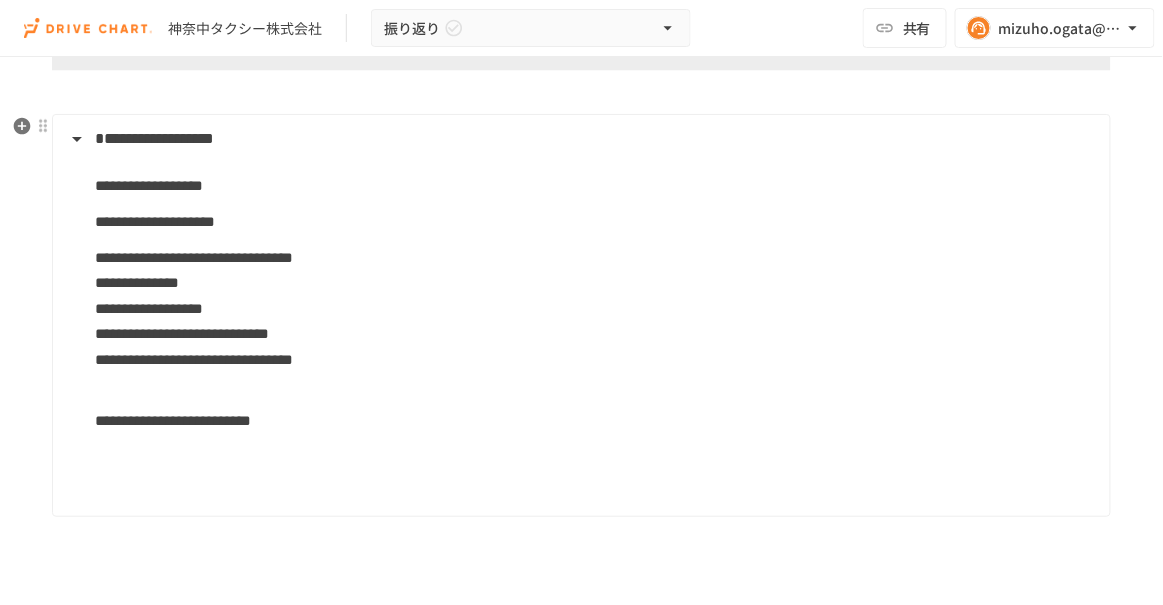click on "**********" at bounding box center [594, 421] 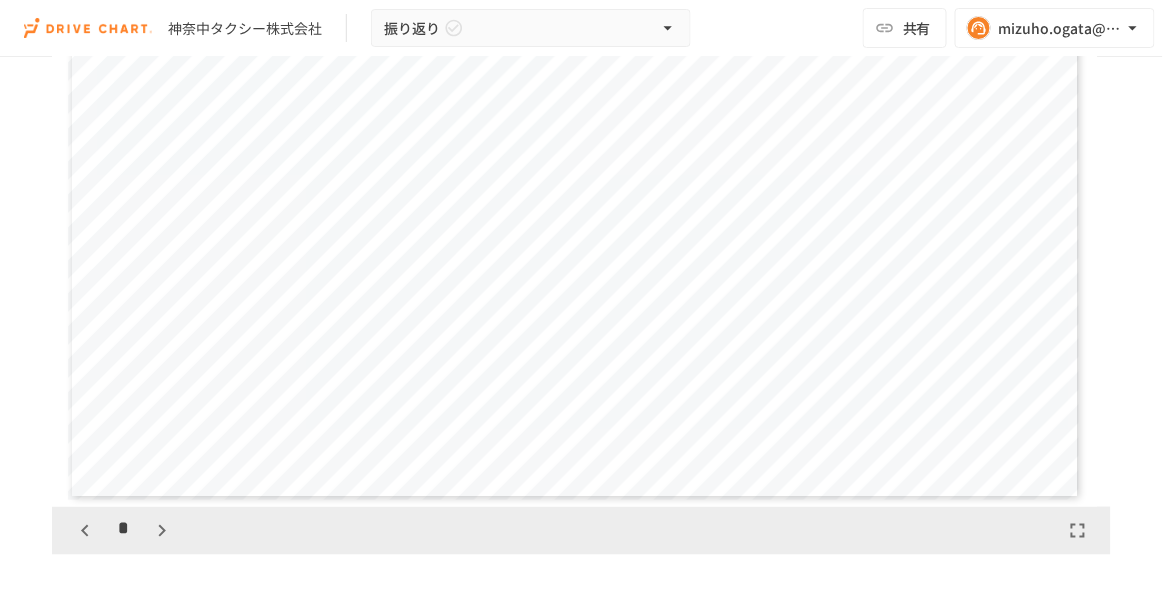 scroll, scrollTop: 363, scrollLeft: 0, axis: vertical 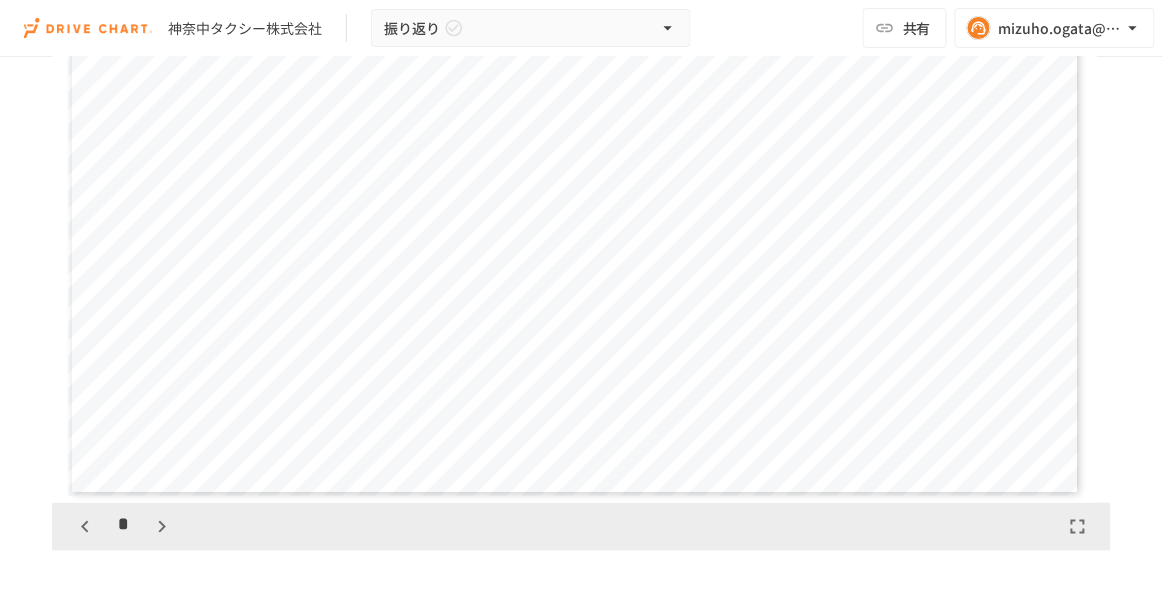 click on "**********" at bounding box center [574, 211] 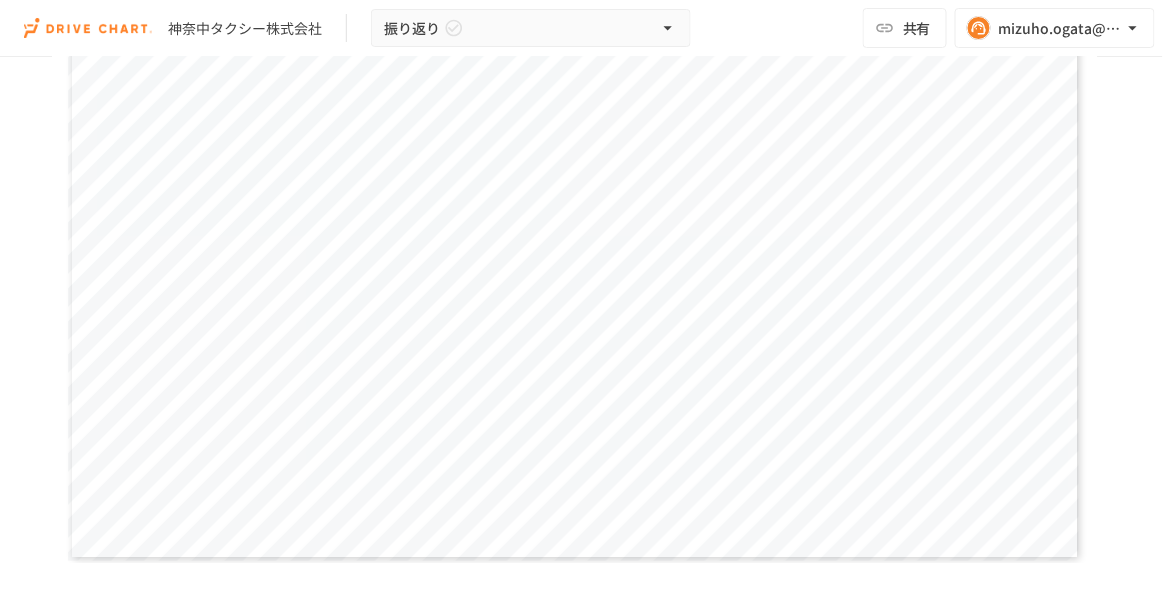 scroll, scrollTop: 468, scrollLeft: 0, axis: vertical 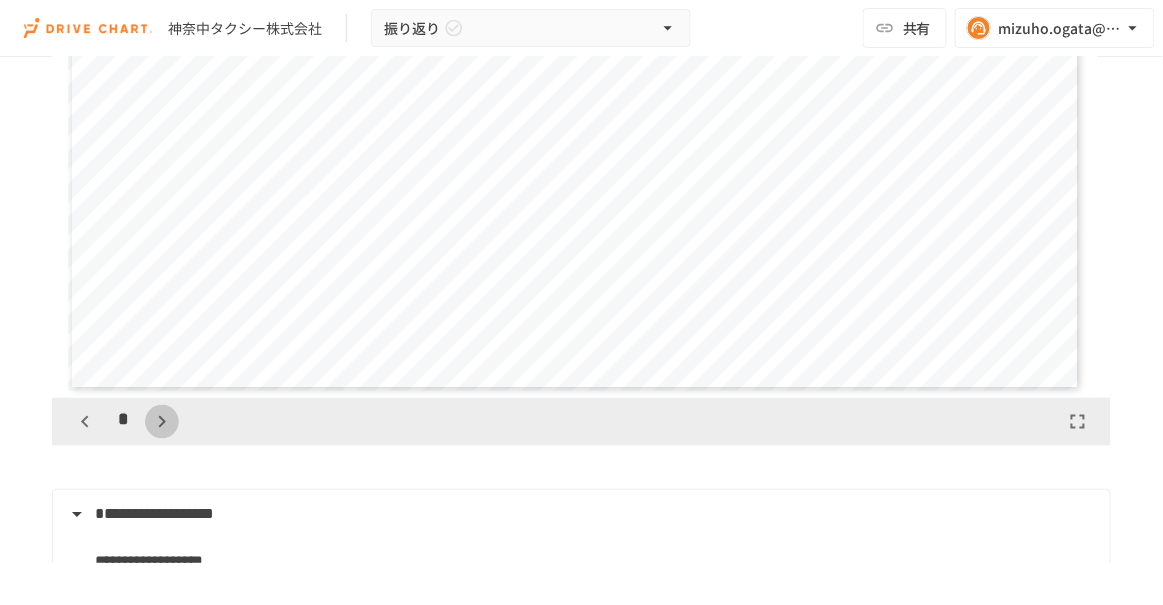 click 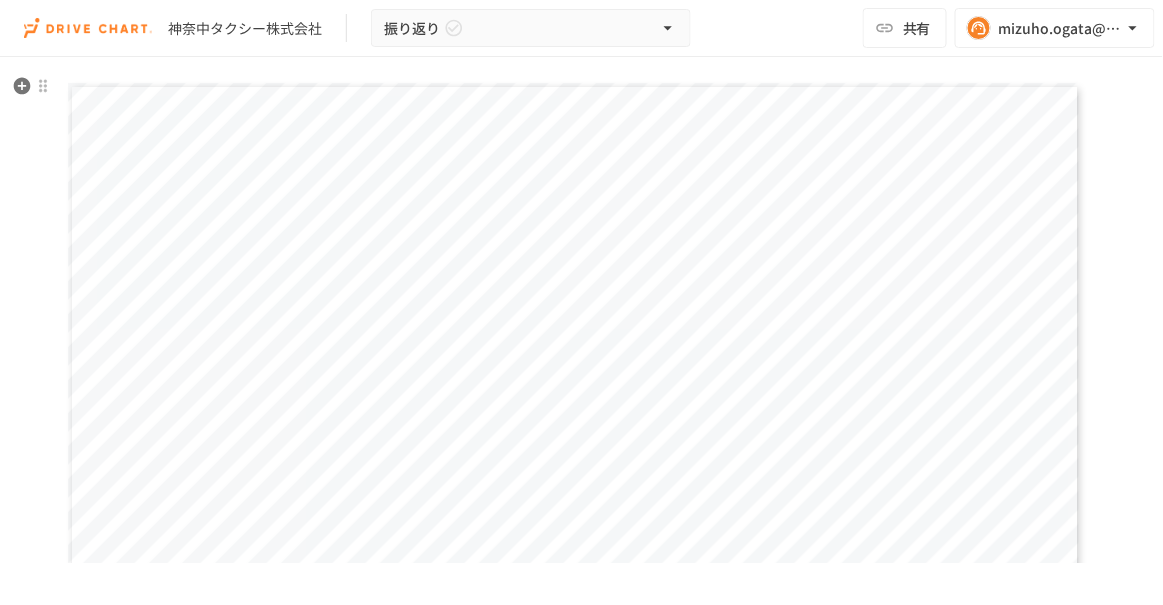scroll, scrollTop: 203, scrollLeft: 0, axis: vertical 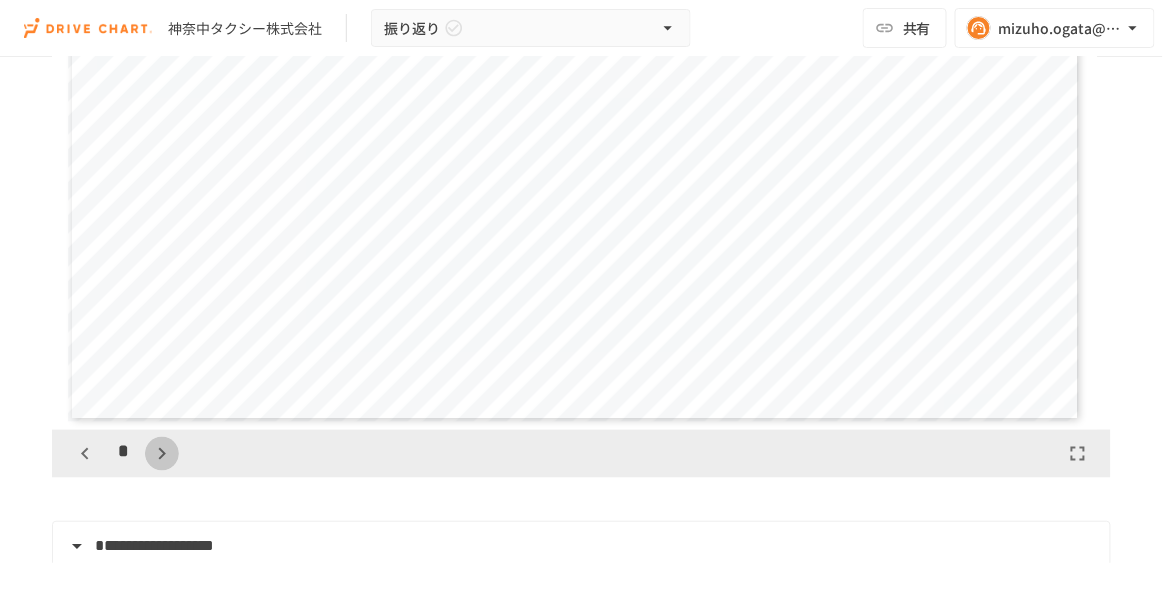 click 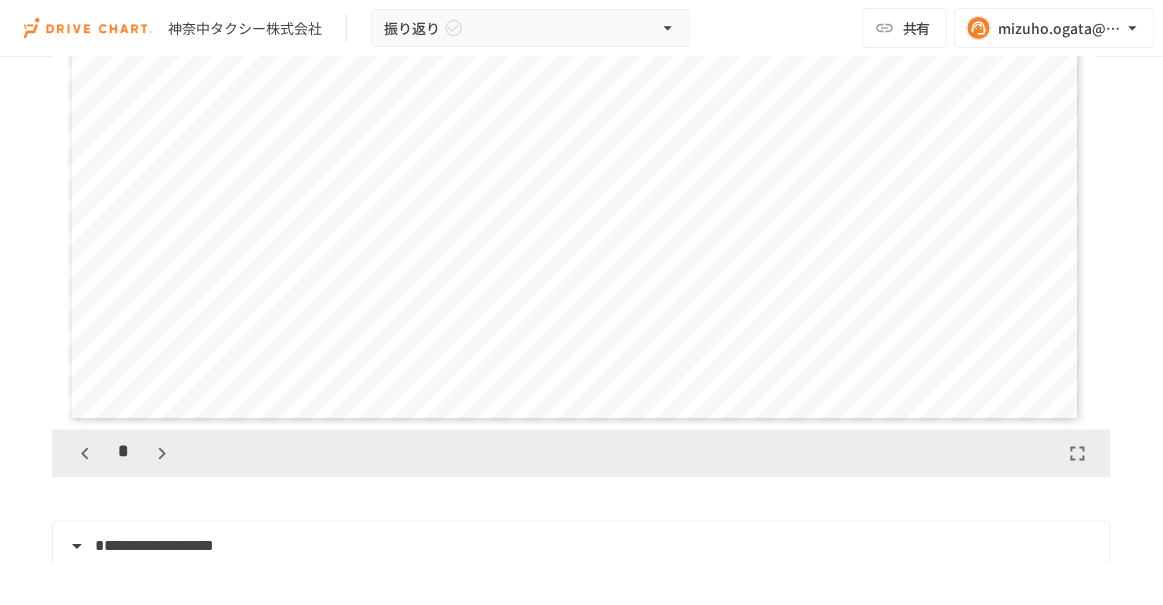 scroll, scrollTop: 2928, scrollLeft: 0, axis: vertical 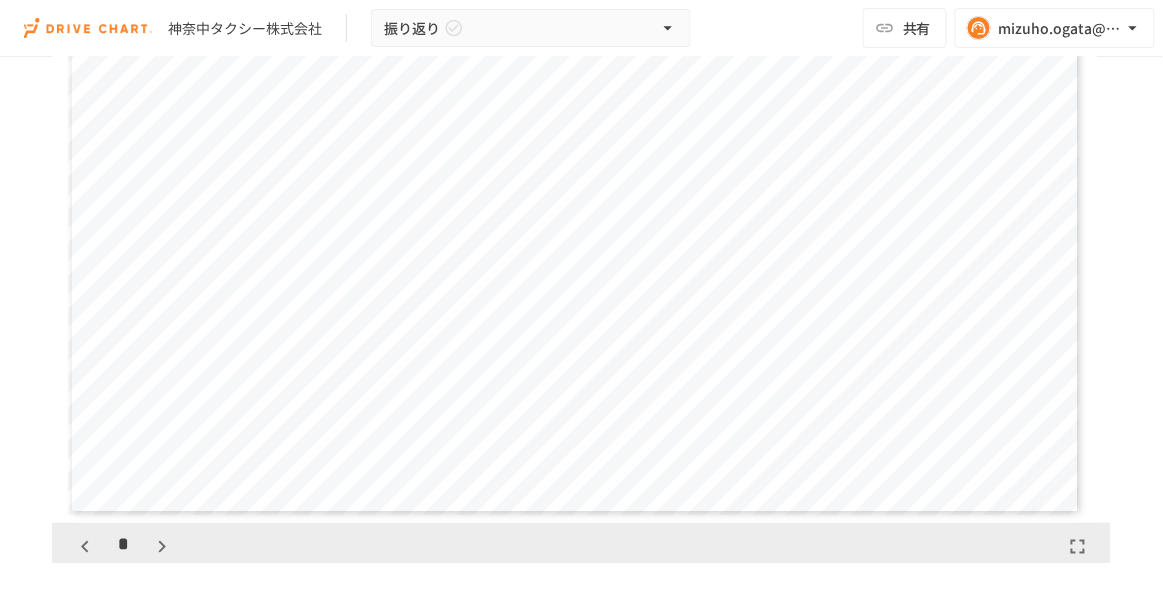 click 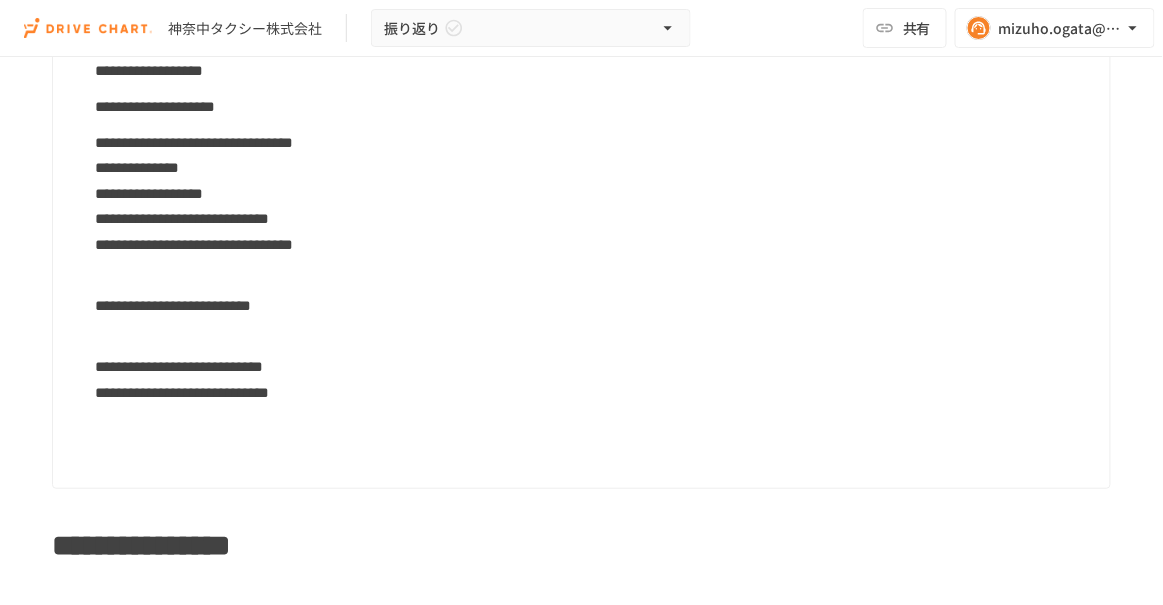 scroll, scrollTop: 975, scrollLeft: 0, axis: vertical 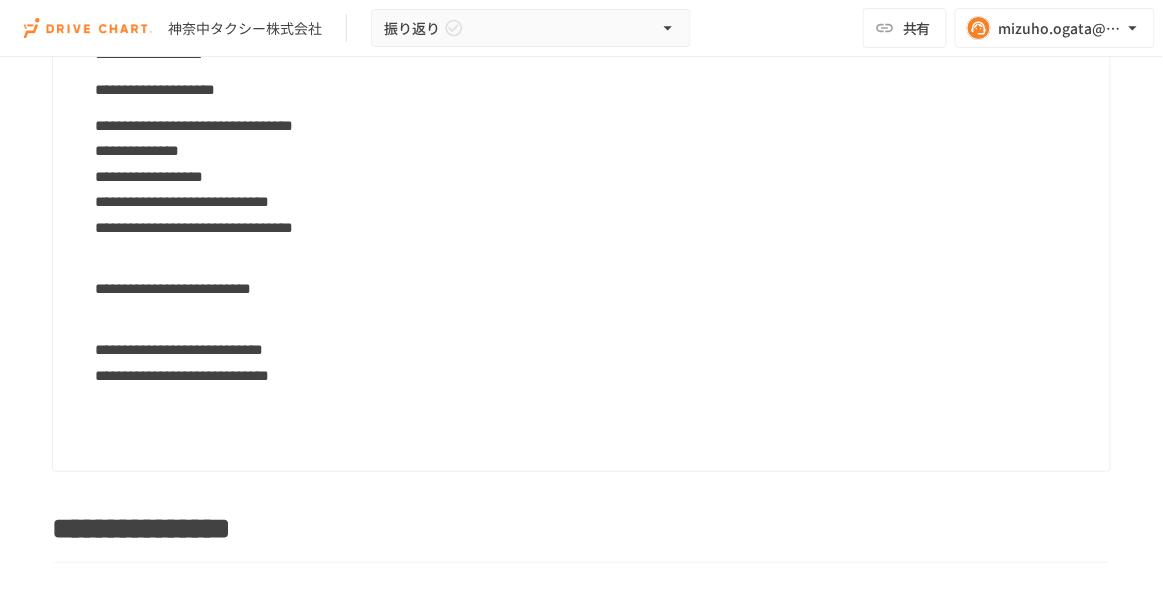 click on "**********" at bounding box center [594, 375] 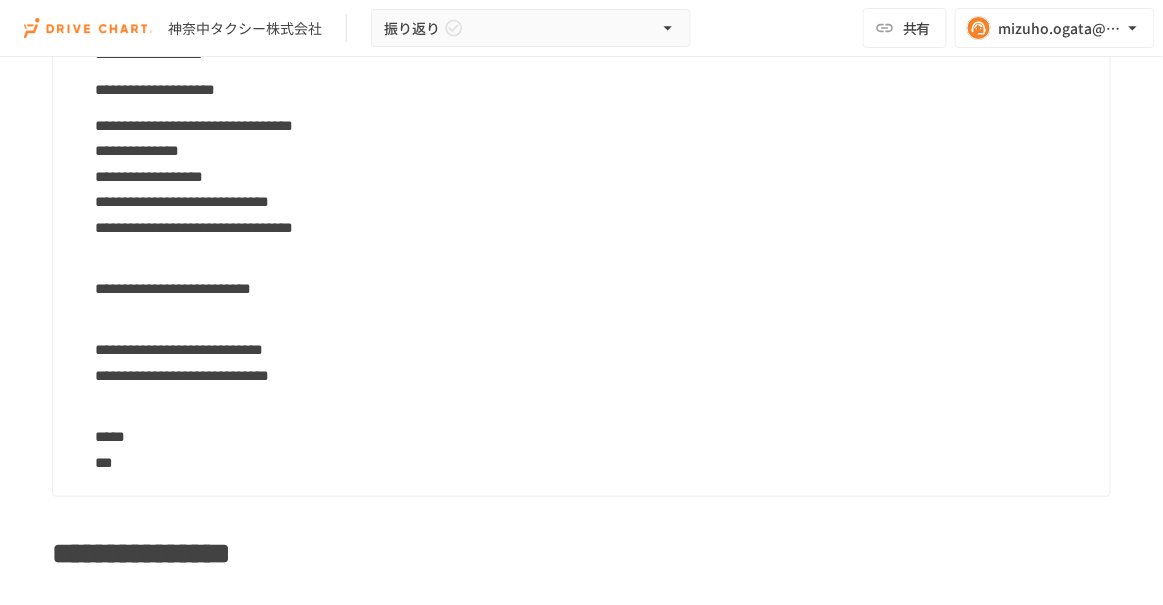 click on "**********" at bounding box center [594, 375] 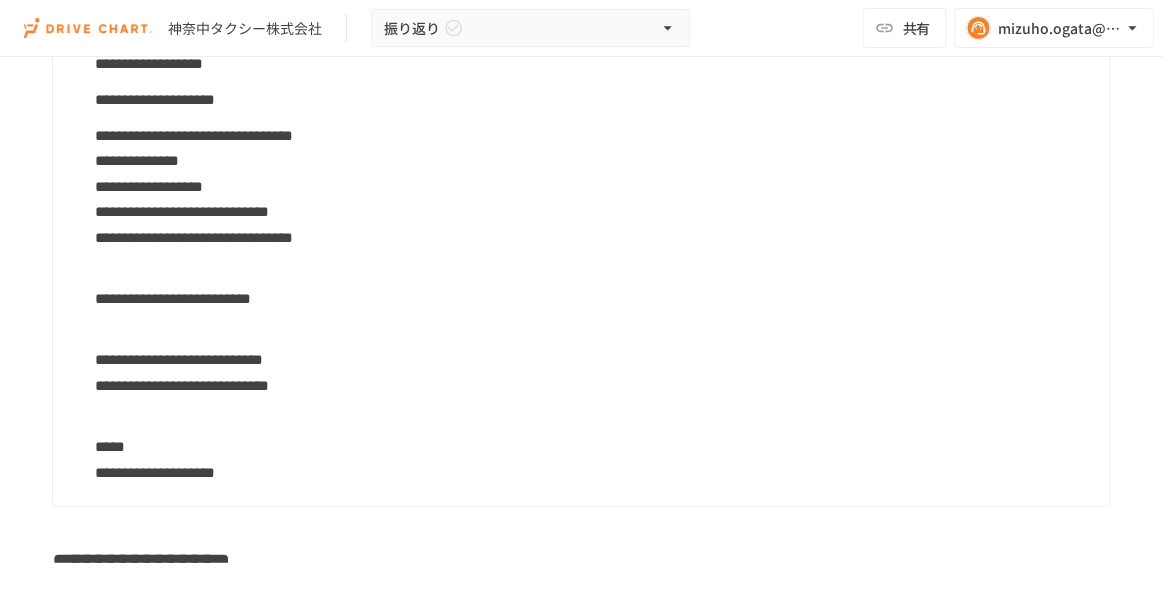 scroll, scrollTop: 969, scrollLeft: 0, axis: vertical 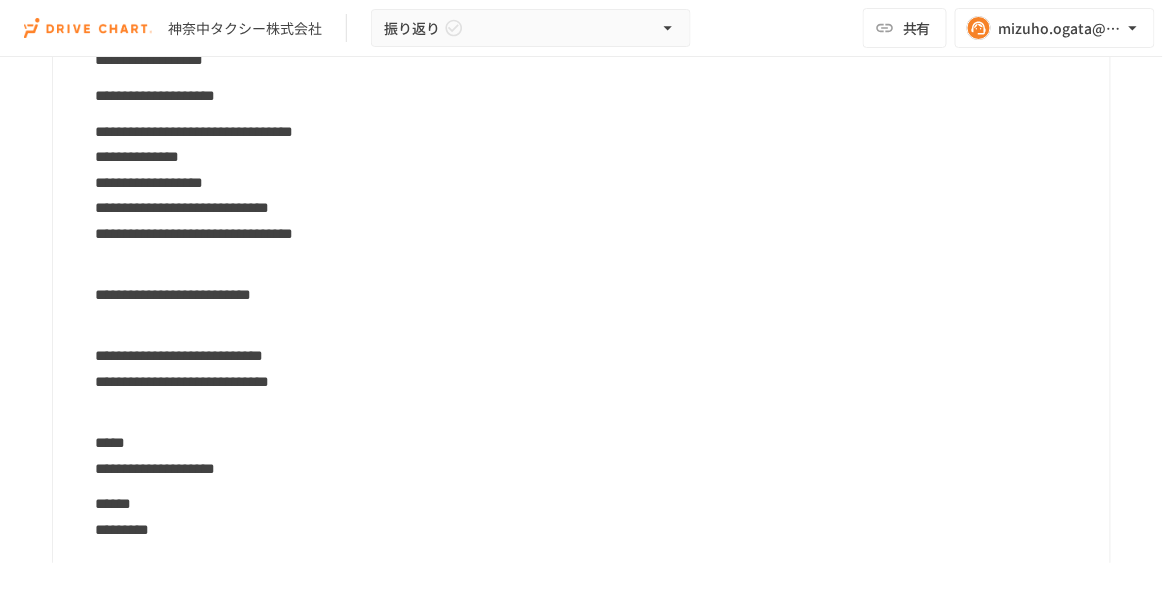 click on "**********" at bounding box center (594, 183) 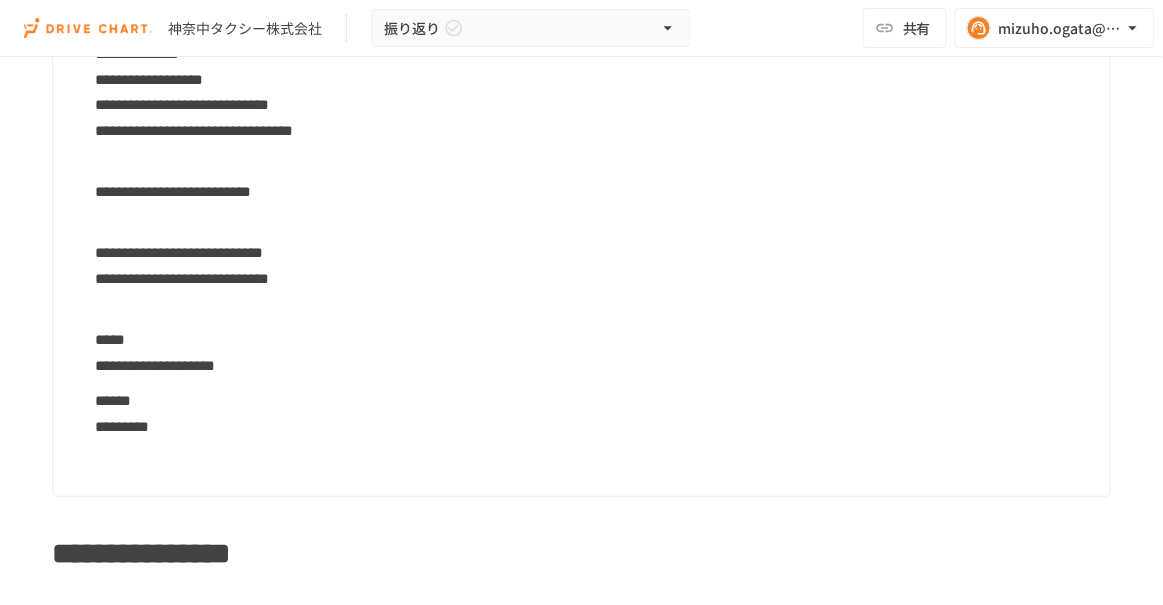 scroll, scrollTop: 1112, scrollLeft: 0, axis: vertical 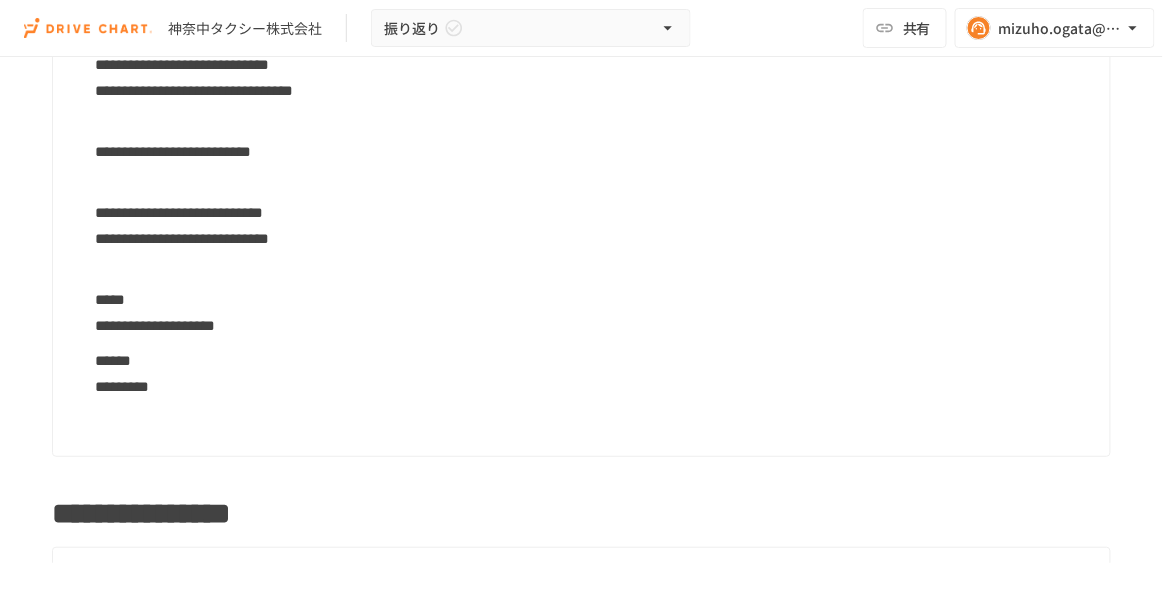 click on "**********" at bounding box center [579, 159] 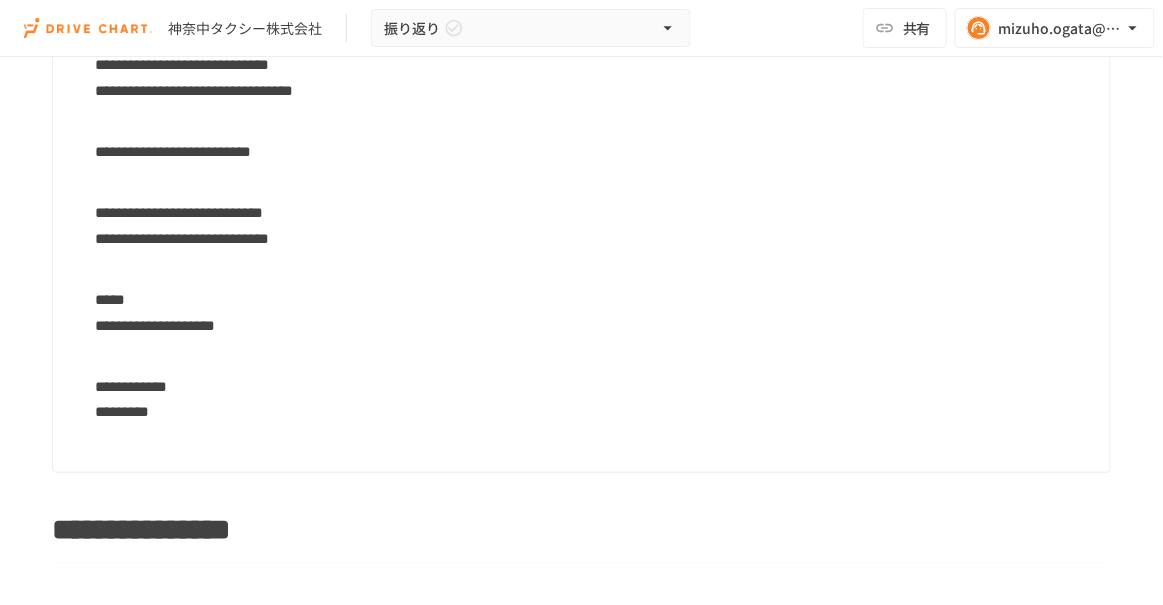 click on "**********" at bounding box center [182, 238] 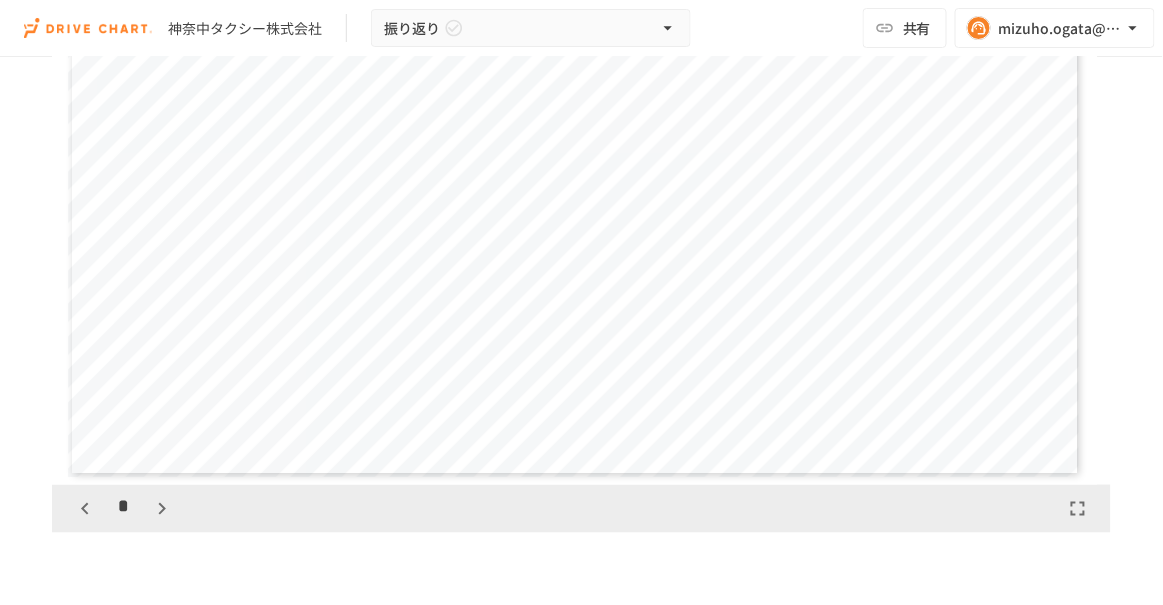 scroll, scrollTop: 383, scrollLeft: 0, axis: vertical 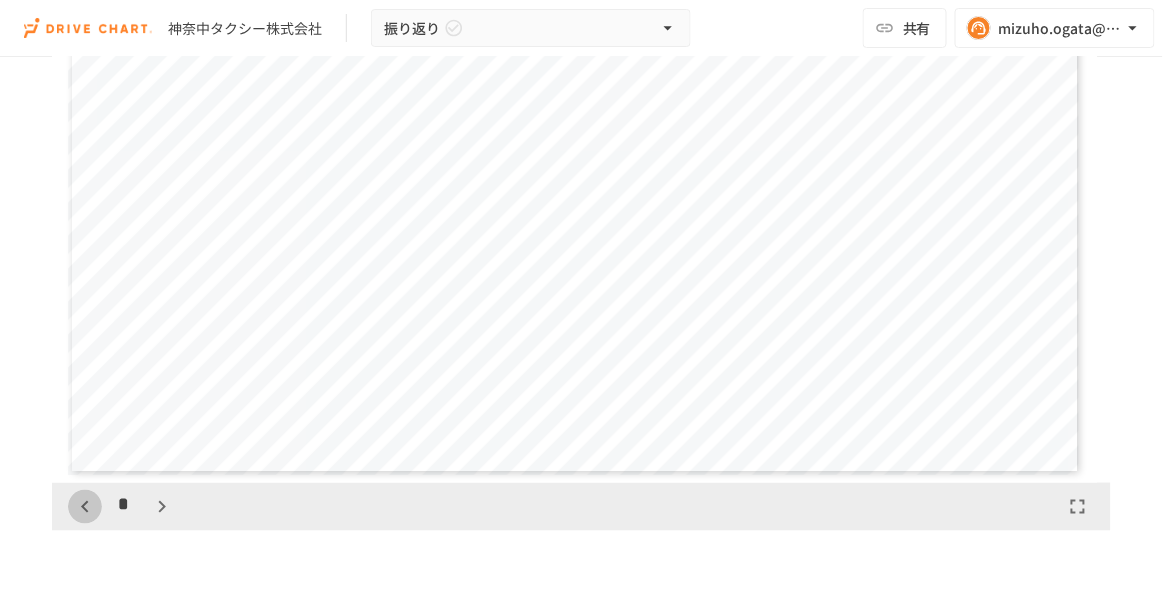 click 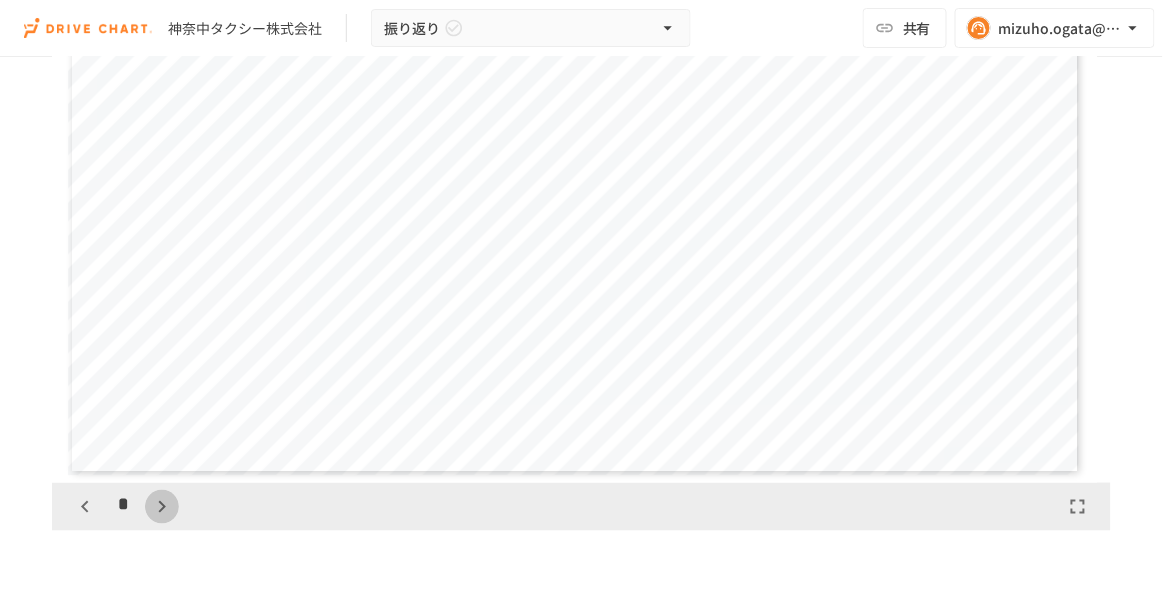 click 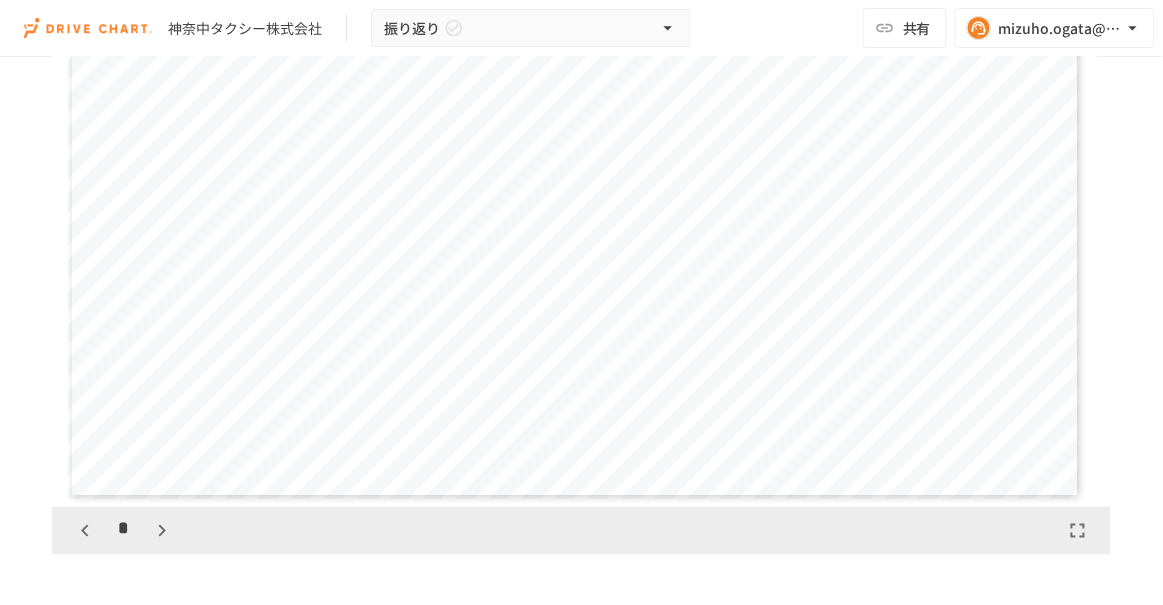 scroll, scrollTop: 359, scrollLeft: 0, axis: vertical 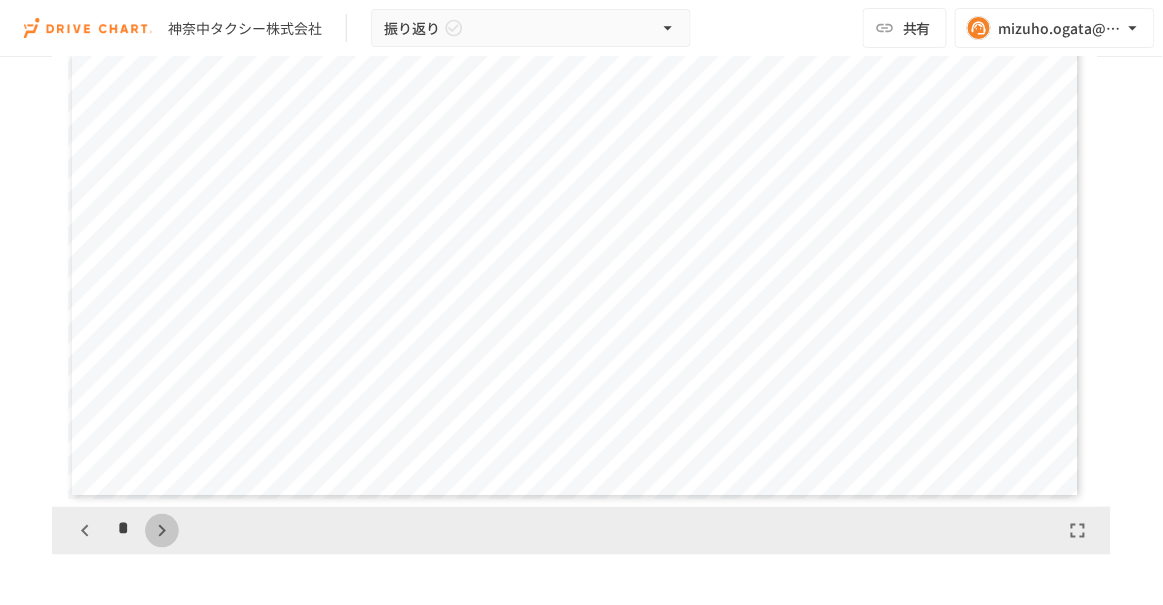 click 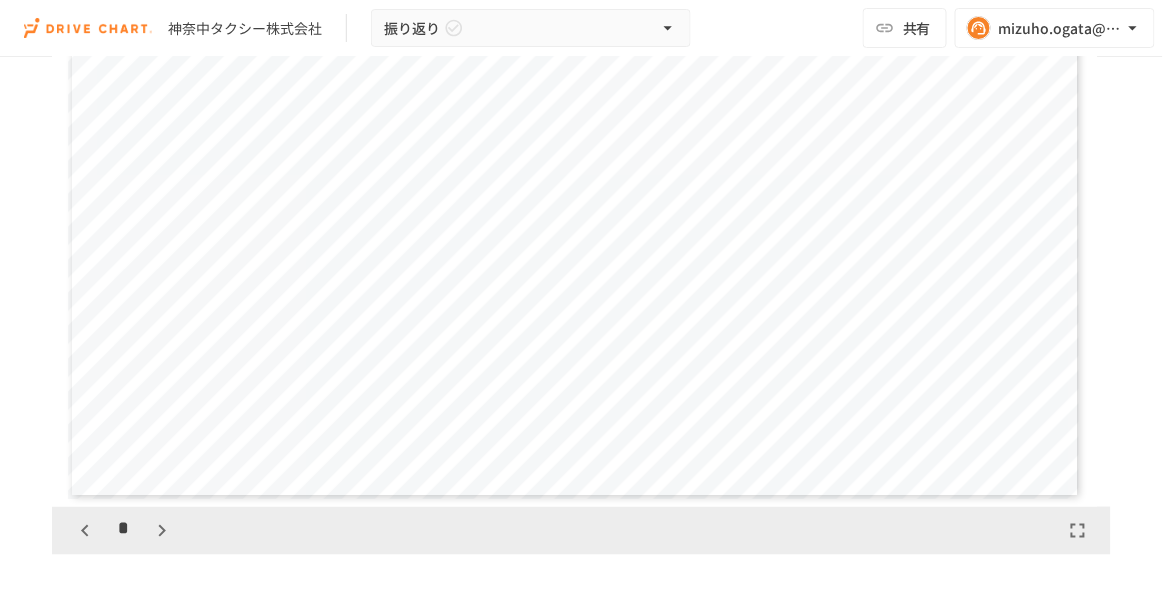 scroll, scrollTop: 4100, scrollLeft: 0, axis: vertical 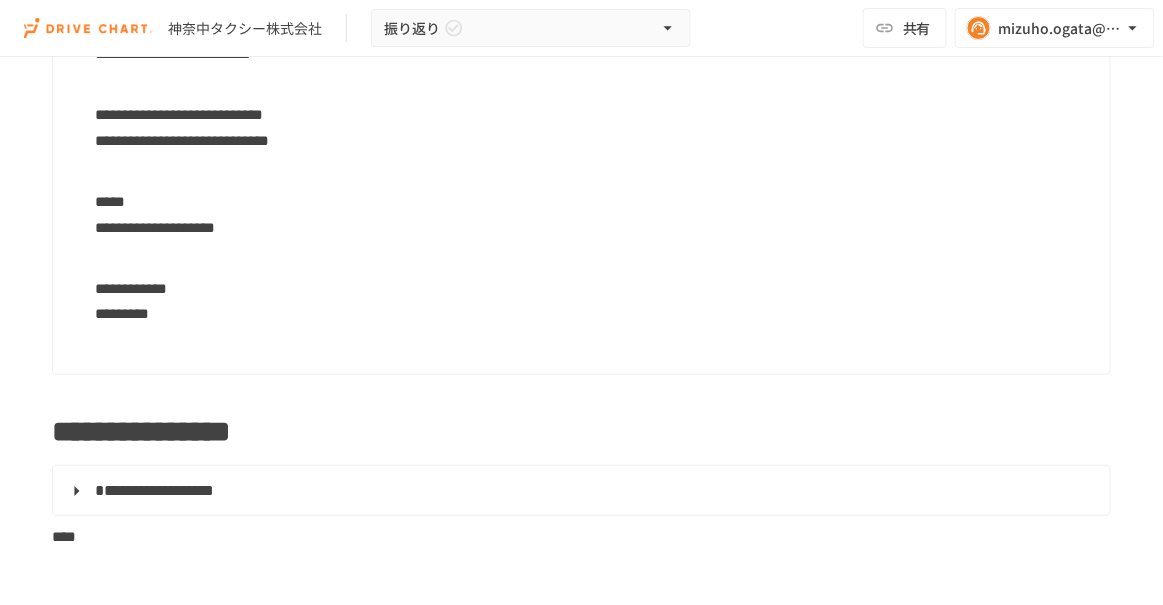click on "**********" at bounding box center [594, 314] 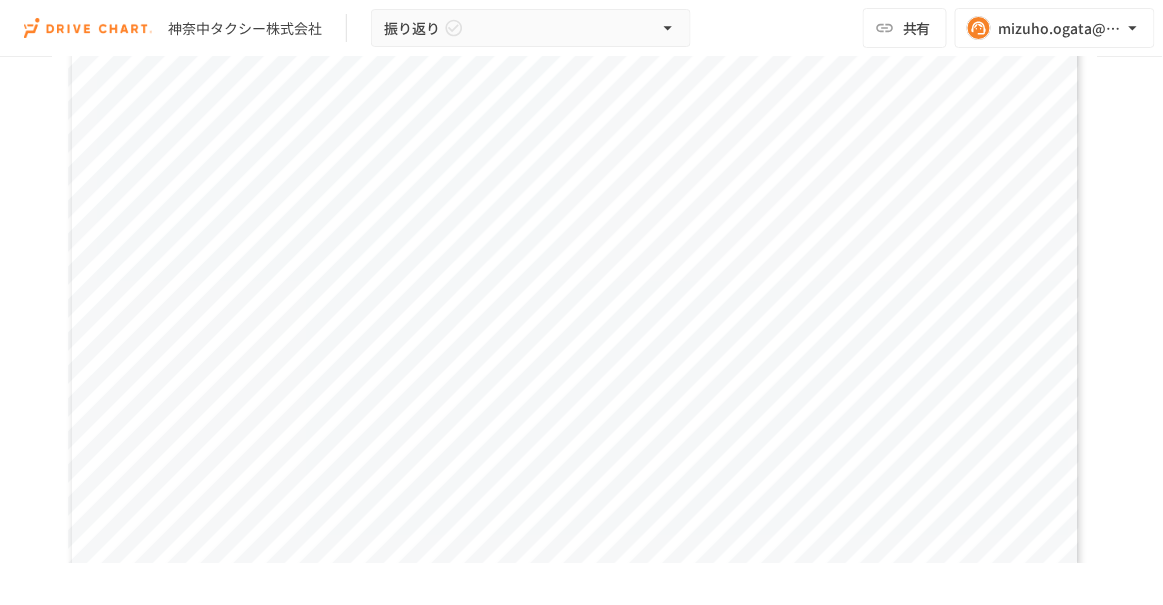scroll, scrollTop: 250, scrollLeft: 0, axis: vertical 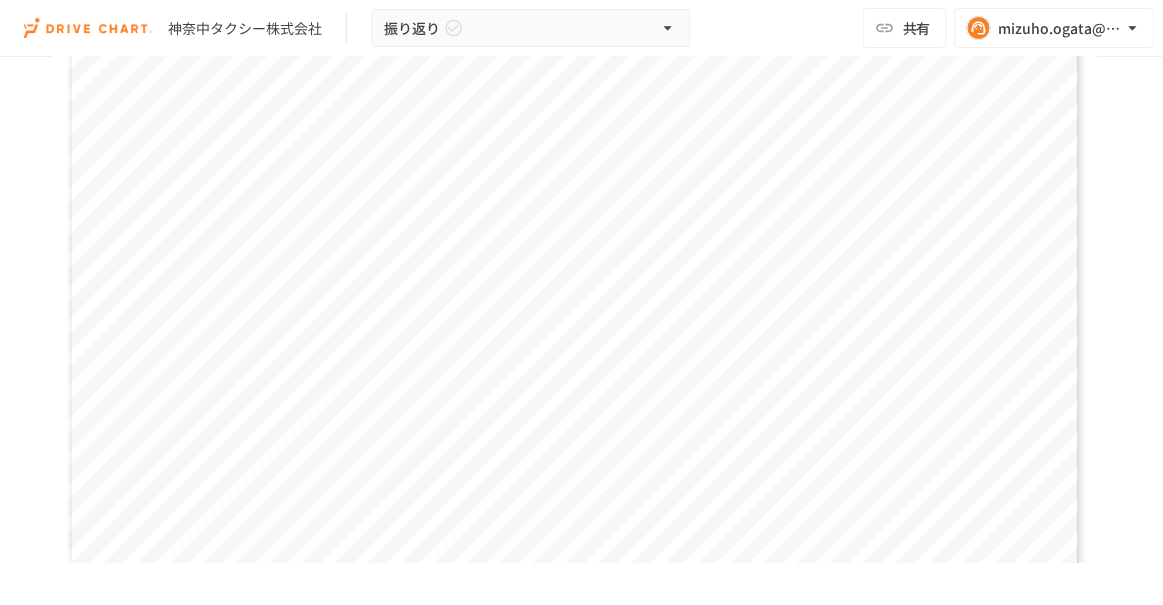 click on "**********" at bounding box center [574, 323] 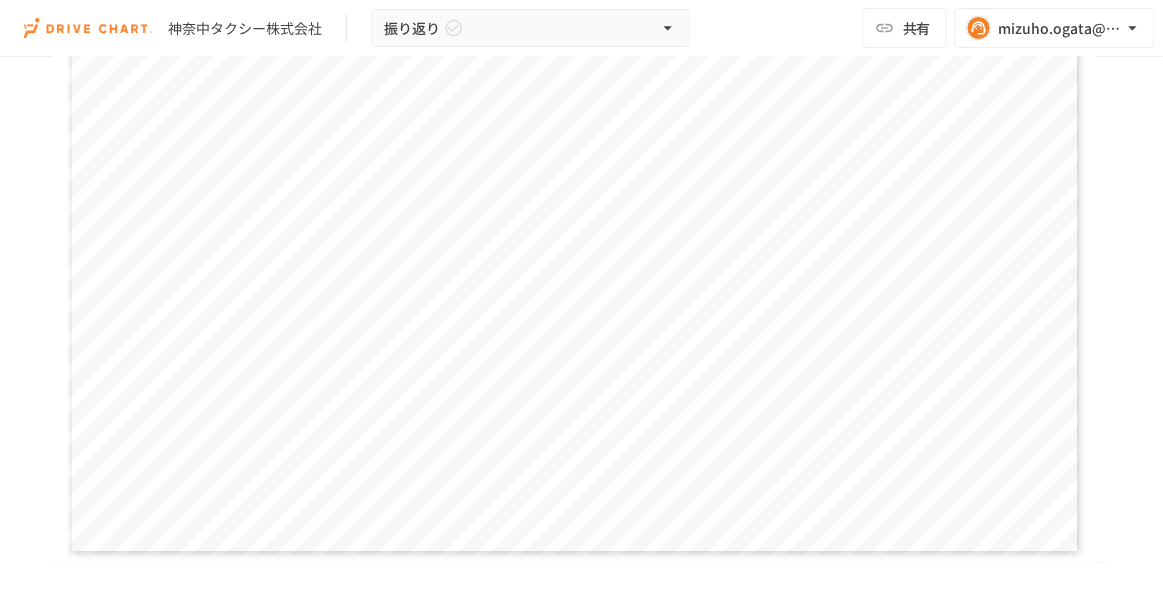 scroll, scrollTop: 304, scrollLeft: 0, axis: vertical 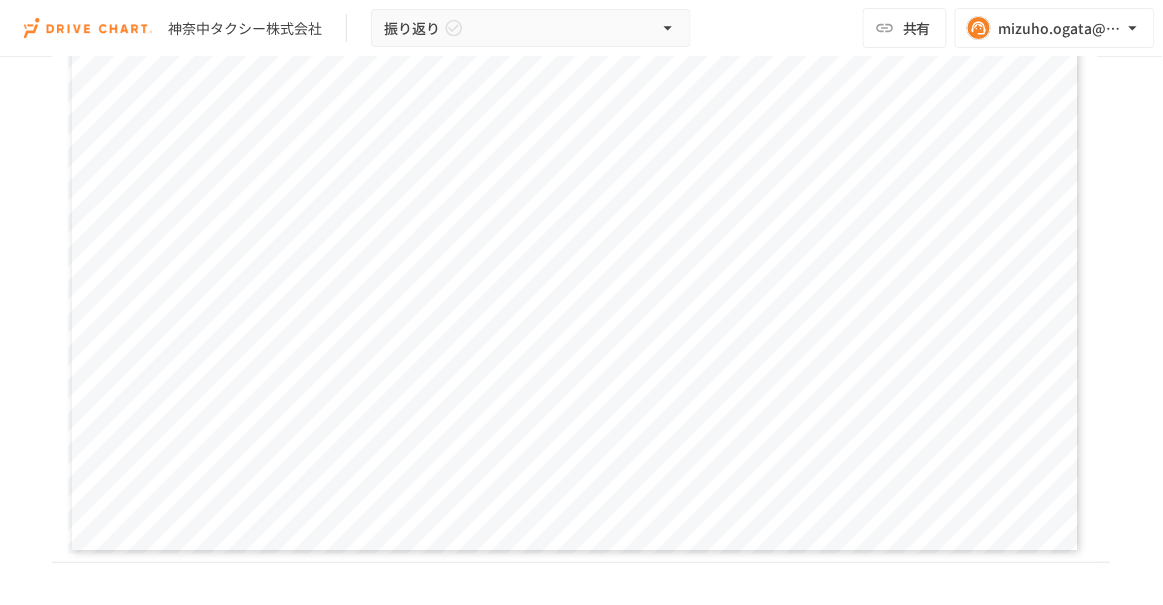 click on "**********" at bounding box center [574, 269] 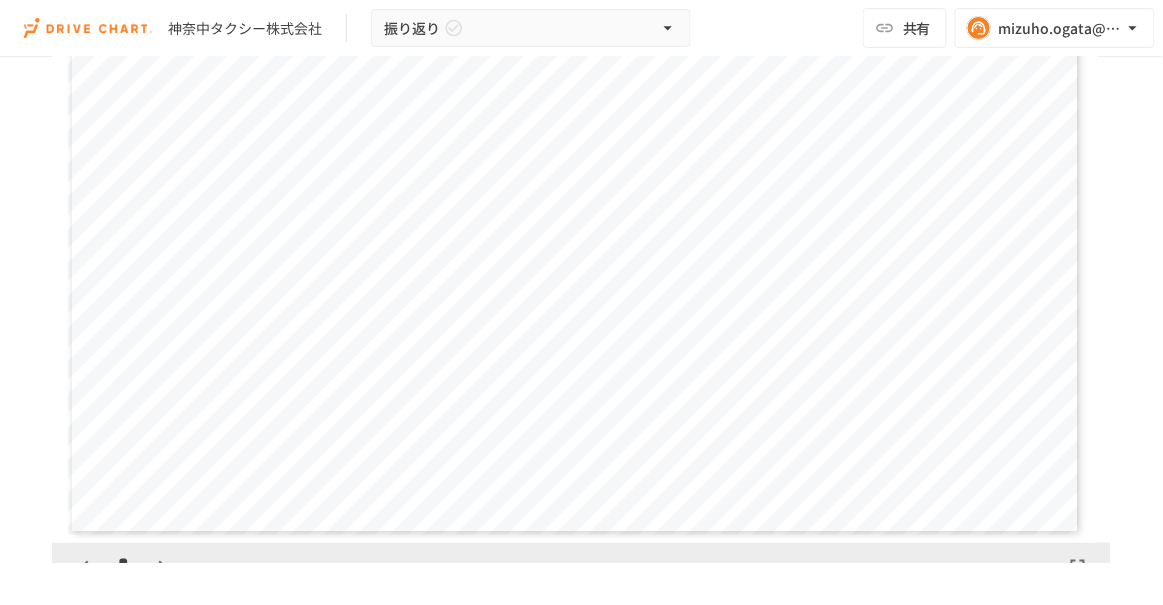 scroll, scrollTop: 459, scrollLeft: 0, axis: vertical 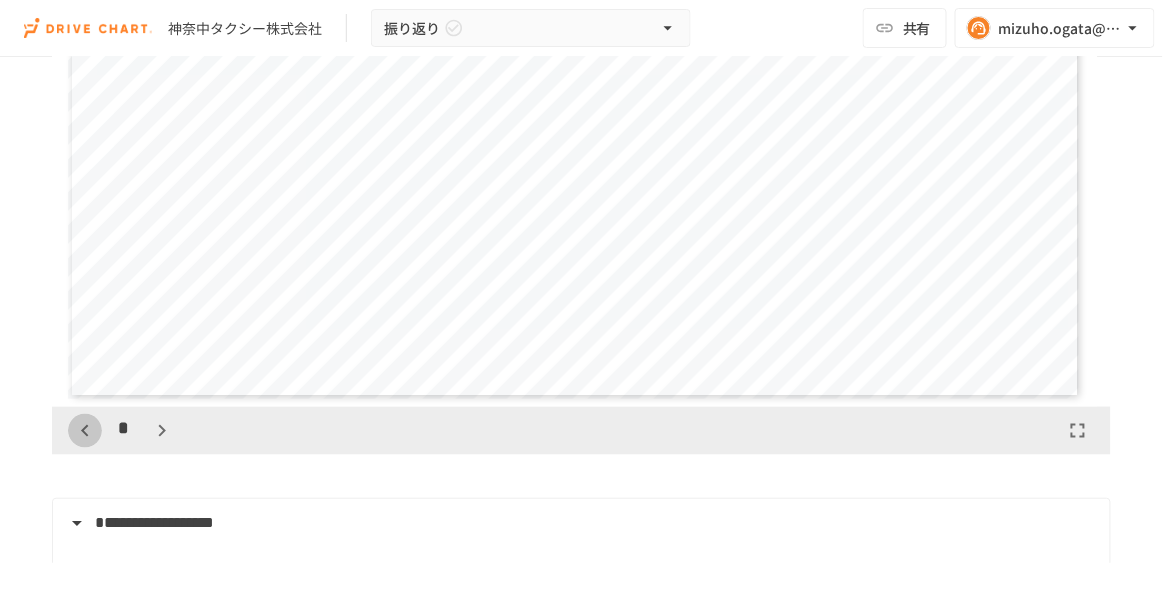 click 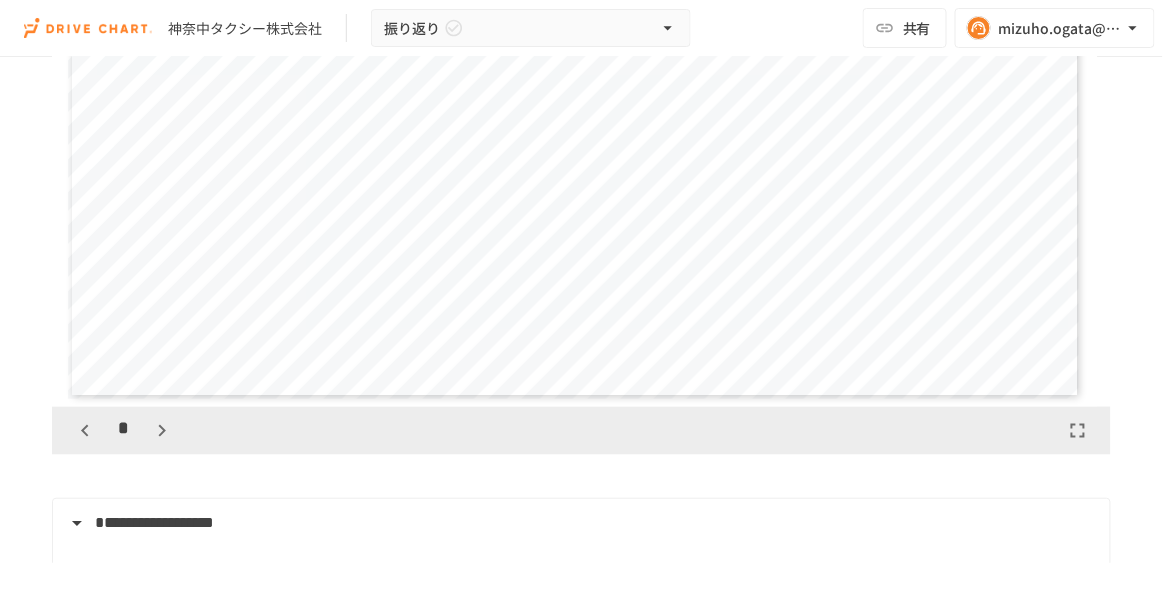 scroll, scrollTop: 3514, scrollLeft: 0, axis: vertical 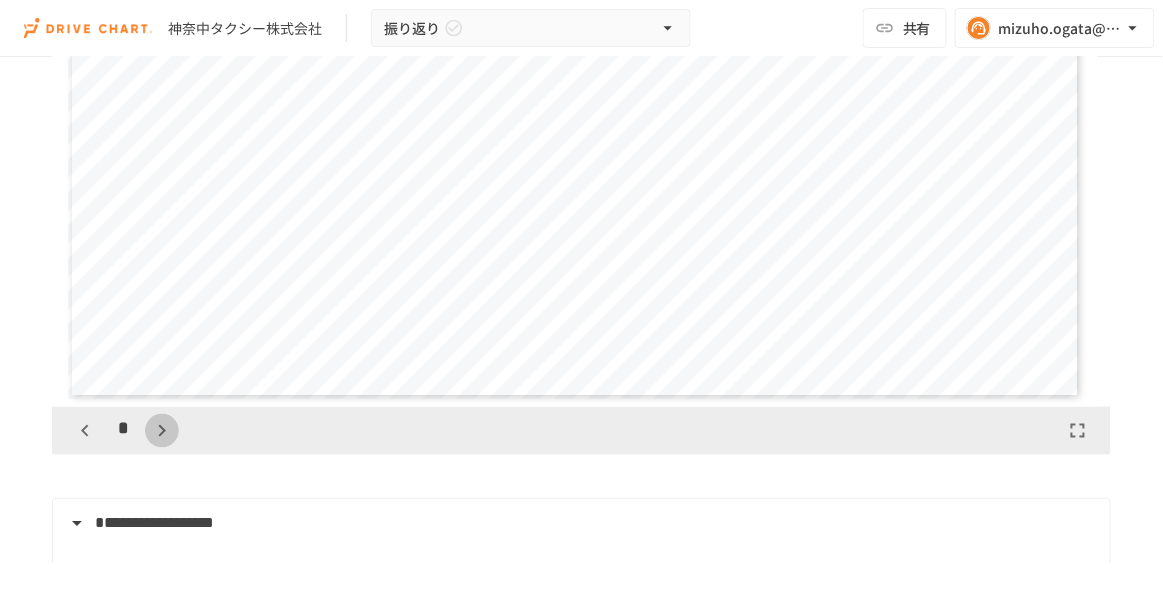click at bounding box center (162, 431) 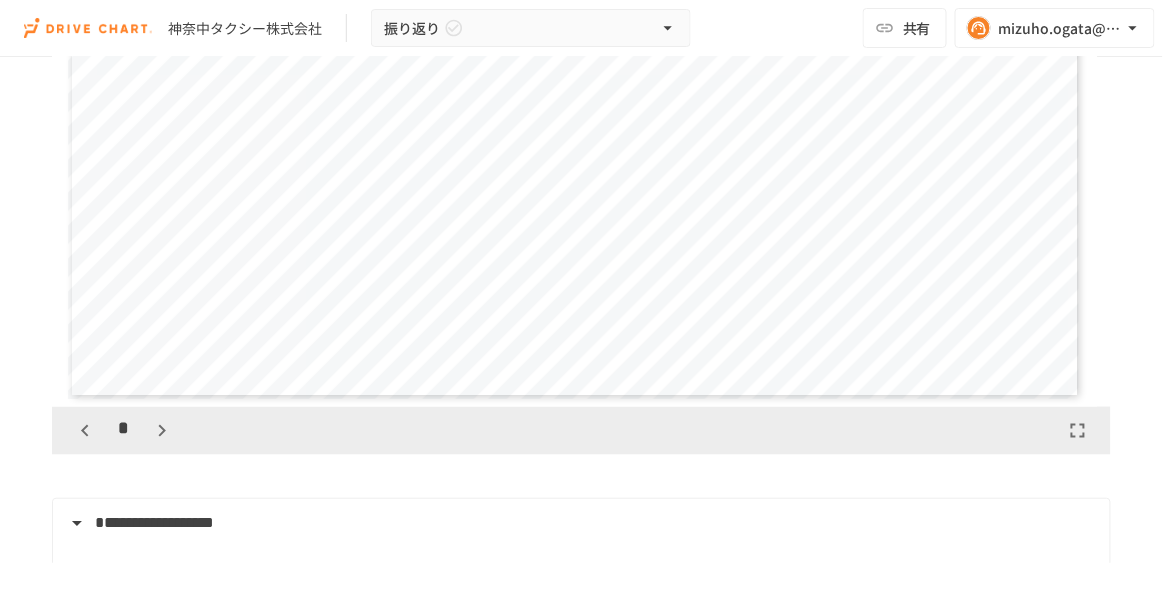 scroll, scrollTop: 4100, scrollLeft: 0, axis: vertical 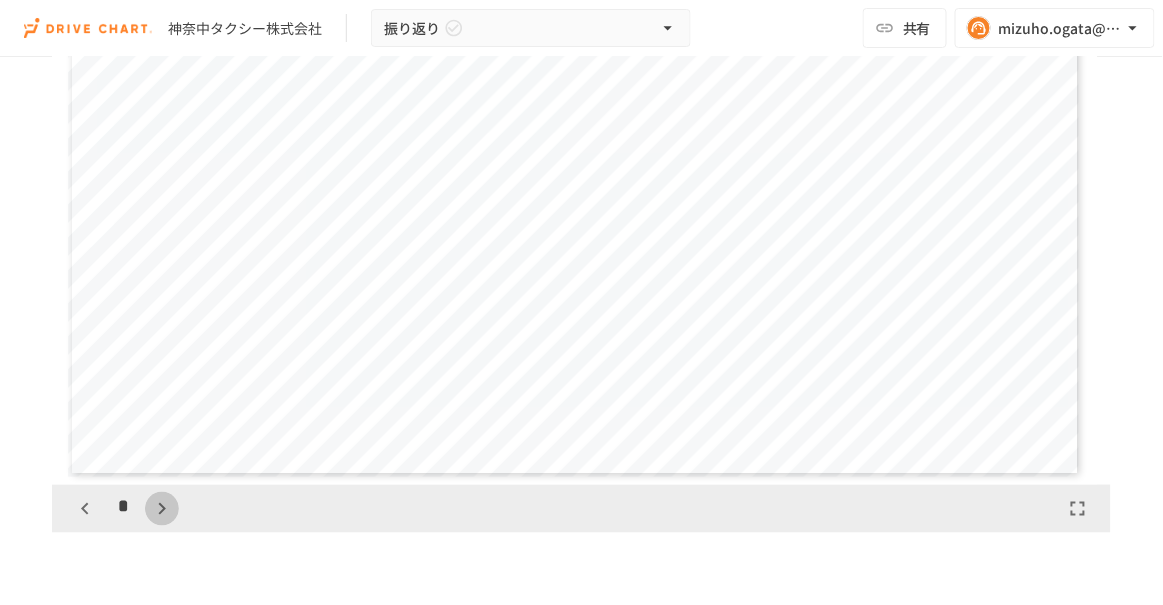 click 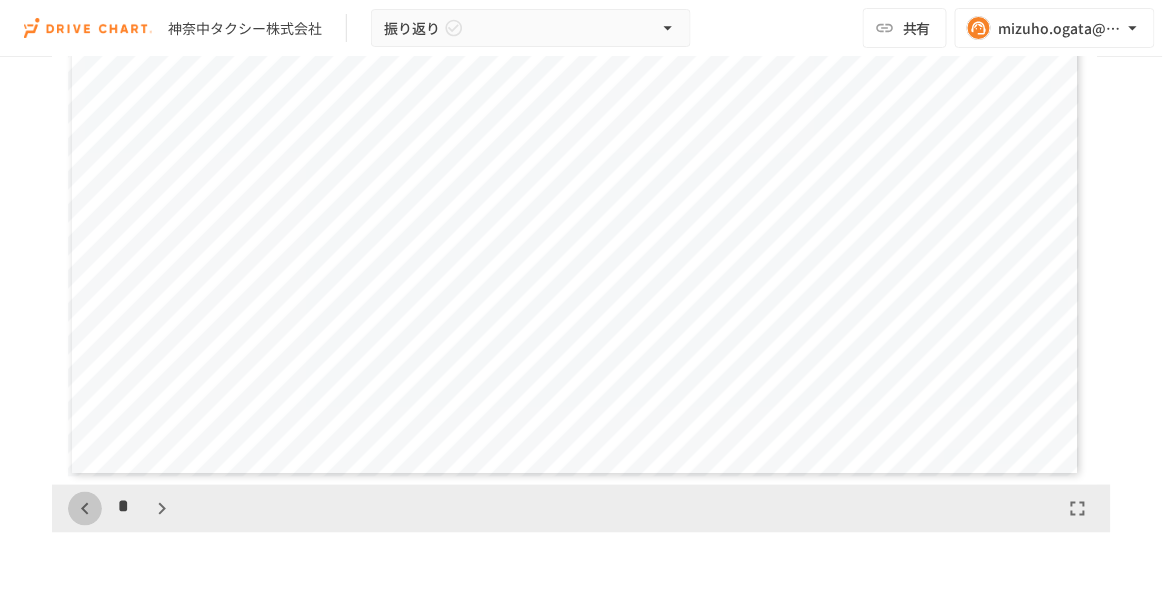 click 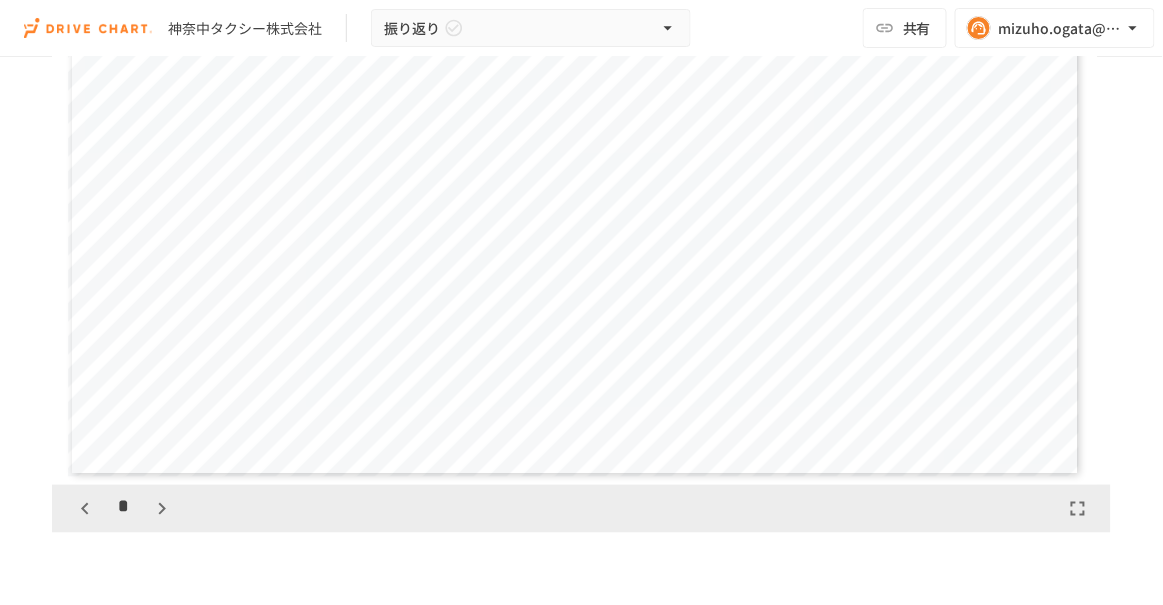scroll, scrollTop: 4100, scrollLeft: 0, axis: vertical 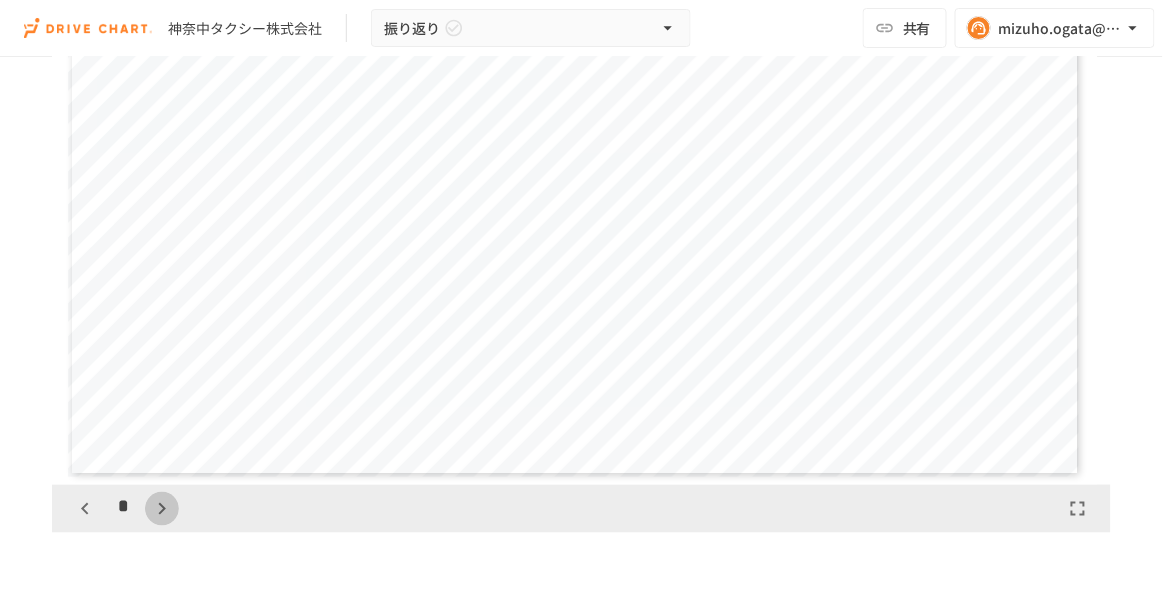 click 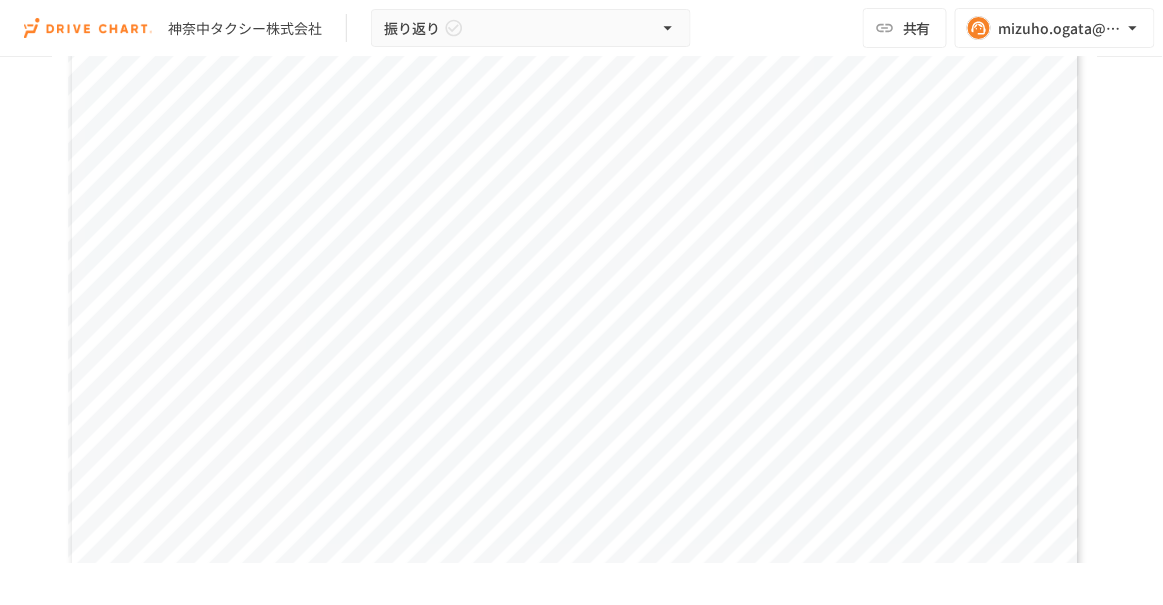 scroll, scrollTop: 250, scrollLeft: 0, axis: vertical 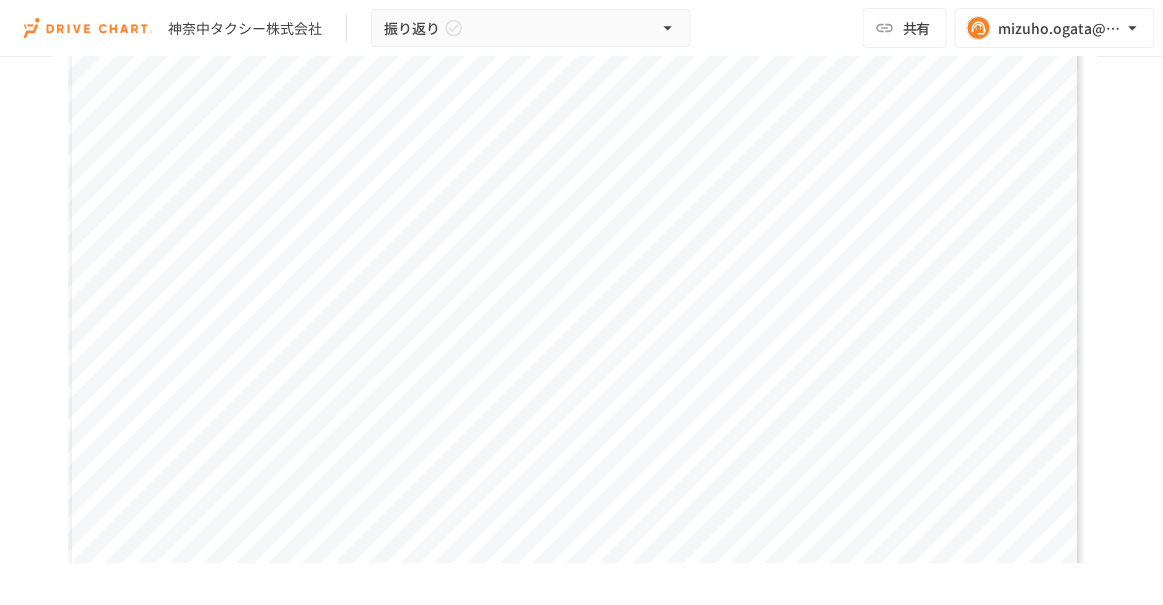 click on "**********" at bounding box center [574, 323] 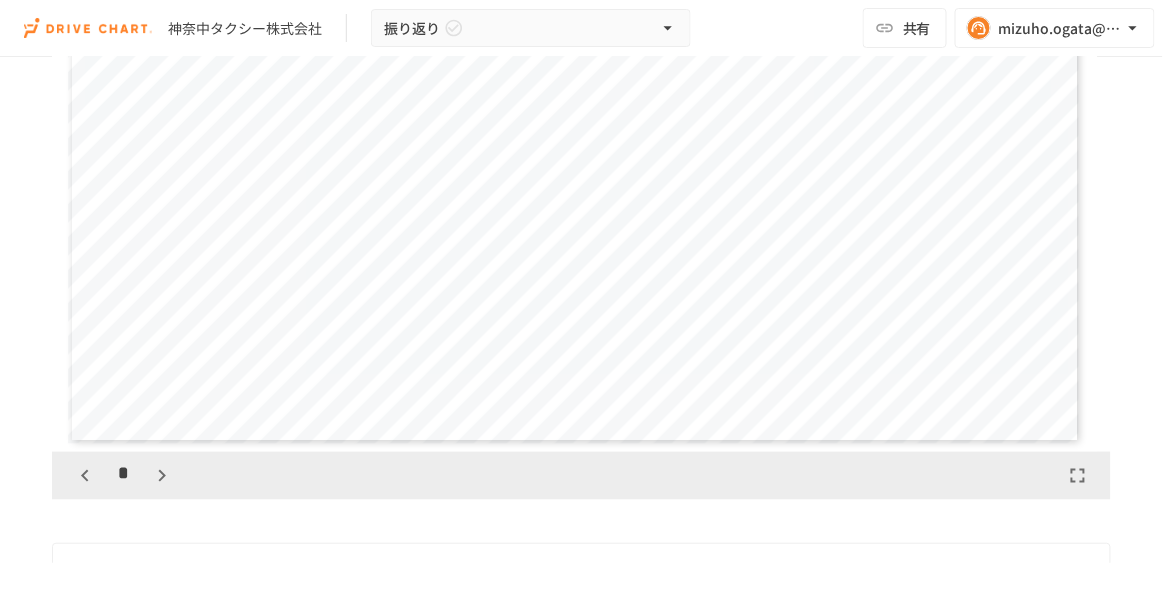 scroll, scrollTop: 415, scrollLeft: 0, axis: vertical 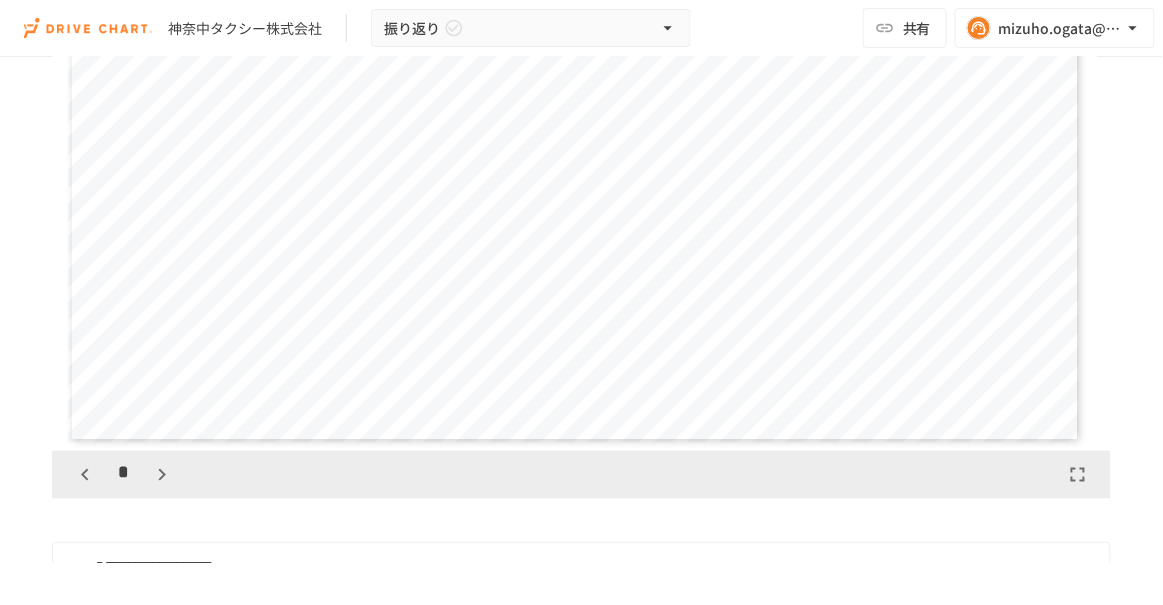 click 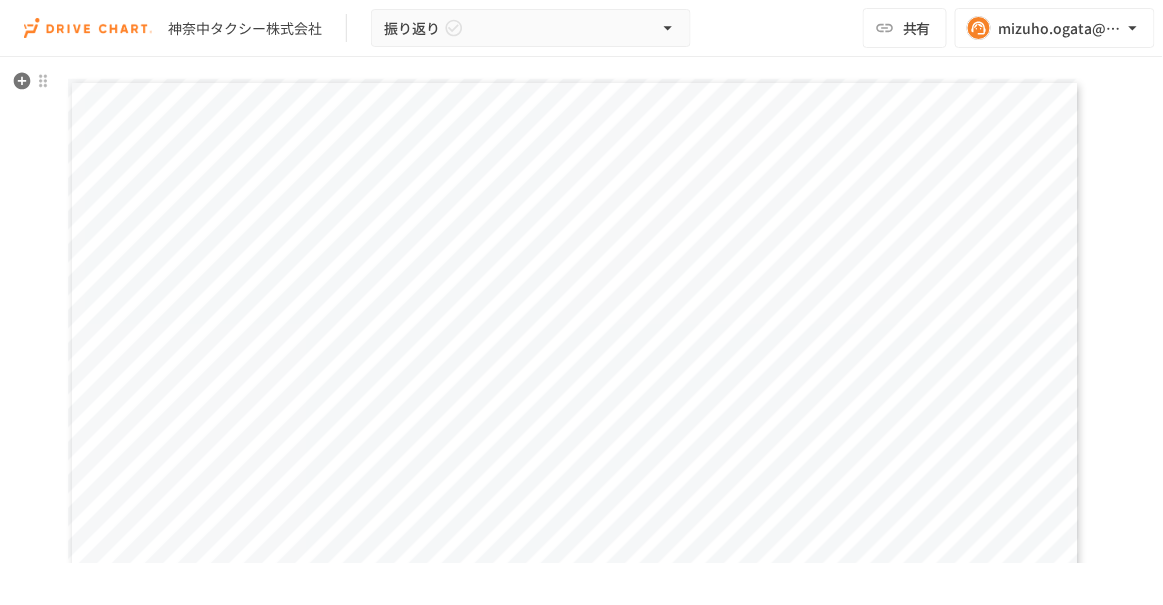 scroll, scrollTop: 452, scrollLeft: 0, axis: vertical 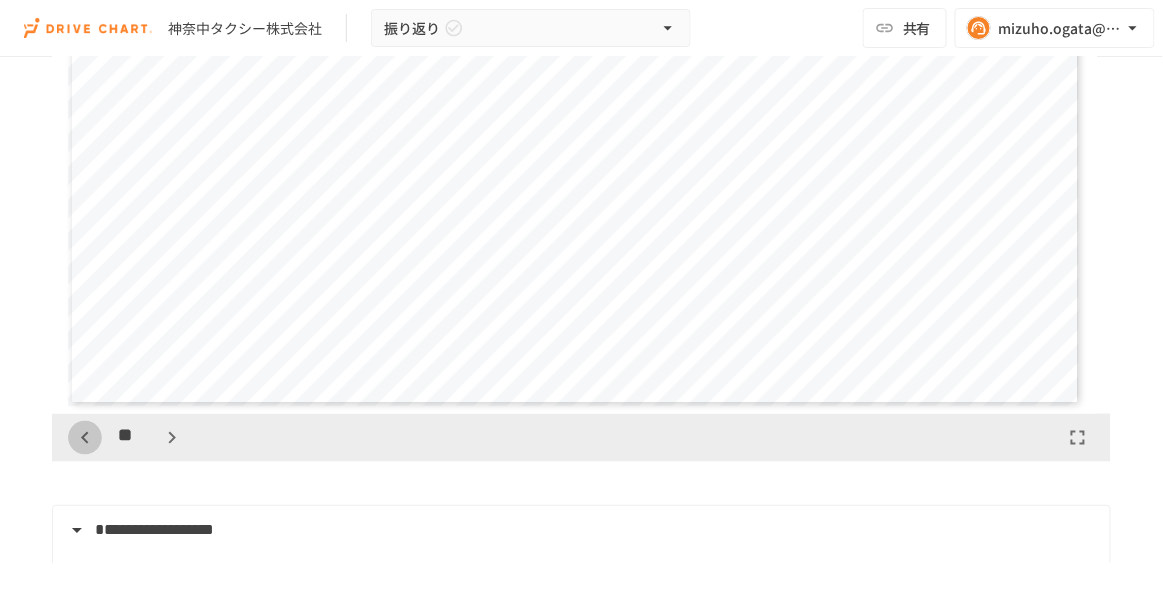 click 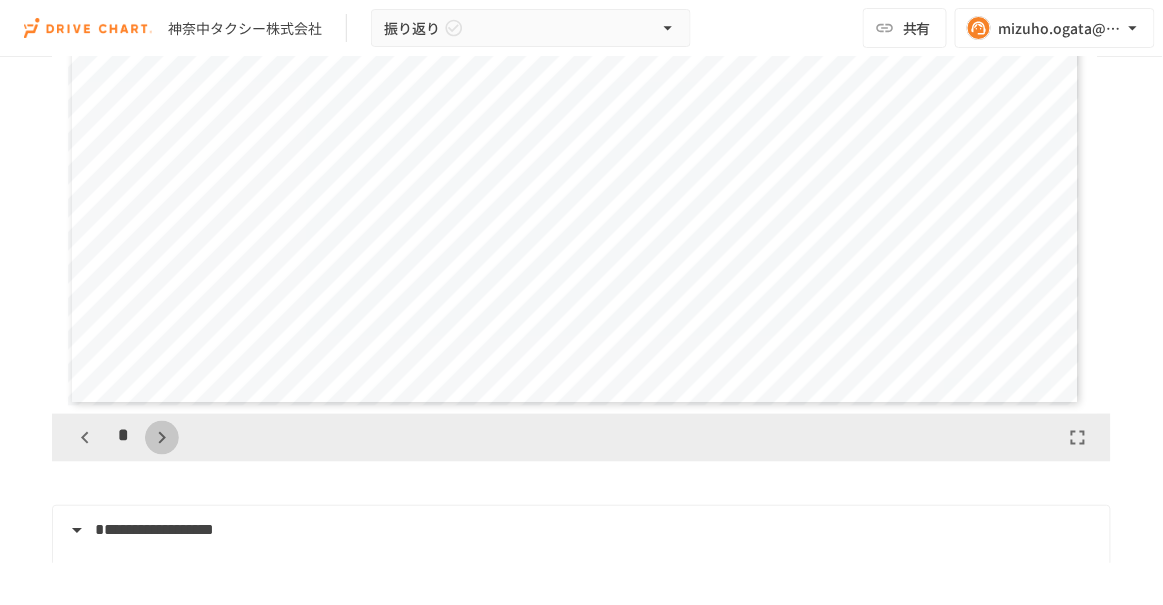 click 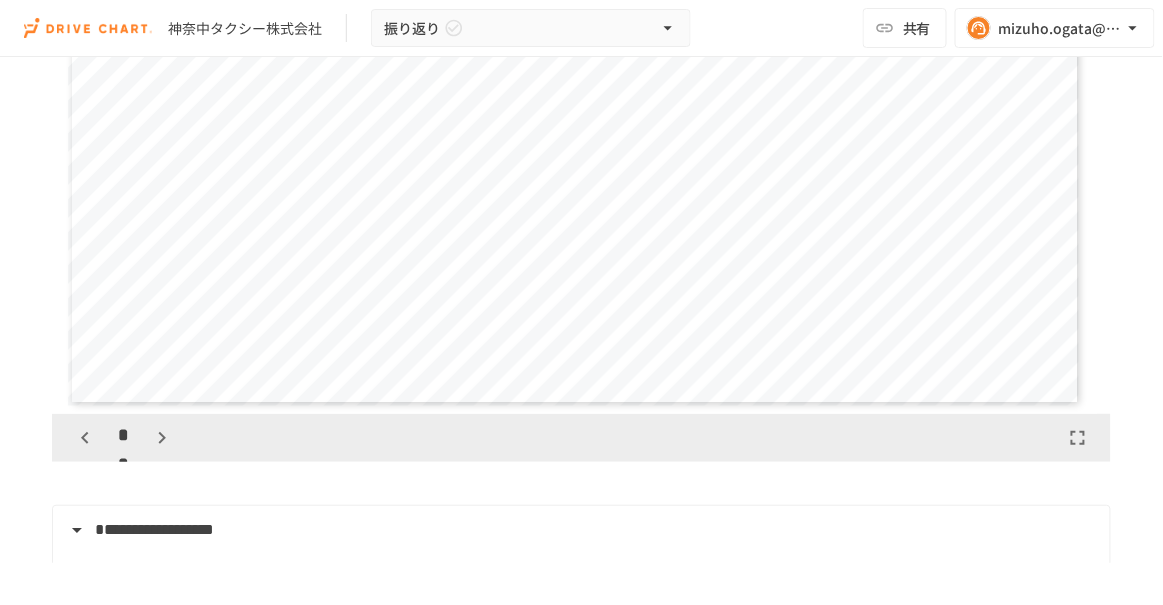 scroll, scrollTop: 5271, scrollLeft: 0, axis: vertical 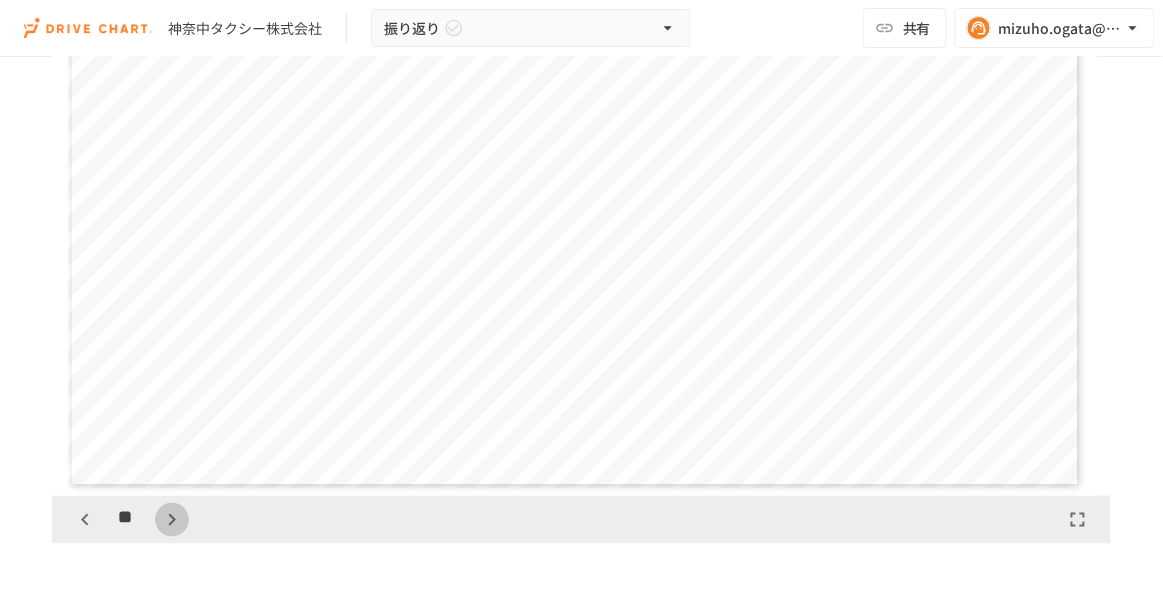click 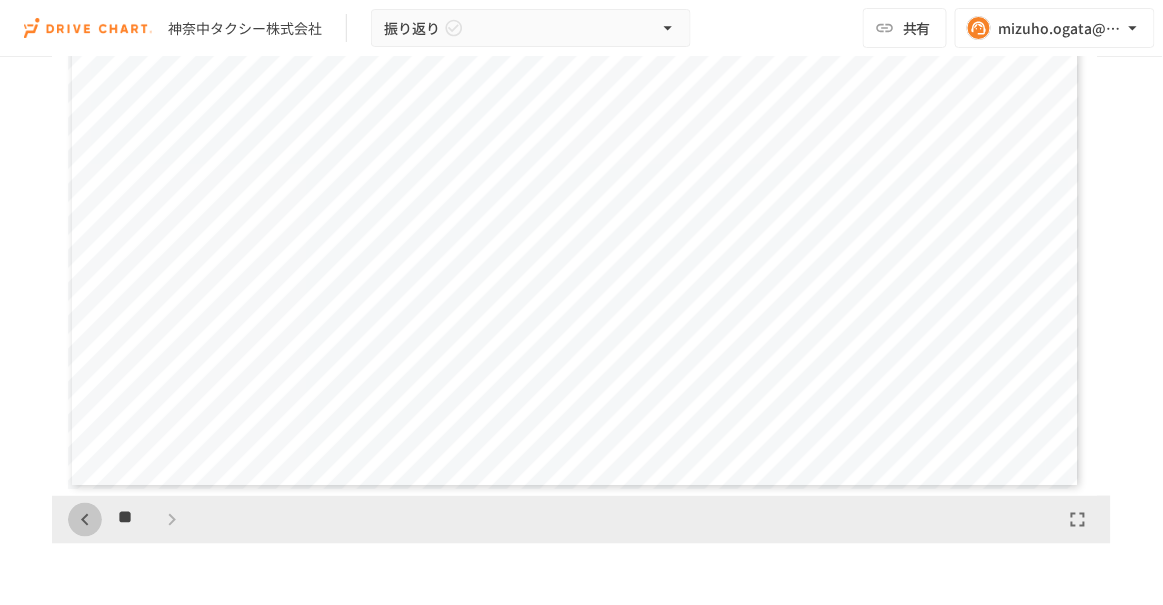 click 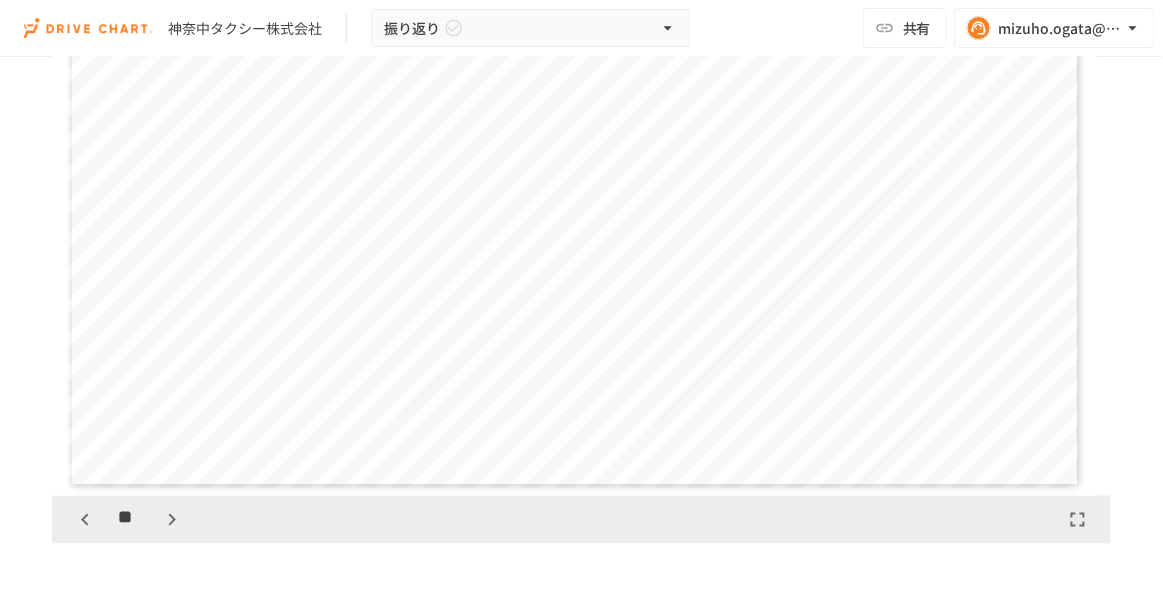 click on "**********" at bounding box center [574, 204] 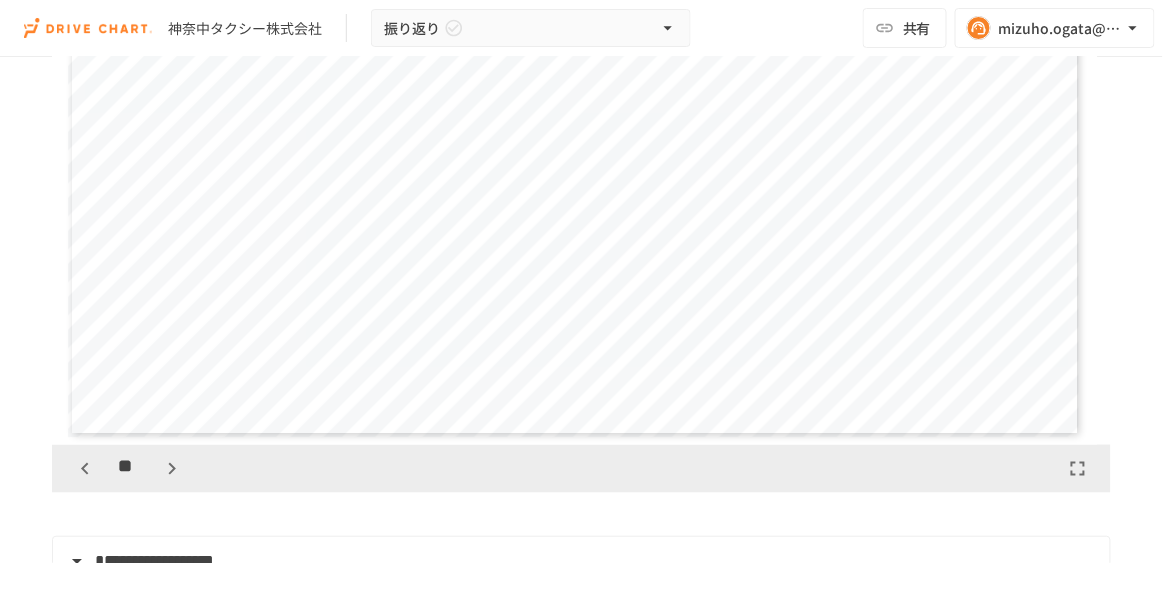 scroll, scrollTop: 350, scrollLeft: 0, axis: vertical 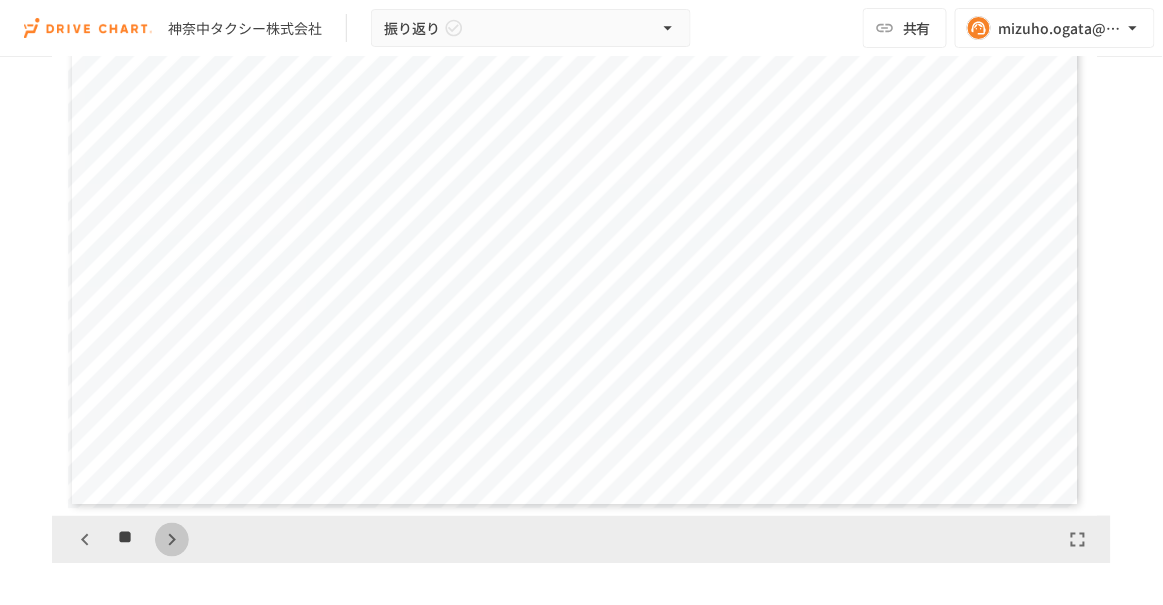 click 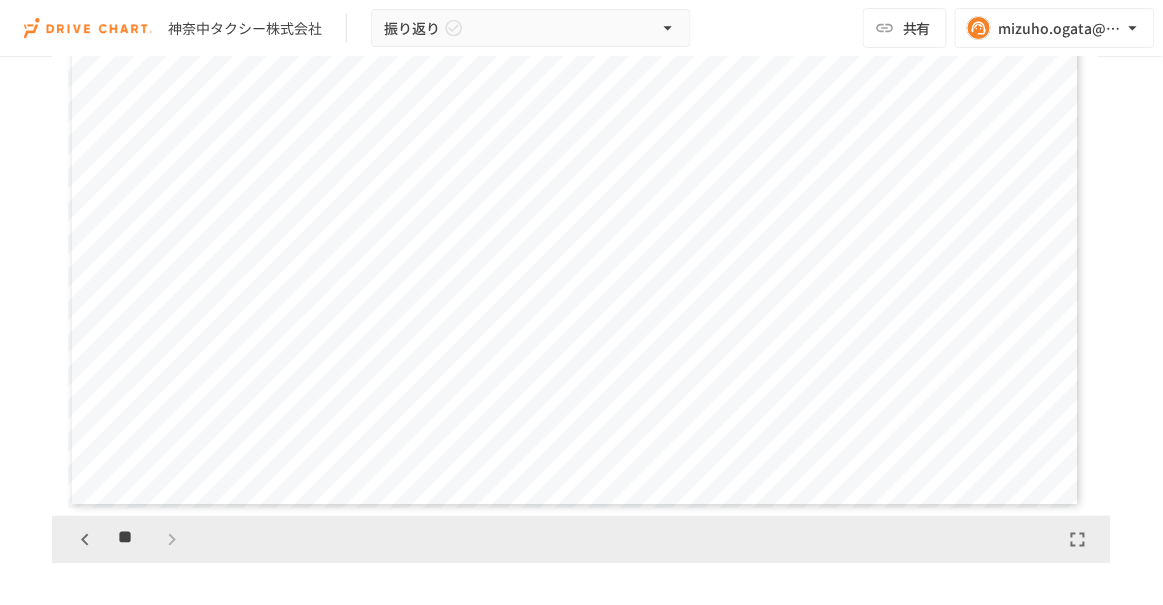 scroll, scrollTop: 5856, scrollLeft: 0, axis: vertical 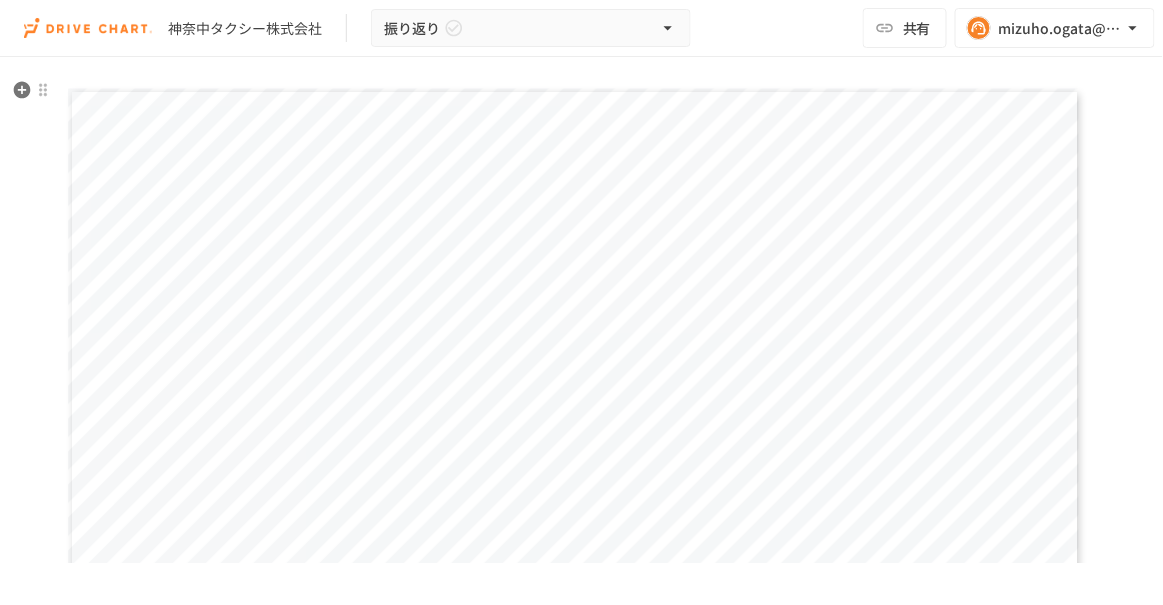 click at bounding box center [303, 175] 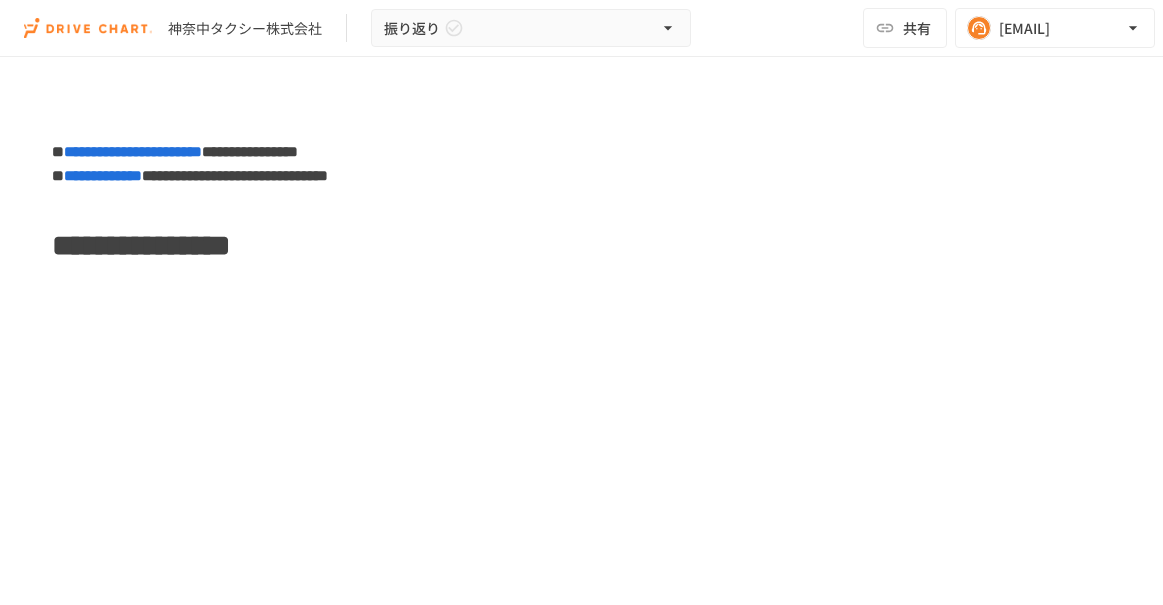 scroll, scrollTop: 0, scrollLeft: 0, axis: both 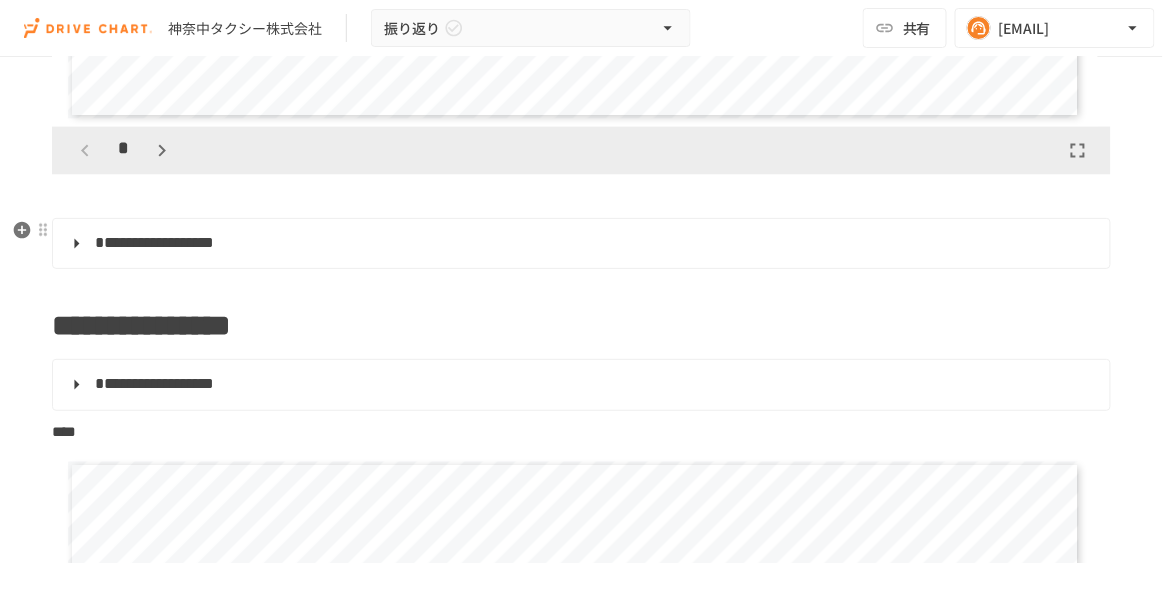 click on "**********" at bounding box center (579, 244) 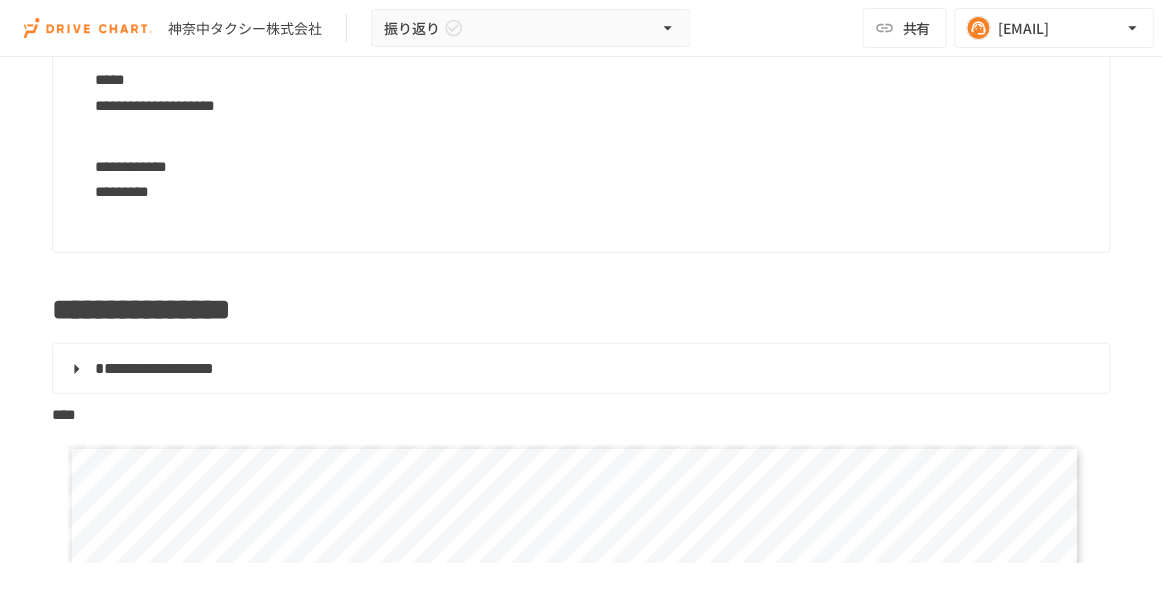 scroll, scrollTop: 1370, scrollLeft: 0, axis: vertical 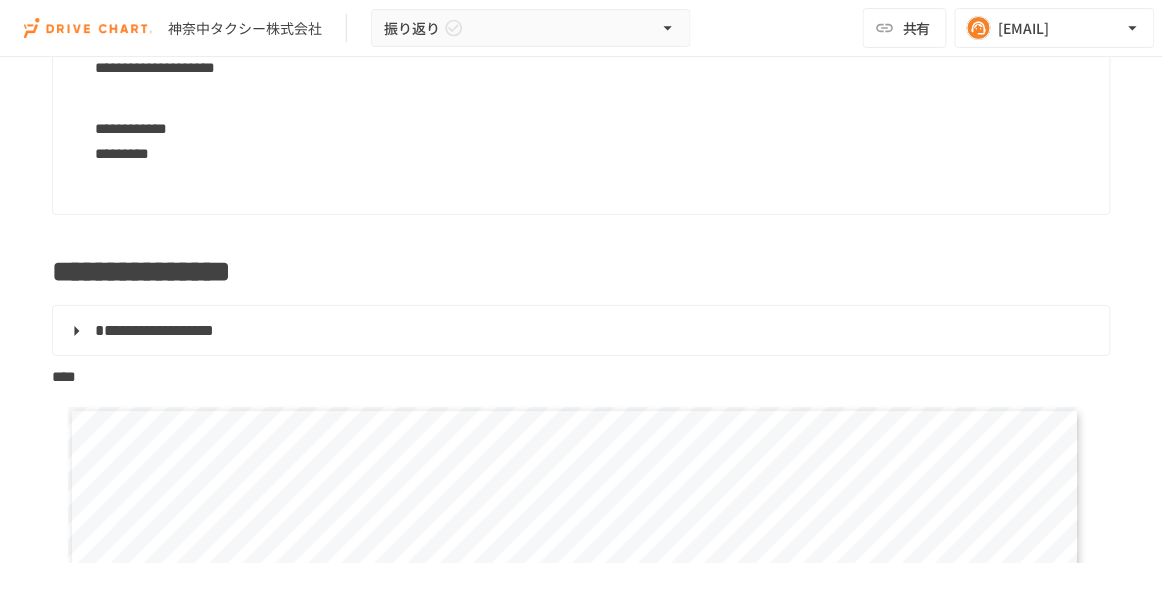 click on "**********" at bounding box center [581, -99] 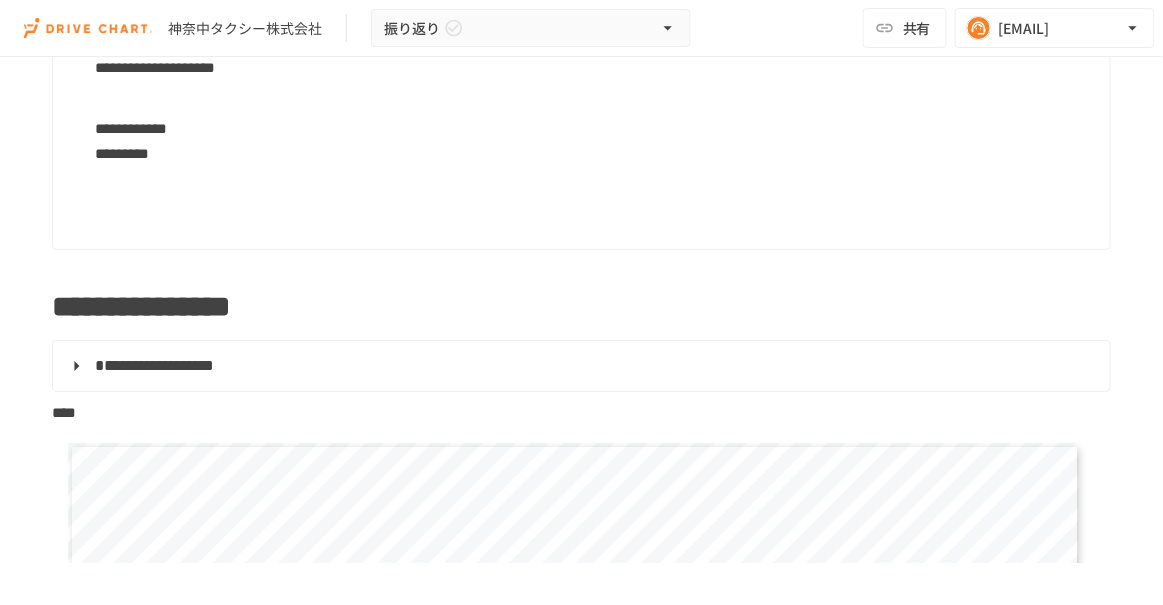 type 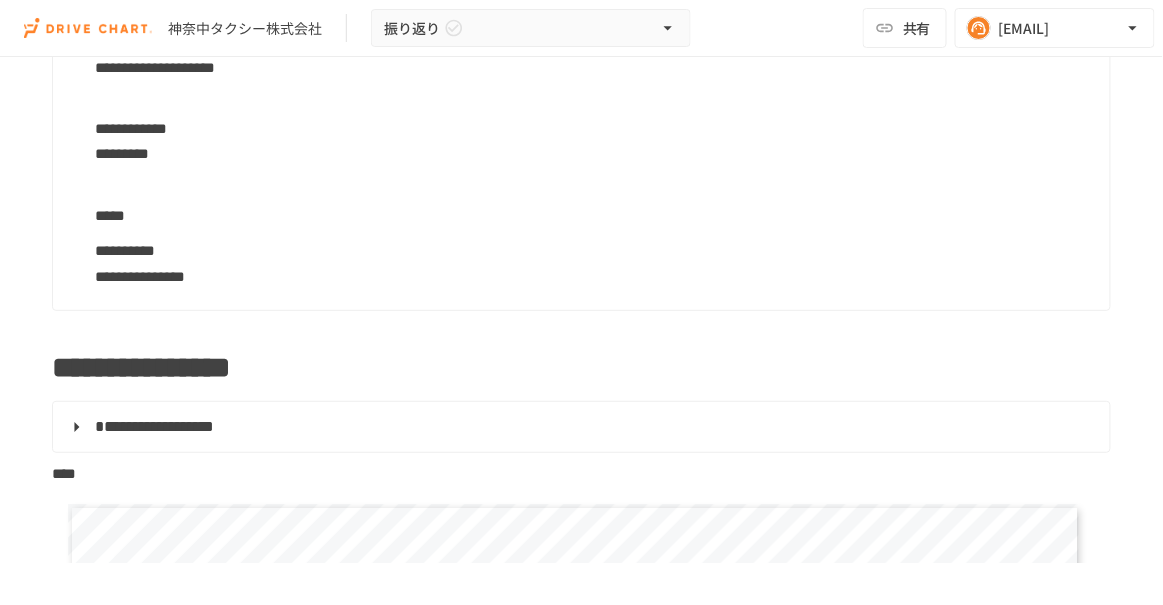click on "**********" at bounding box center [594, 263] 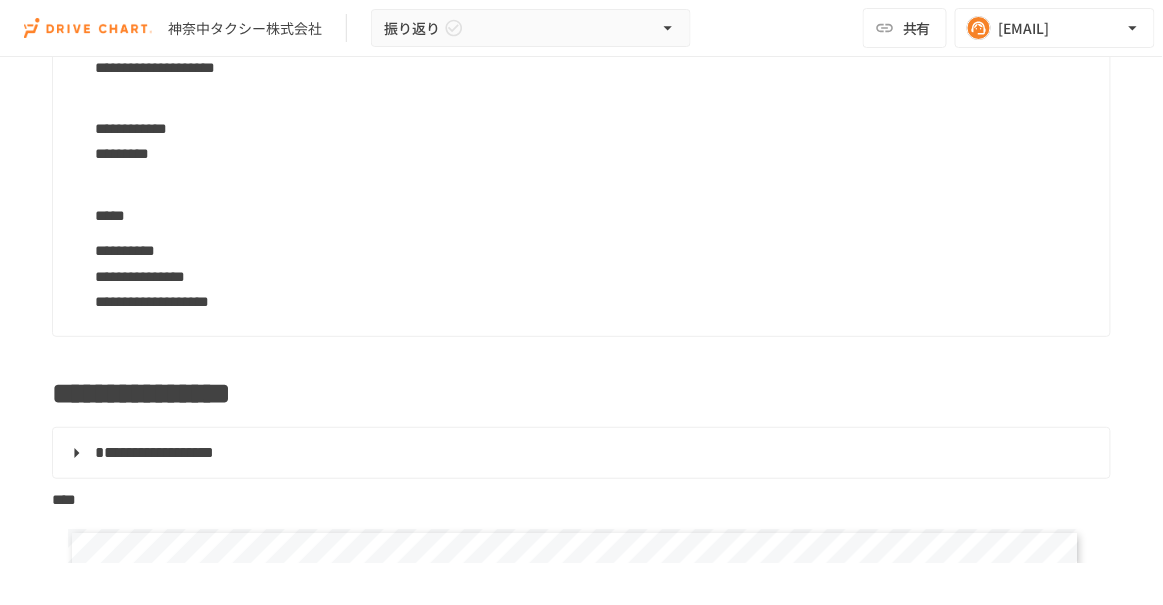 click on "**********" at bounding box center (594, 276) 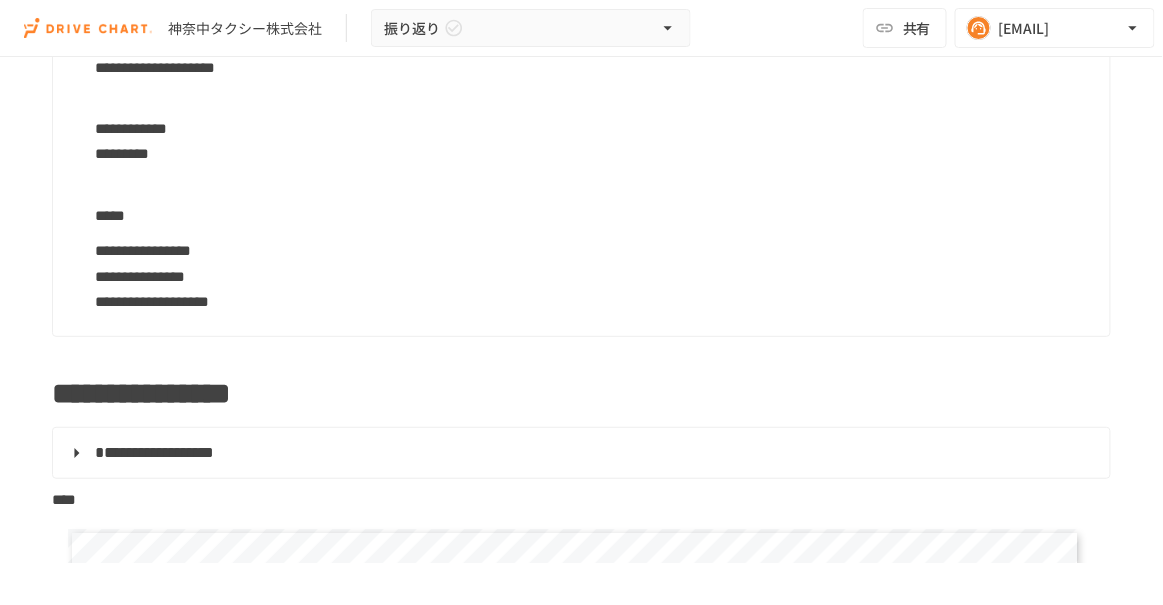 click on "**********" at bounding box center (581, -38) 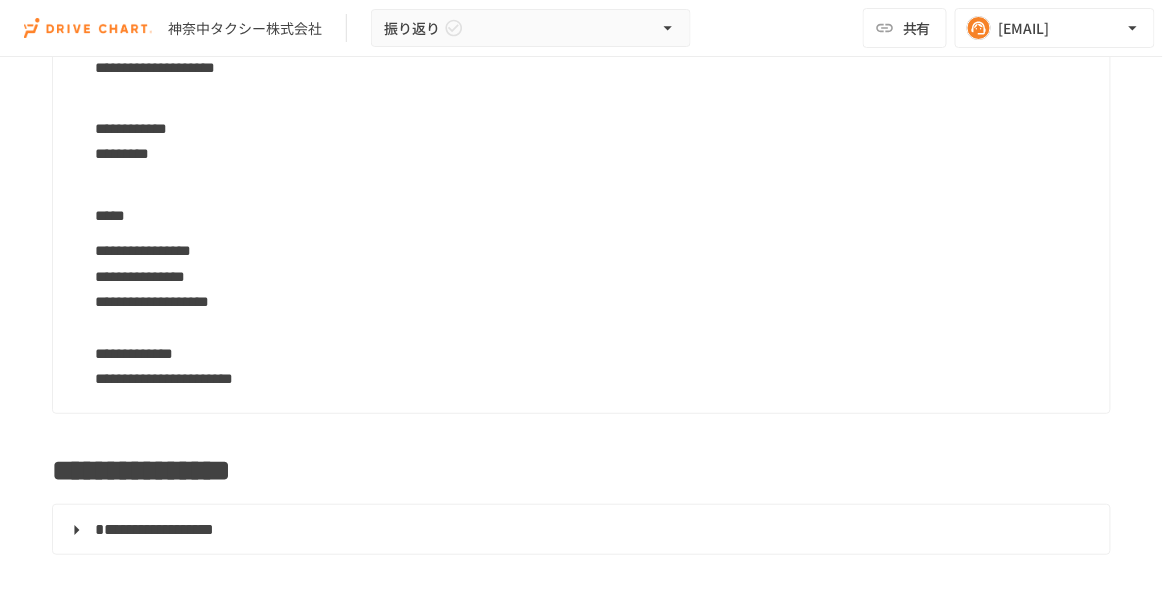click on "**********" at bounding box center (594, 315) 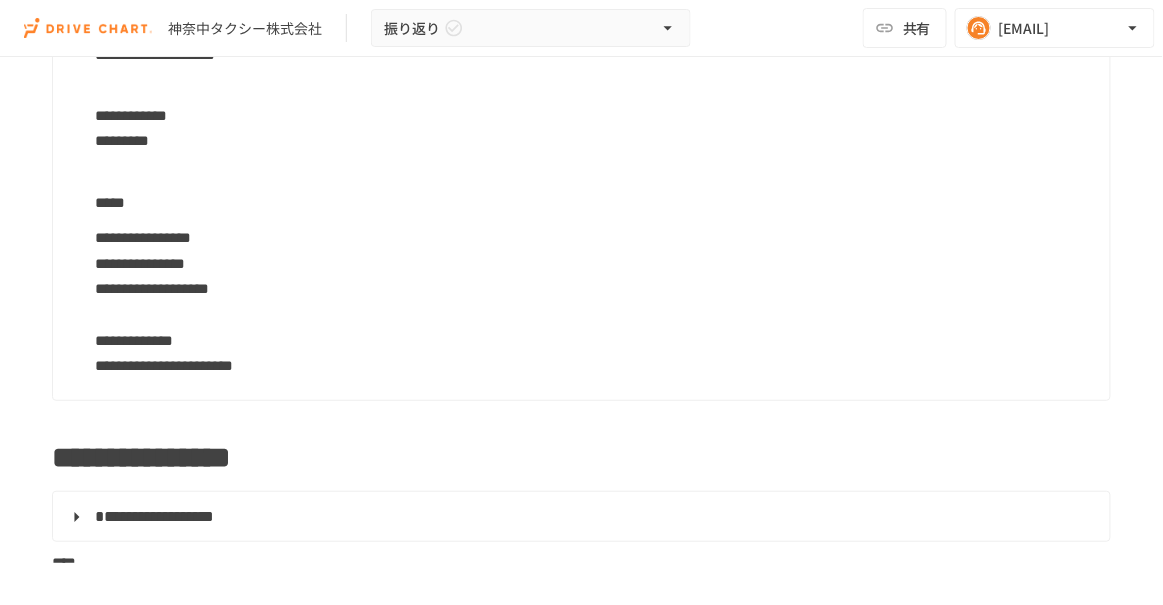click on "**********" at bounding box center (594, 302) 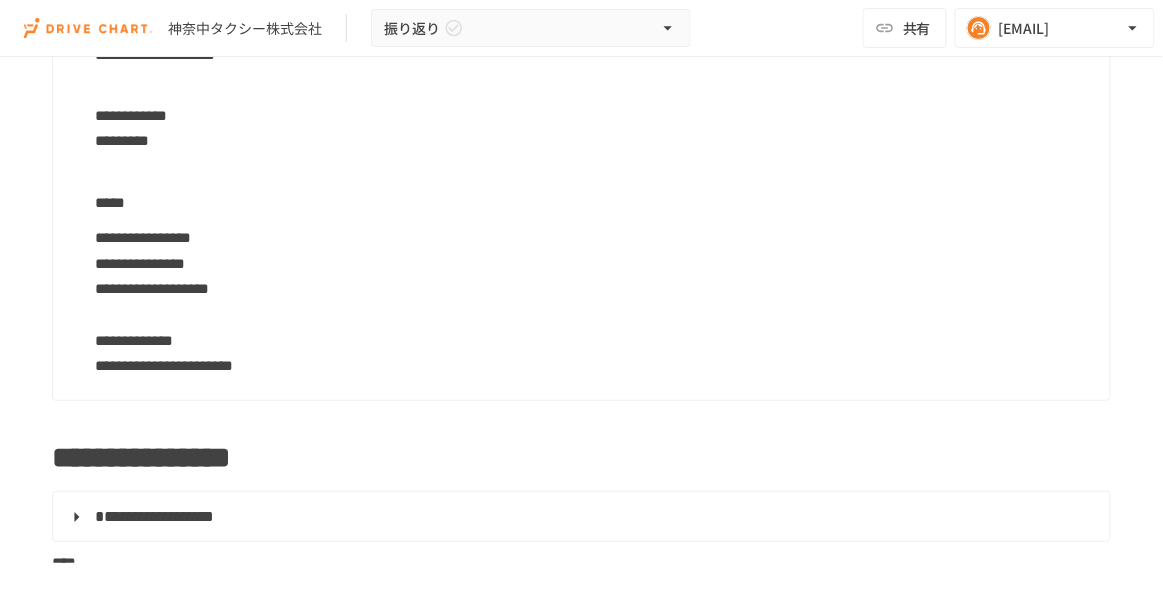 scroll, scrollTop: 1392, scrollLeft: 0, axis: vertical 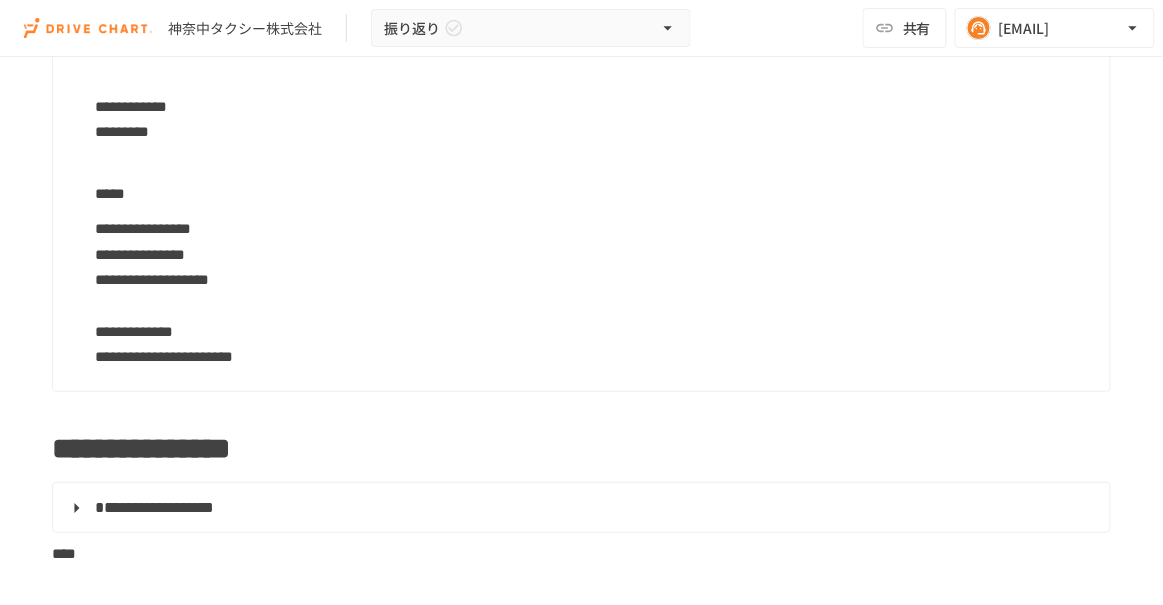 click on "**********" at bounding box center (594, 293) 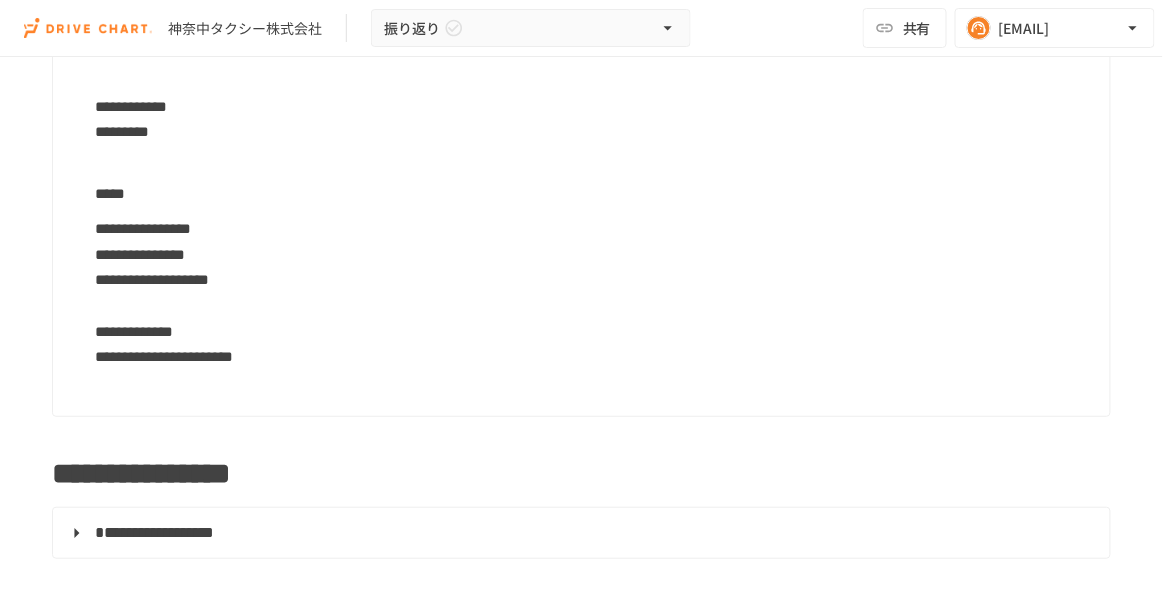 click on "**********" at bounding box center (594, 305) 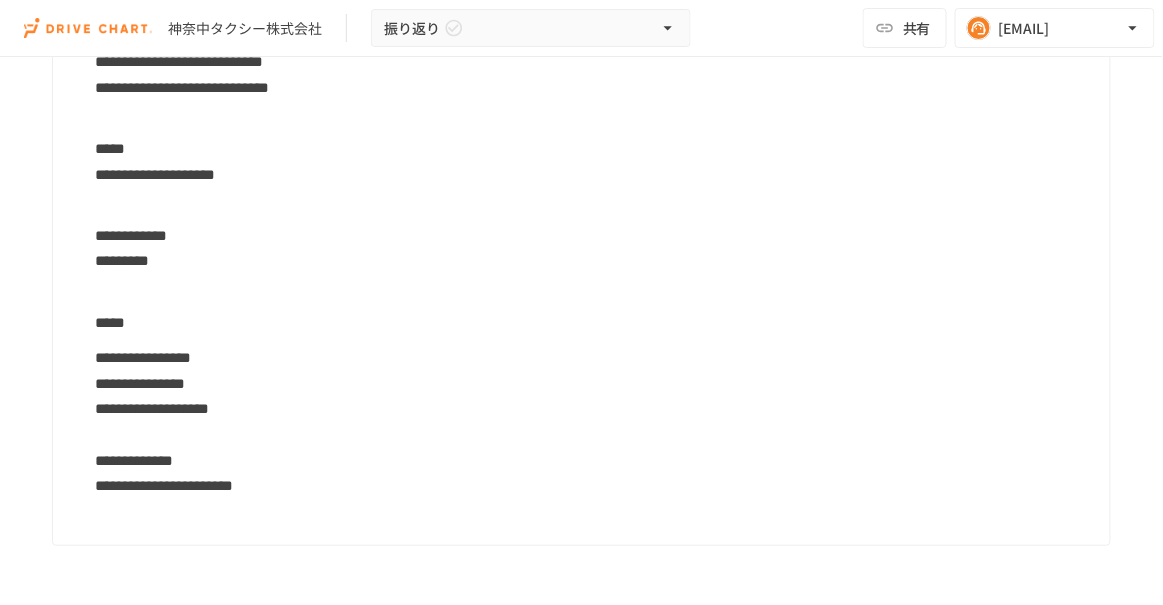 scroll, scrollTop: 1259, scrollLeft: 0, axis: vertical 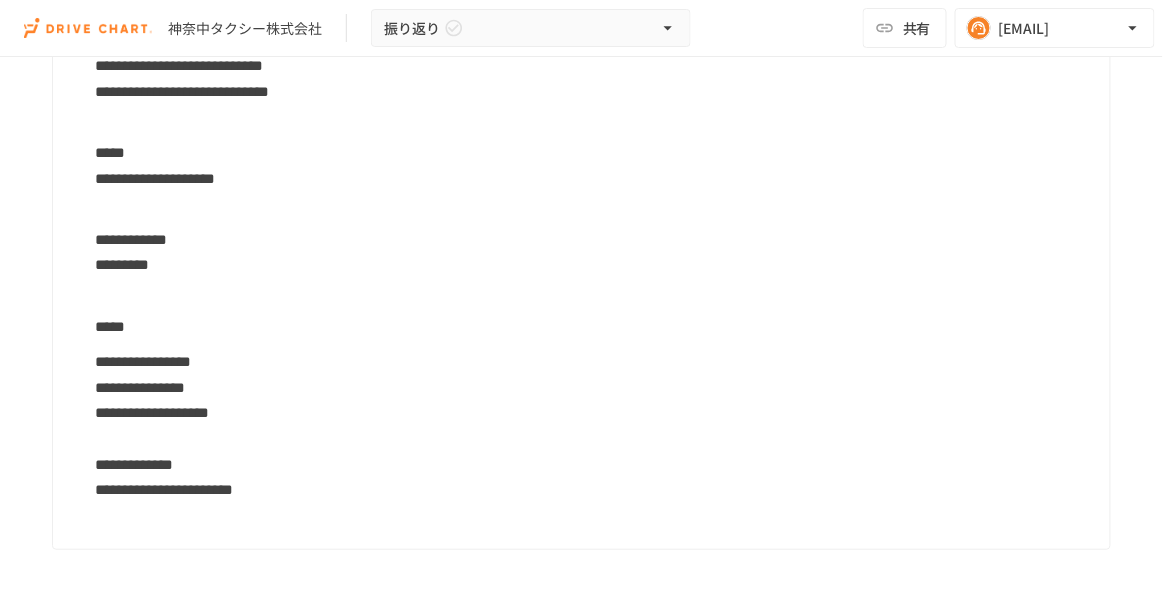click on "**********" at bounding box center (594, 438) 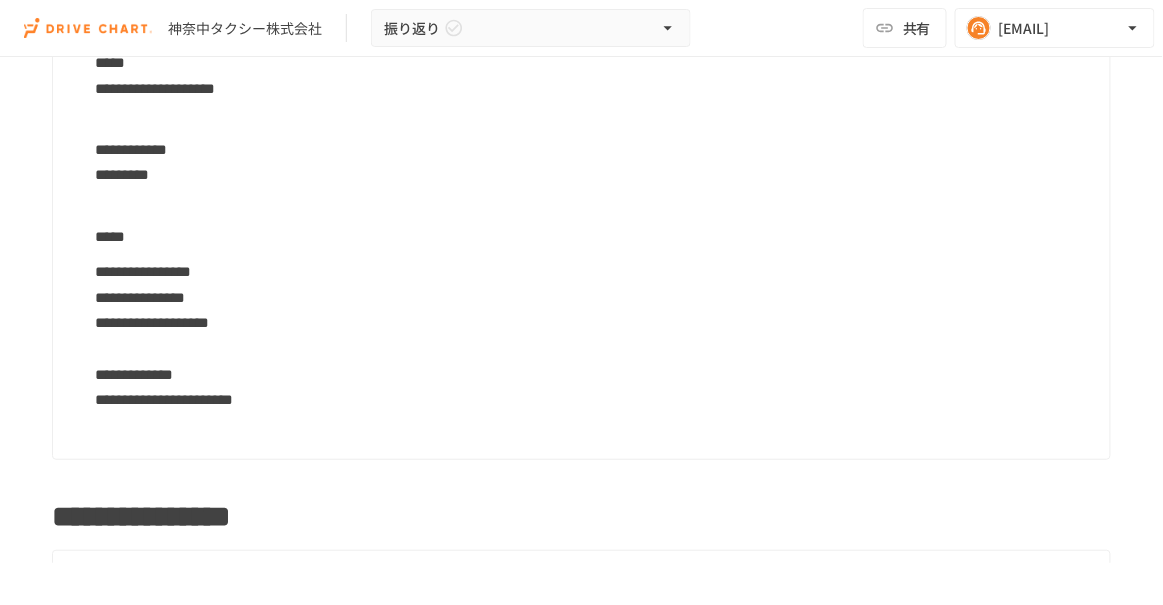 scroll, scrollTop: 1350, scrollLeft: 0, axis: vertical 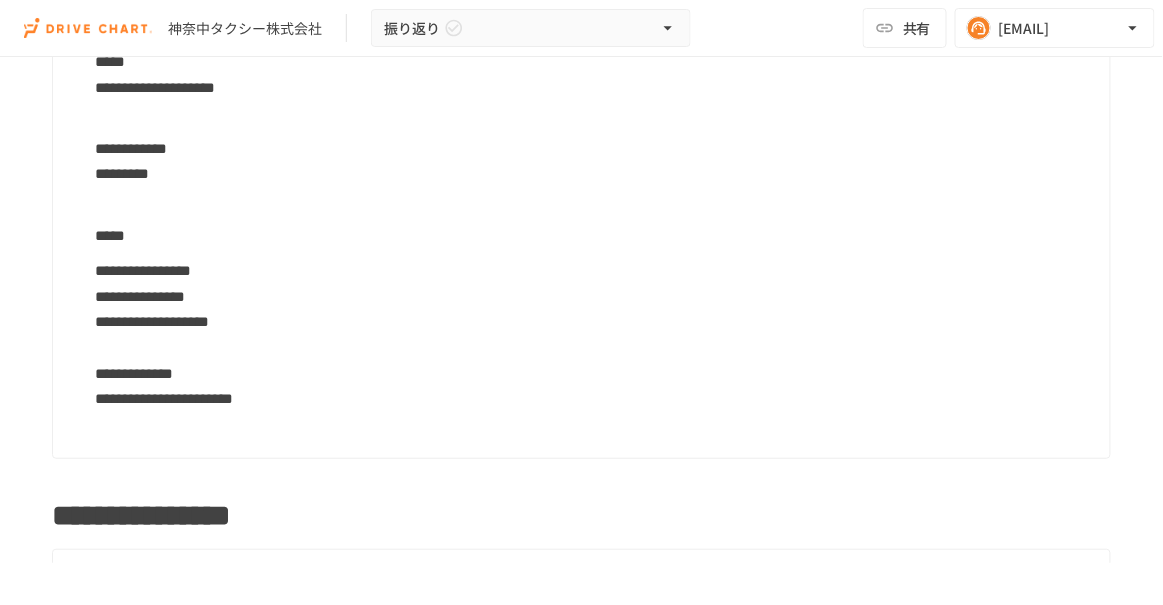 click on "**********" at bounding box center [164, 398] 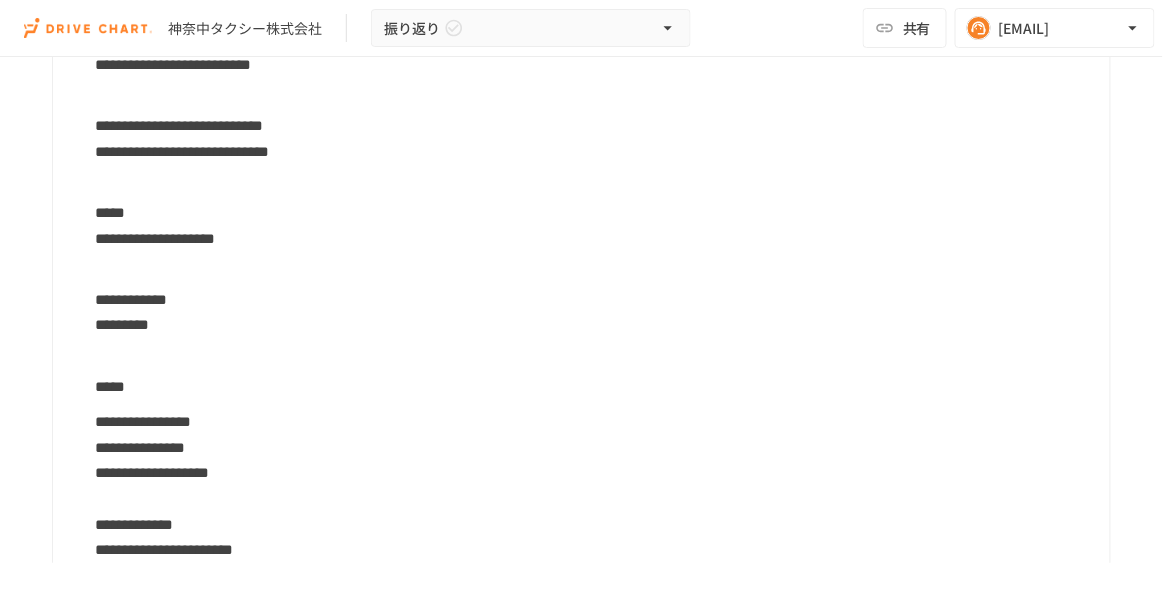 scroll, scrollTop: 1528, scrollLeft: 0, axis: vertical 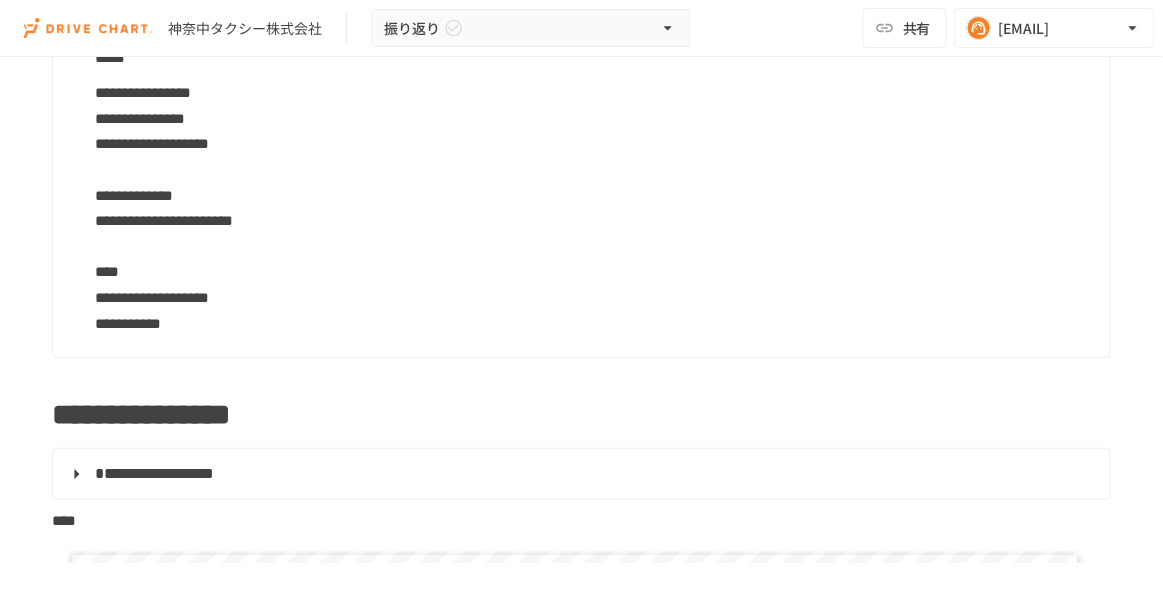 click on "**********" at bounding box center (594, 208) 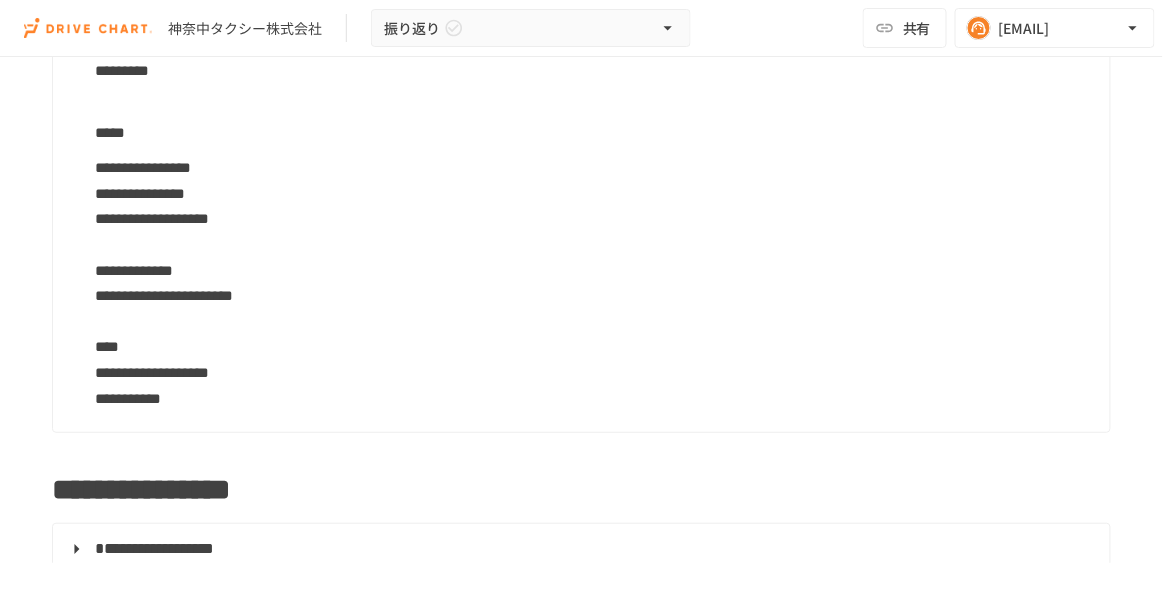 scroll, scrollTop: 1619, scrollLeft: 0, axis: vertical 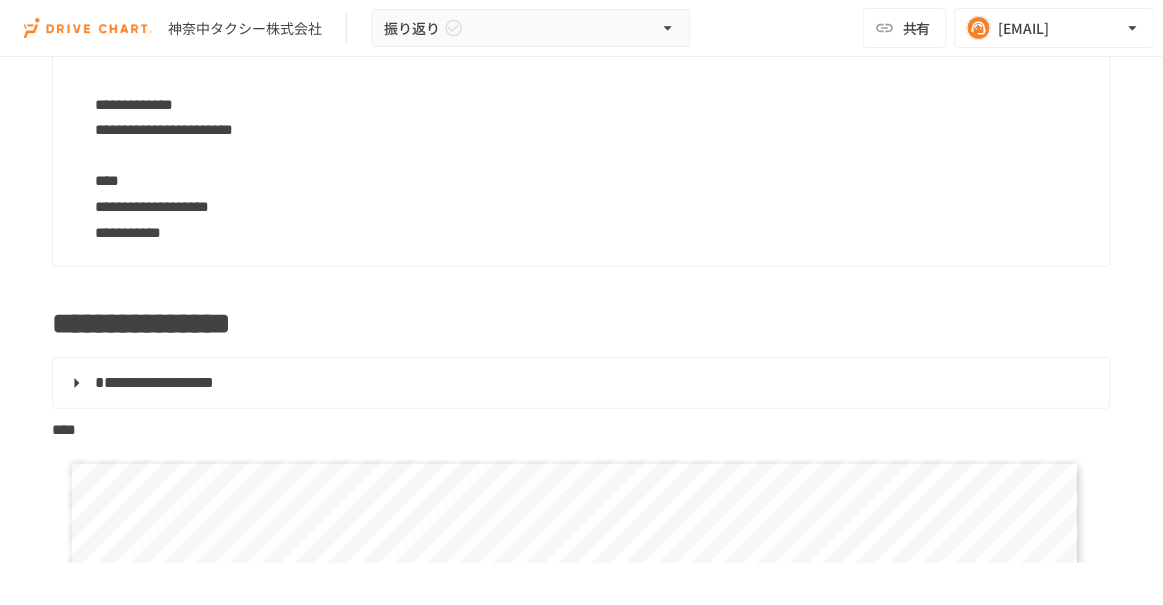 click on "**********" at bounding box center [594, 117] 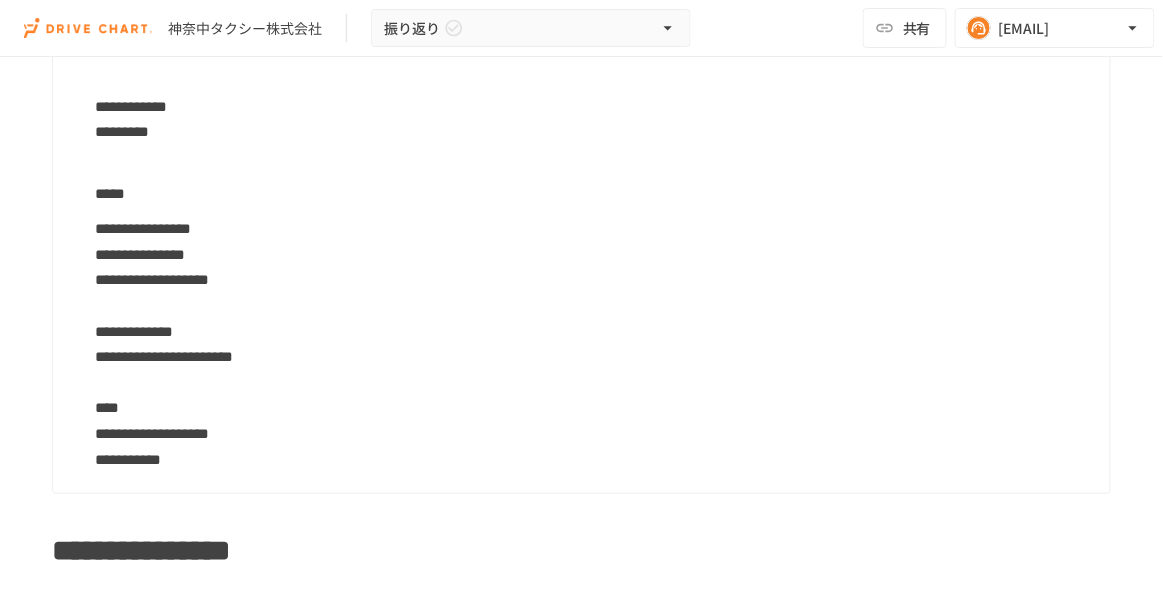 scroll, scrollTop: 1393, scrollLeft: 0, axis: vertical 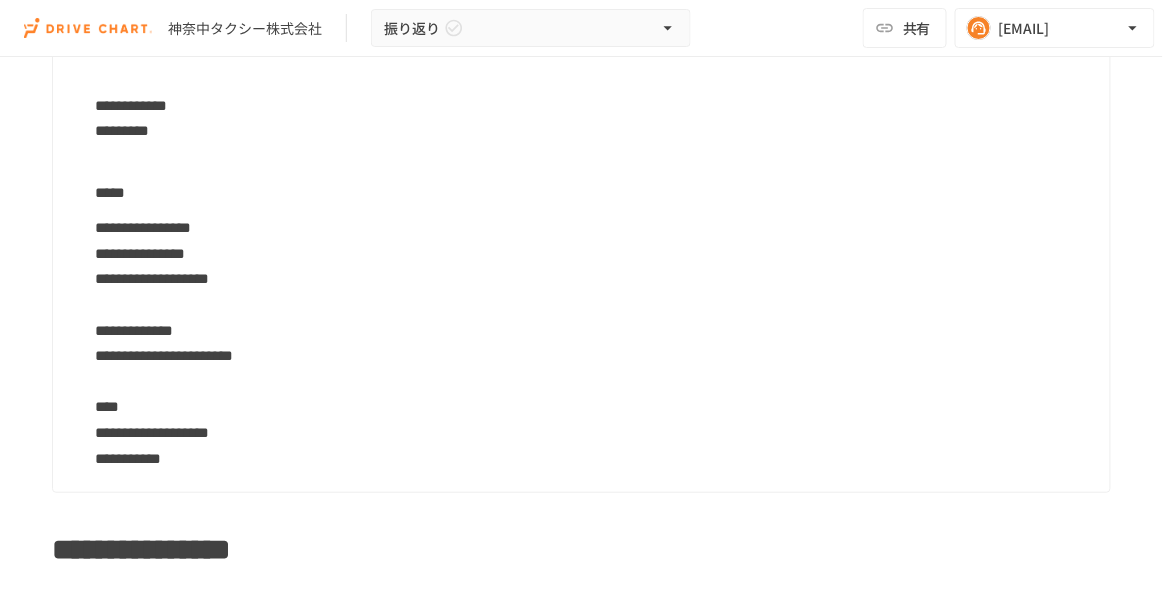 click on "**********" at bounding box center (594, 343) 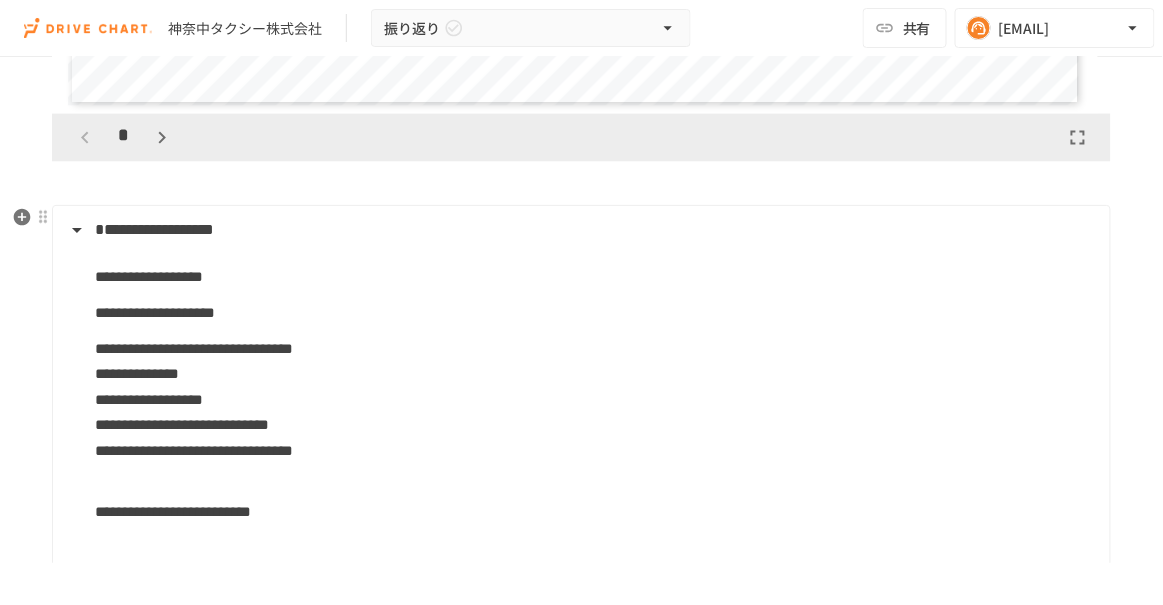 scroll, scrollTop: 745, scrollLeft: 0, axis: vertical 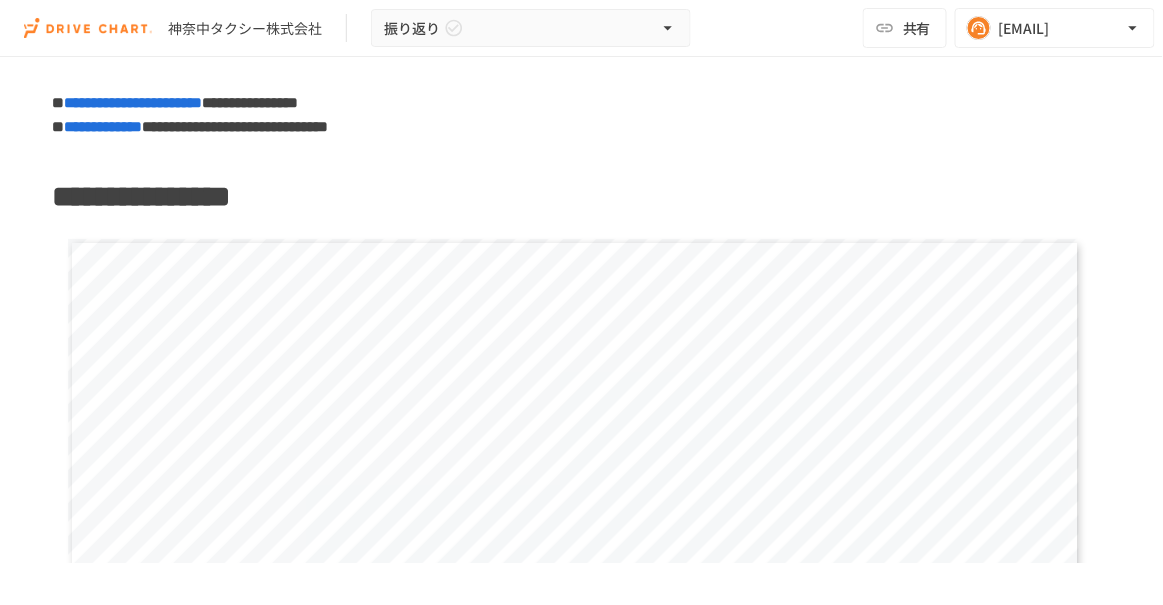 click on "**********" at bounding box center [581, 1499] 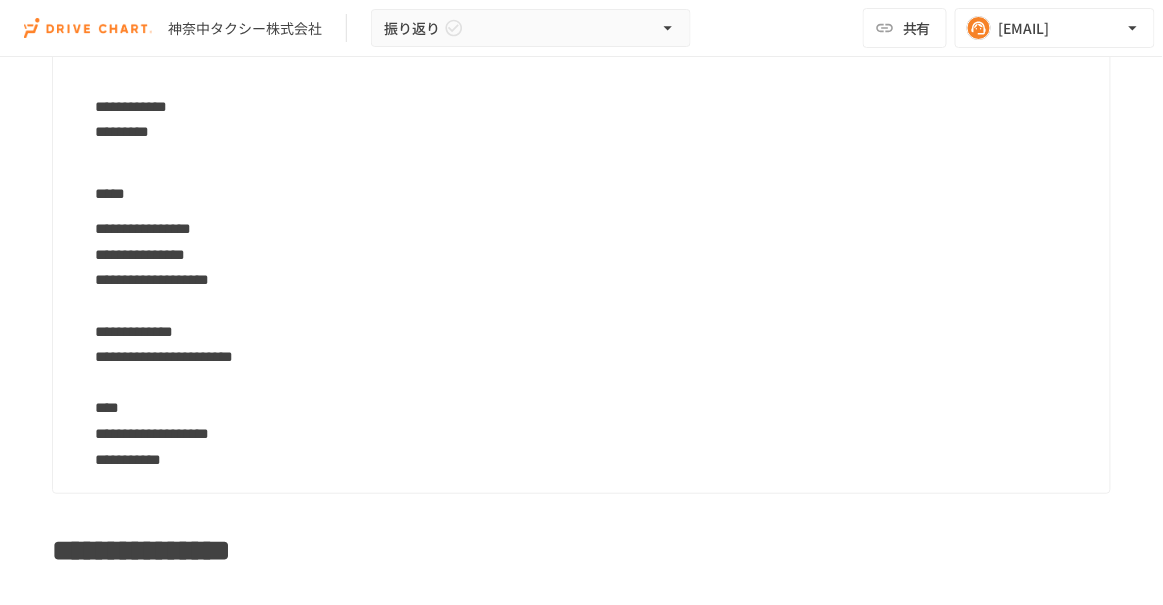 scroll, scrollTop: 1576, scrollLeft: 0, axis: vertical 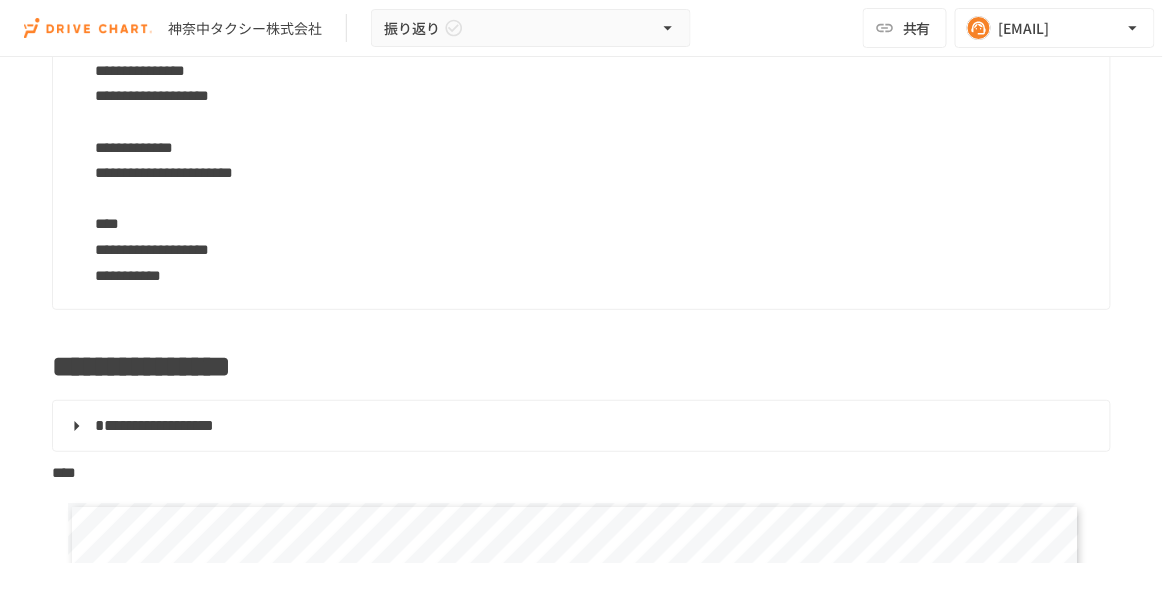 click on "**********" at bounding box center [594, 160] 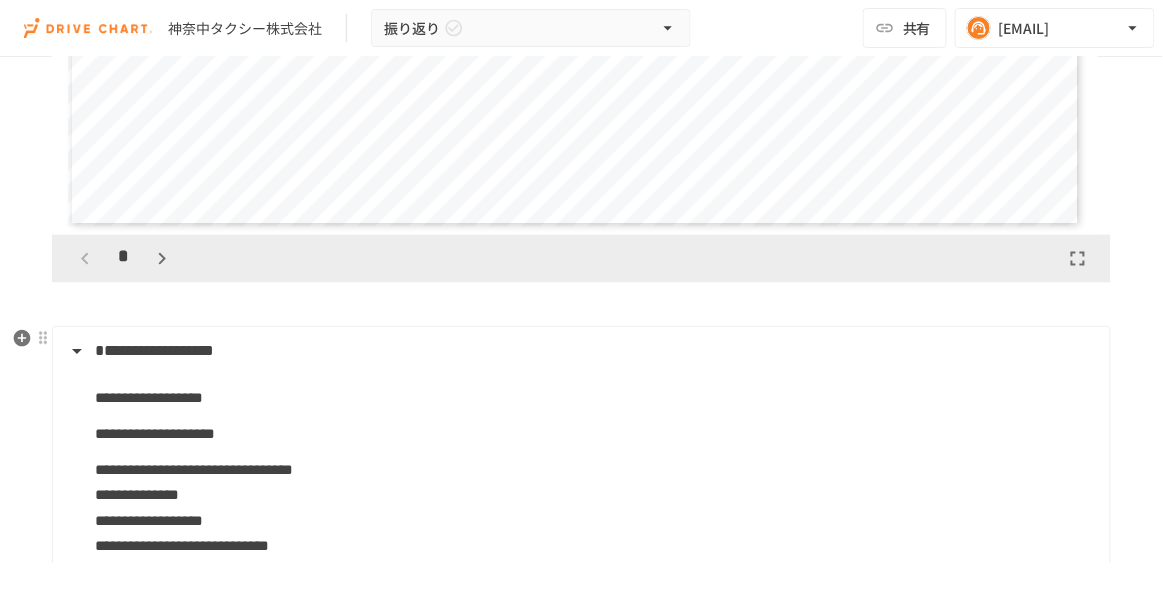 scroll, scrollTop: 632, scrollLeft: 0, axis: vertical 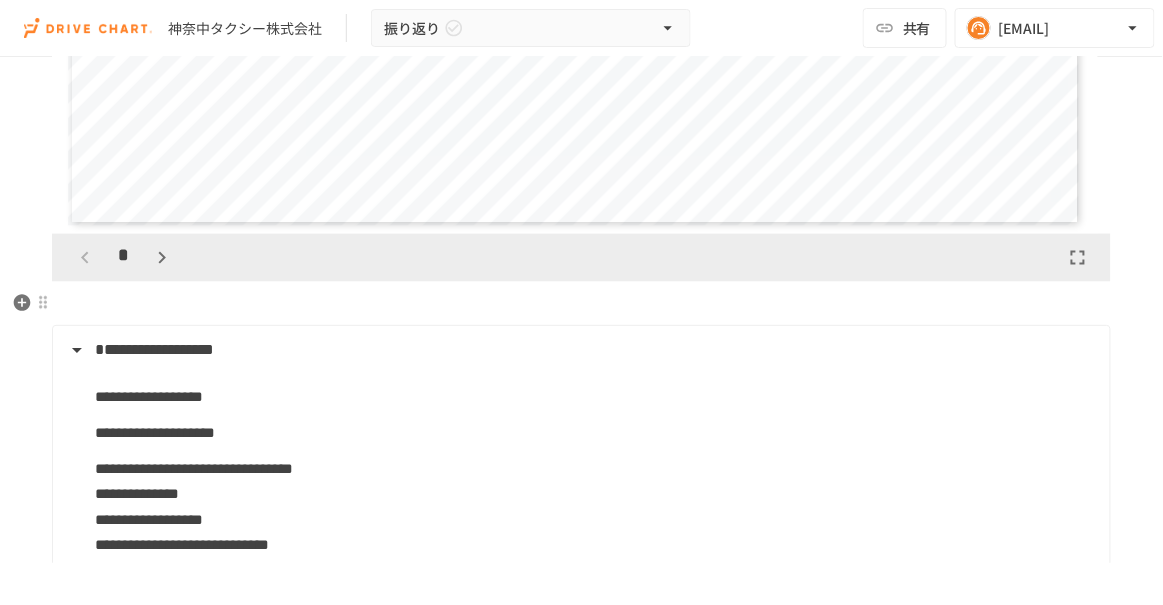 click at bounding box center (581, 304) 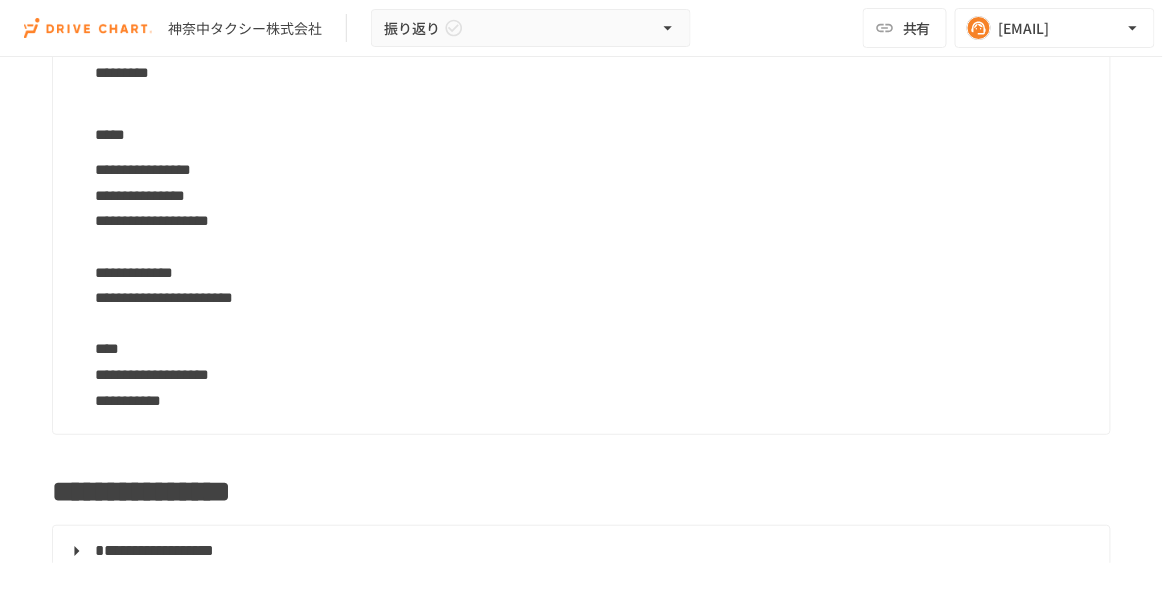 scroll, scrollTop: 1452, scrollLeft: 0, axis: vertical 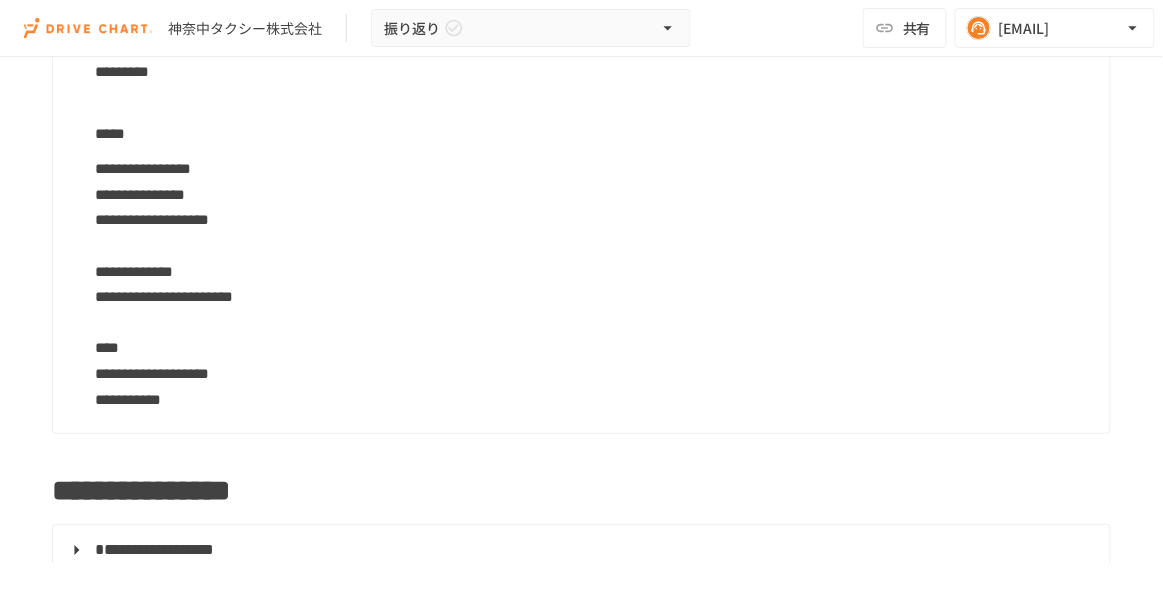 click on "**********" at bounding box center (594, 284) 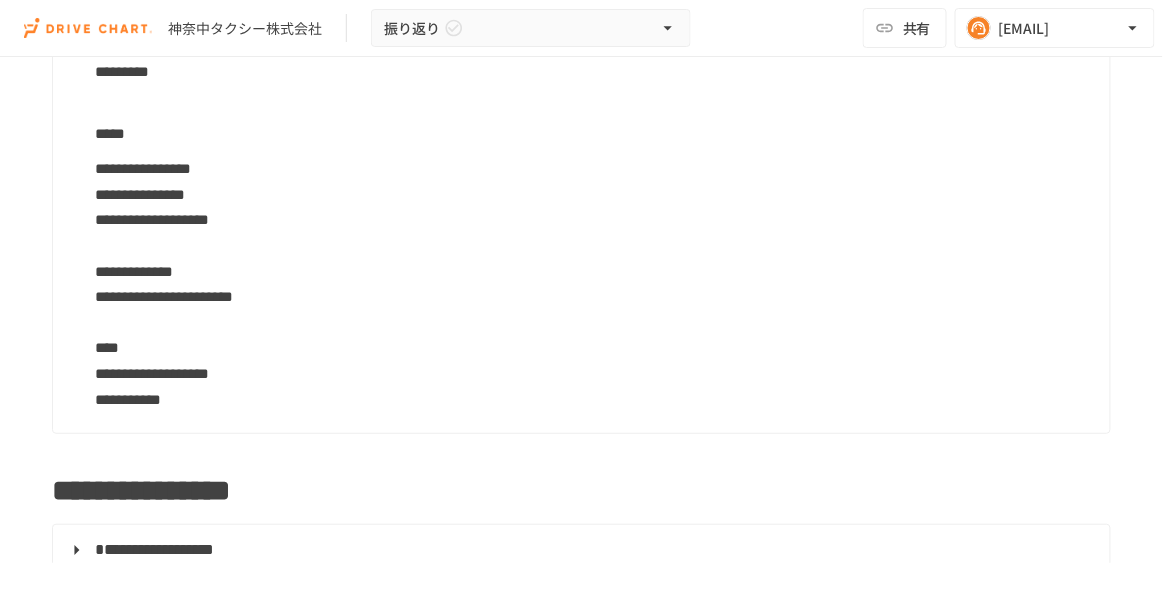 scroll, scrollTop: 1407, scrollLeft: 0, axis: vertical 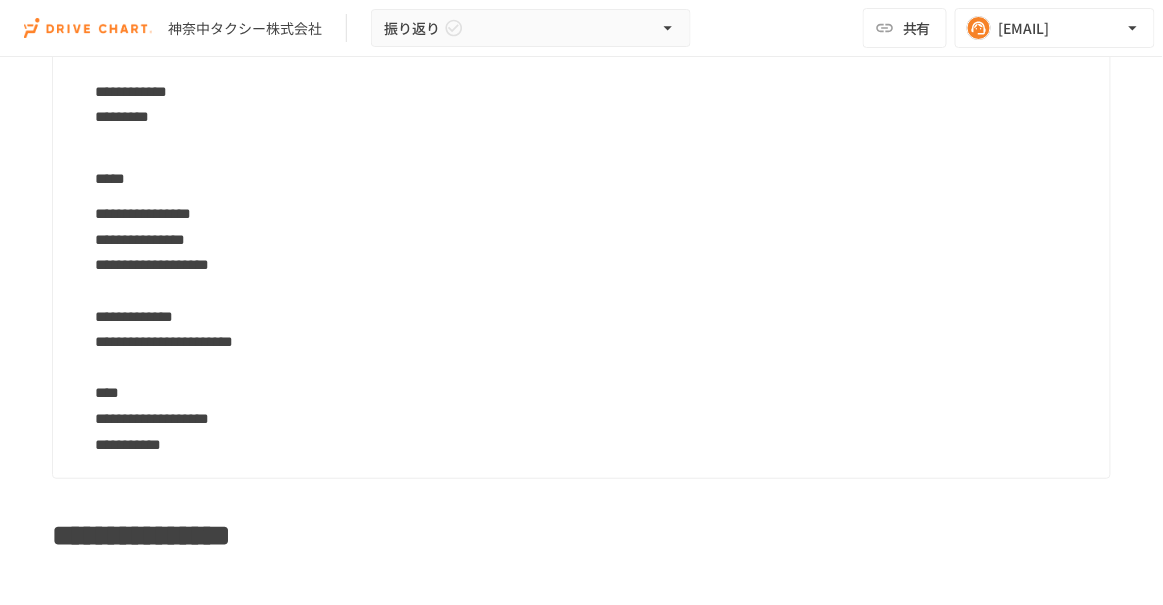 click on "**********" at bounding box center [594, 329] 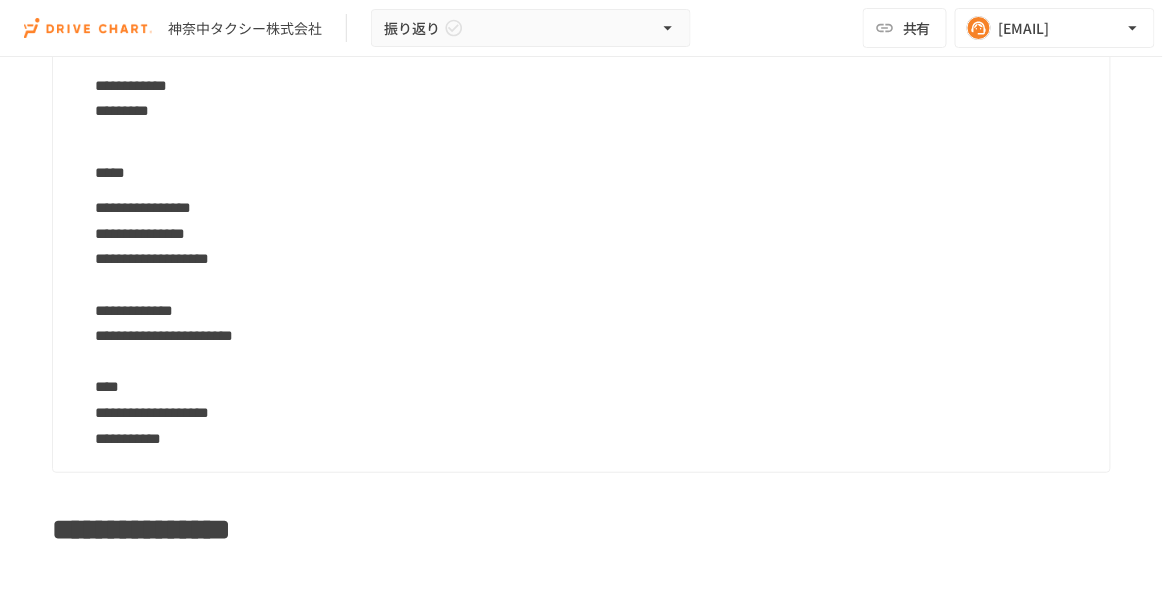 scroll, scrollTop: 1414, scrollLeft: 0, axis: vertical 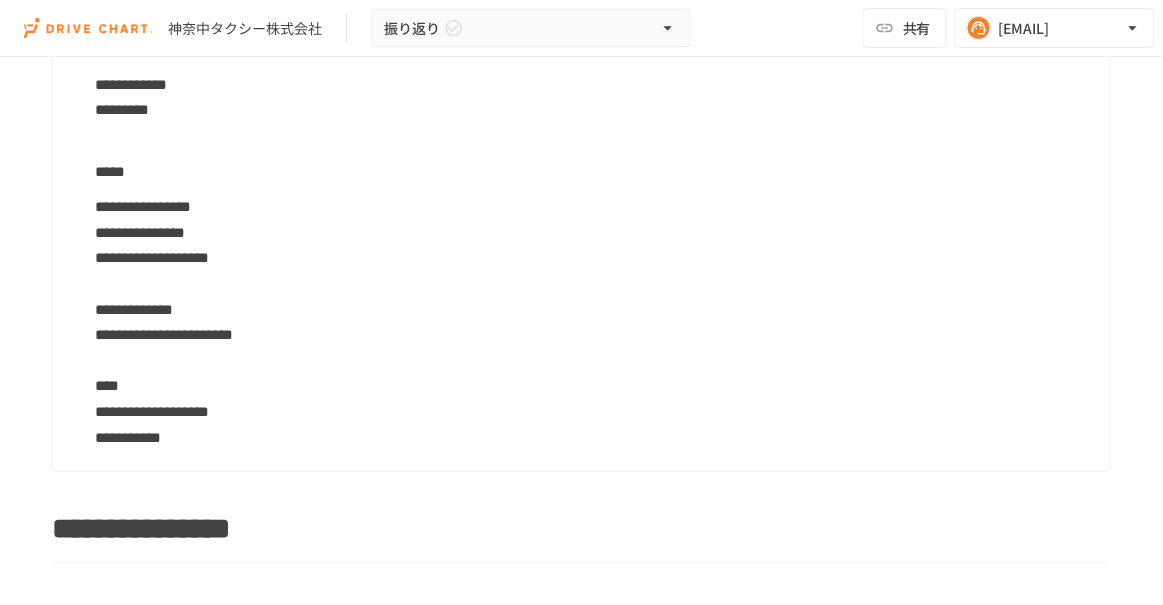click on "**********" at bounding box center (594, 322) 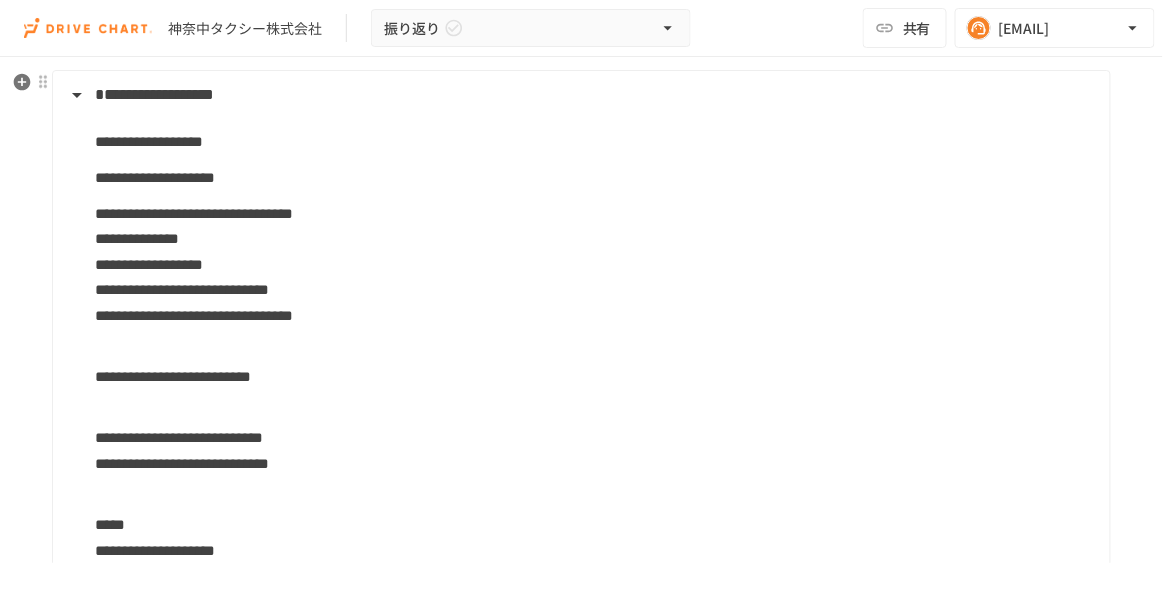 scroll, scrollTop: 823, scrollLeft: 0, axis: vertical 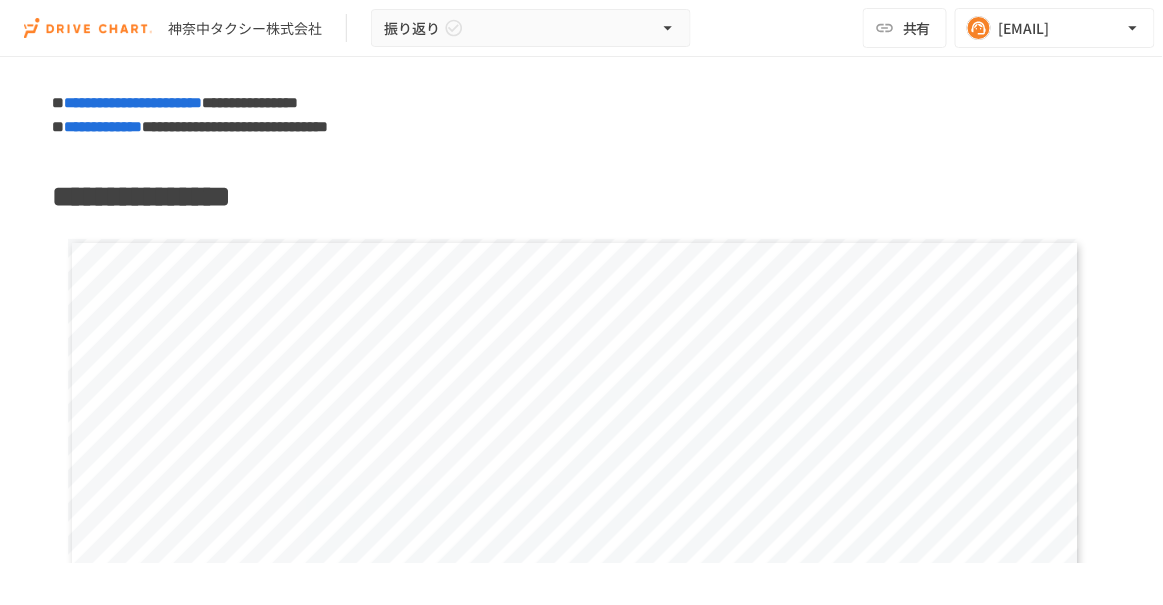 click on "**********" at bounding box center (581, 1499) 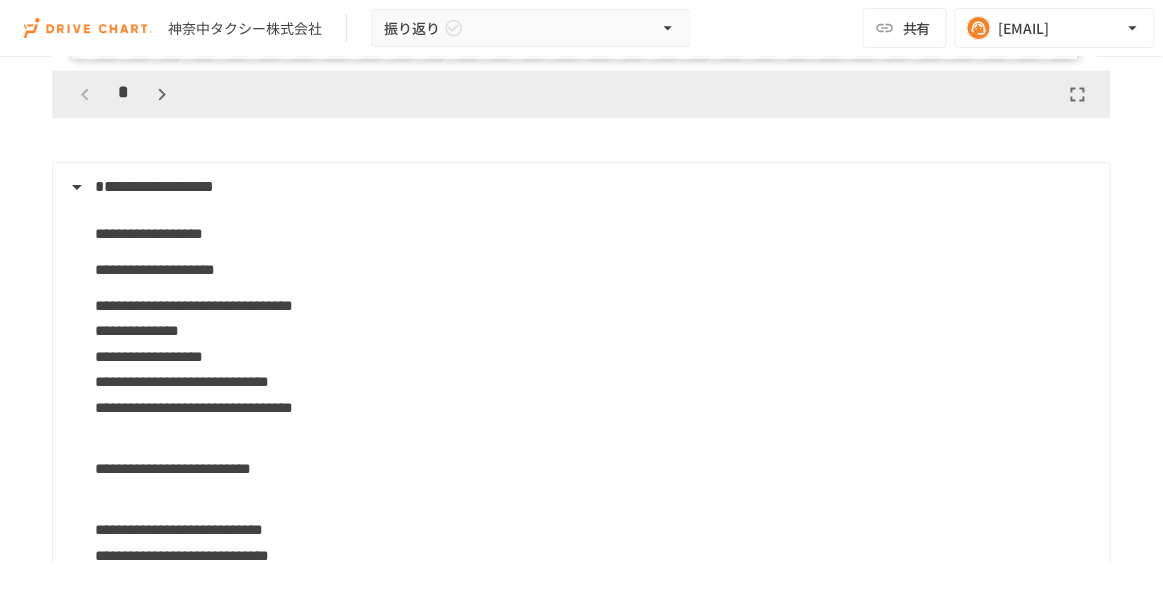 scroll, scrollTop: 822, scrollLeft: 0, axis: vertical 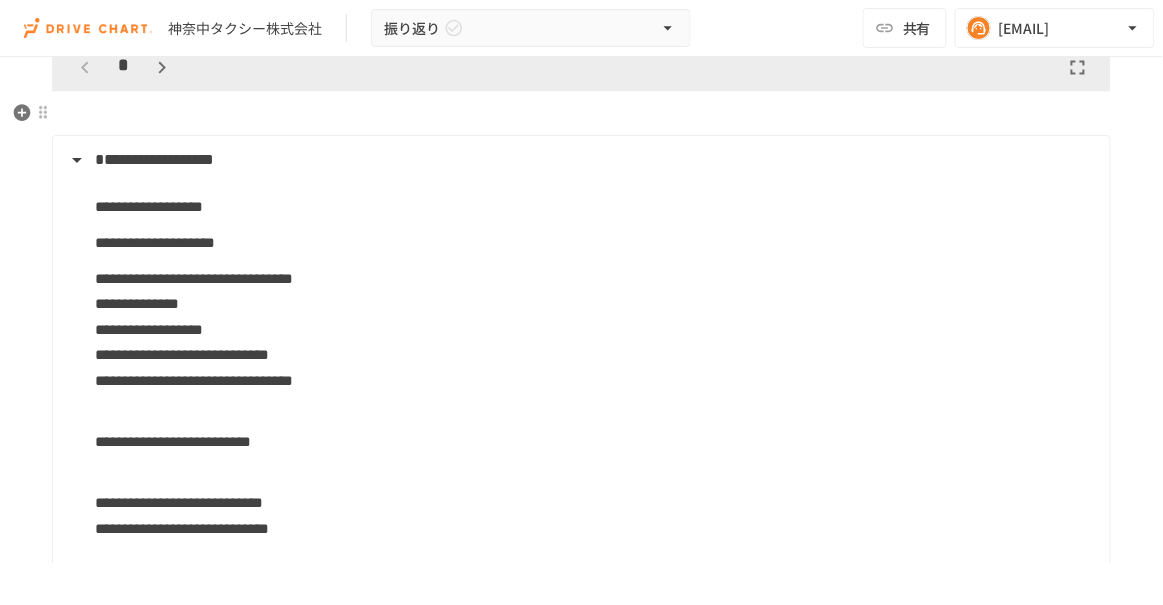 click at bounding box center (581, 114) 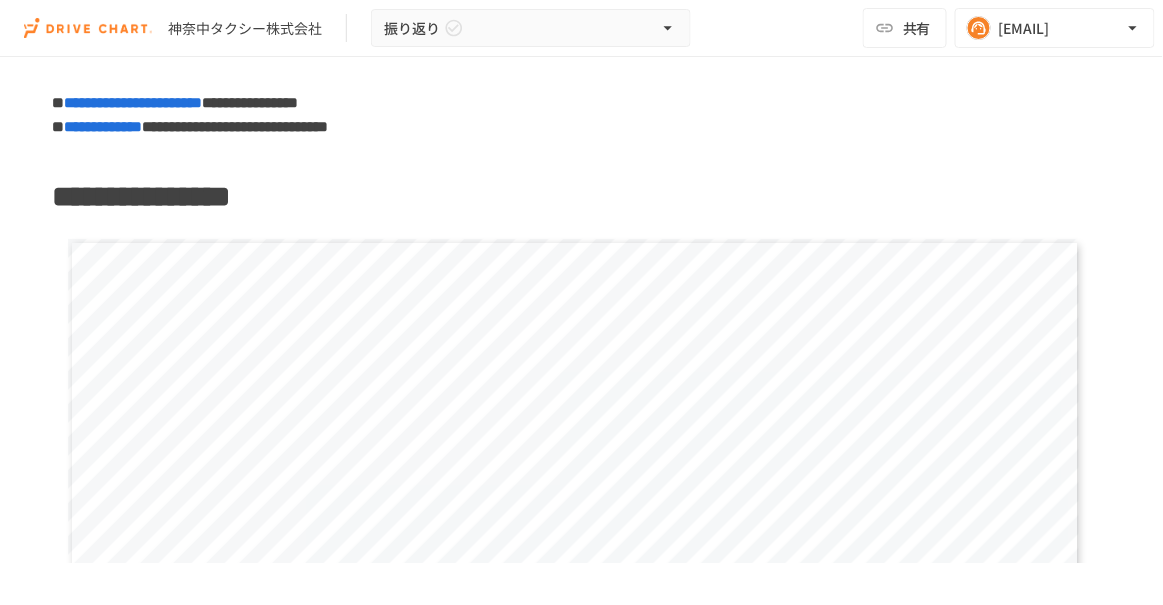 click on "**********" at bounding box center [581, 1499] 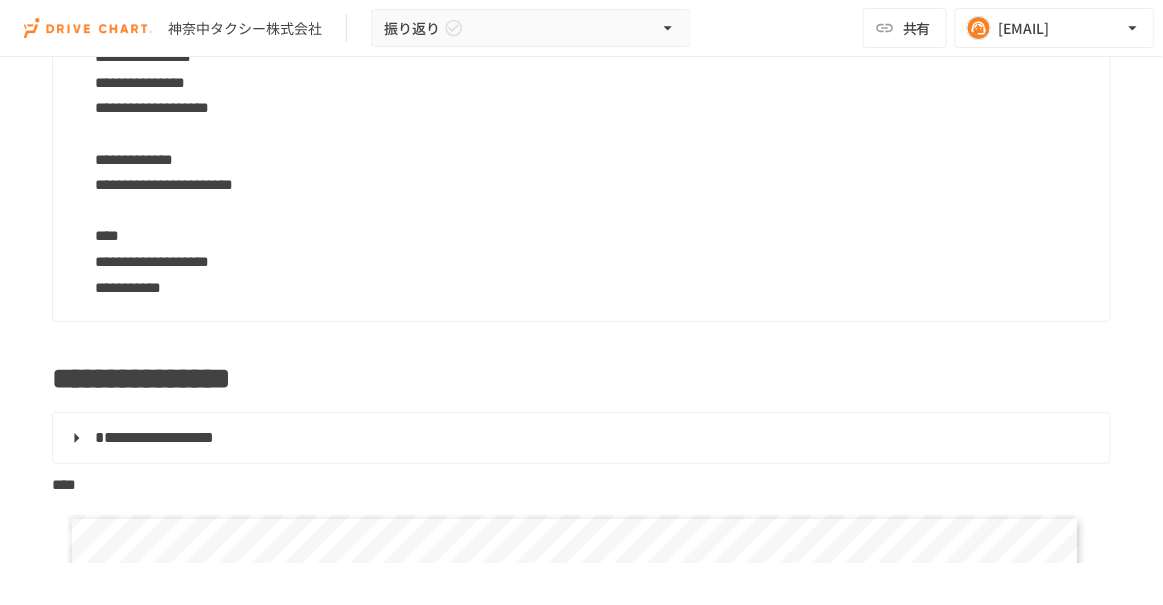 scroll, scrollTop: 1564, scrollLeft: 0, axis: vertical 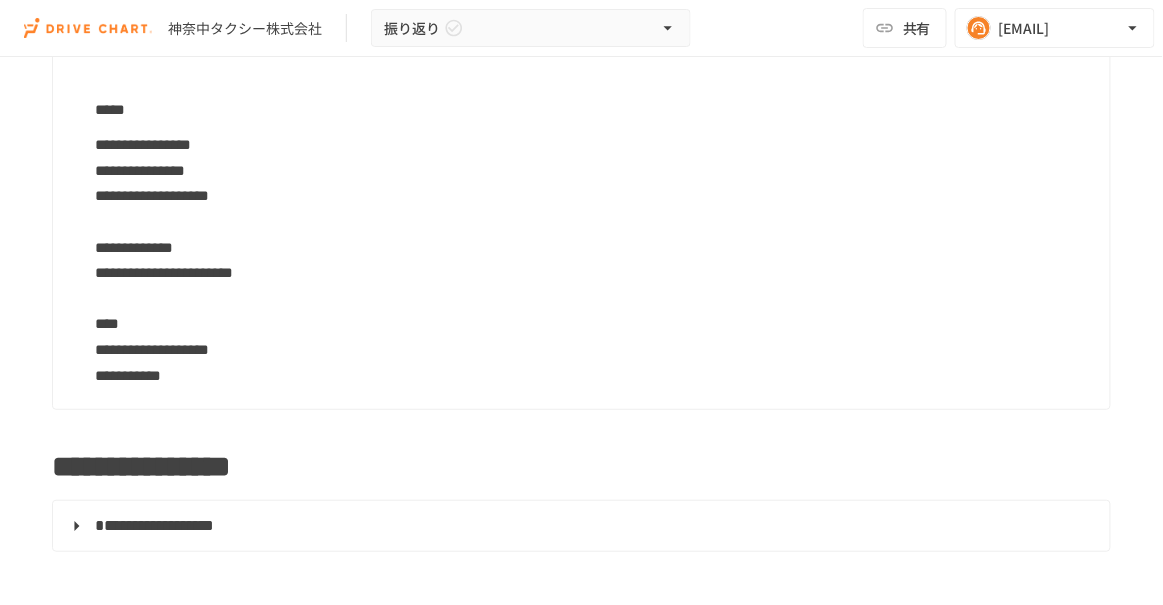click on "**********" at bounding box center [128, 375] 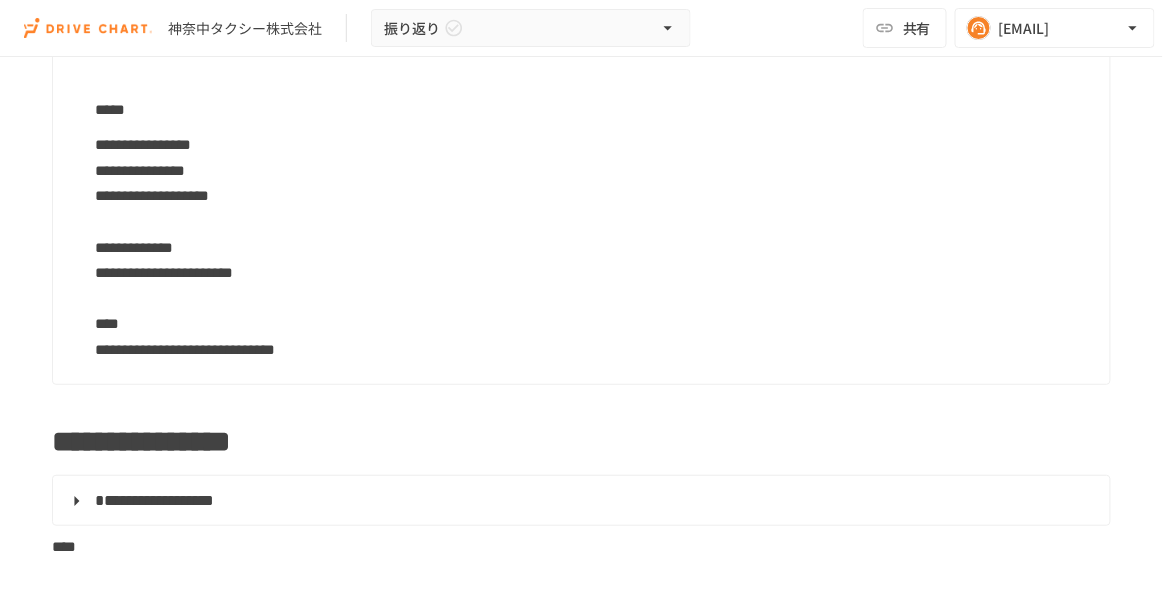 click on "**********" at bounding box center (594, 247) 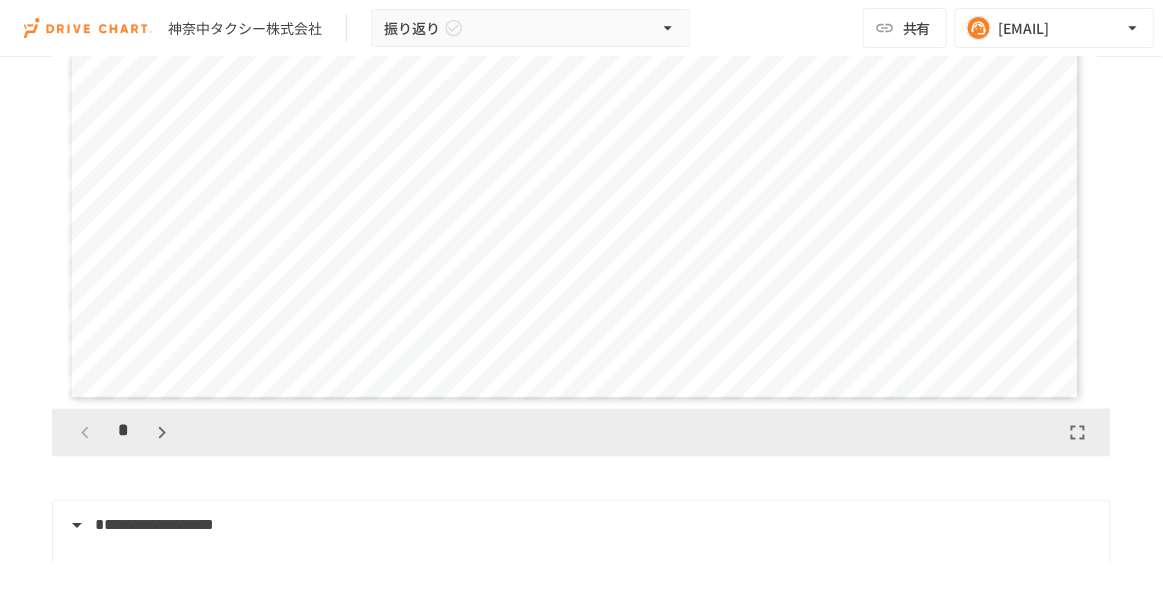scroll, scrollTop: 459, scrollLeft: 0, axis: vertical 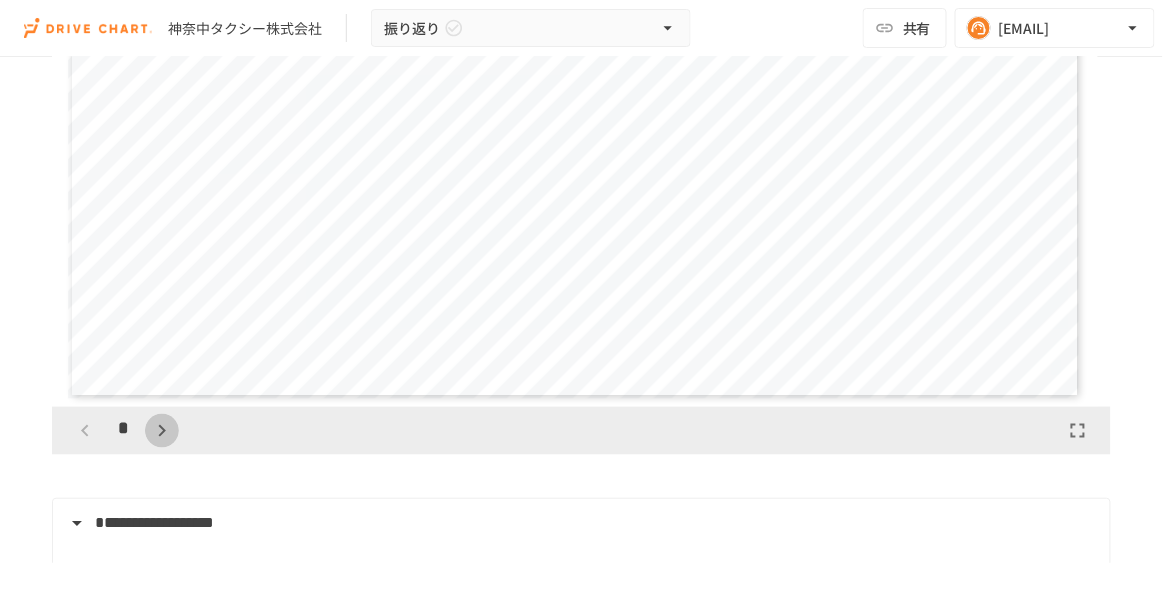 click 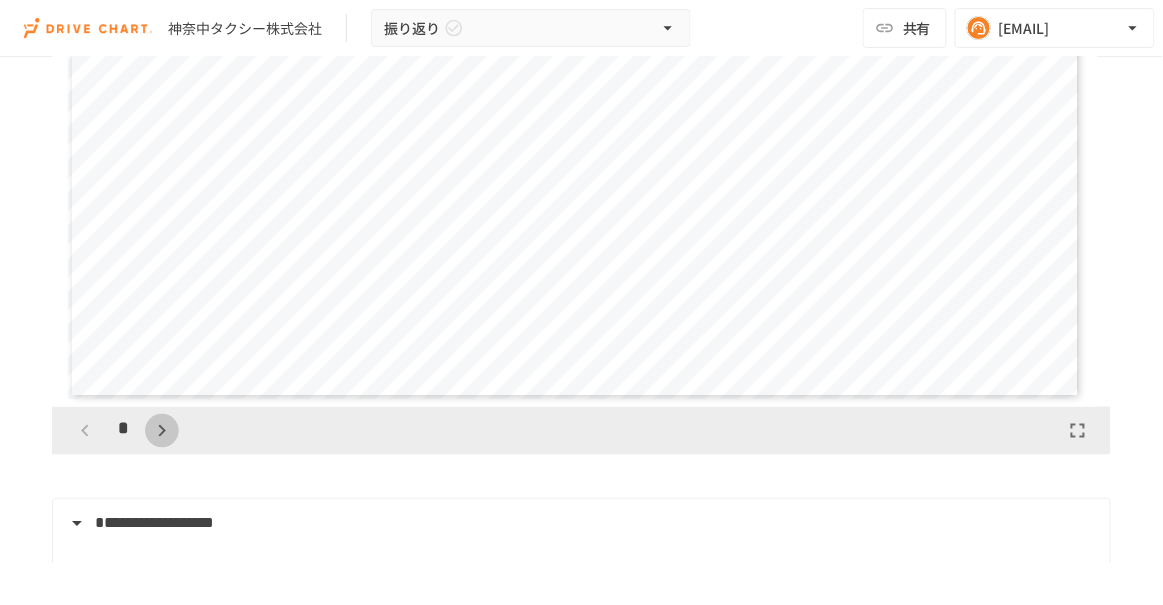 click 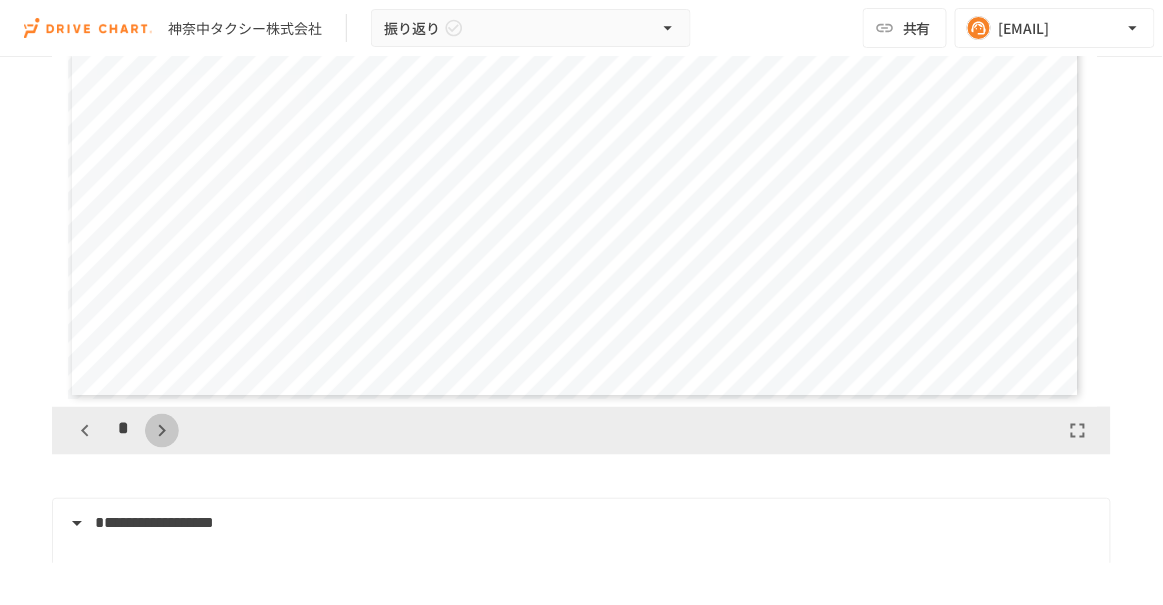 click 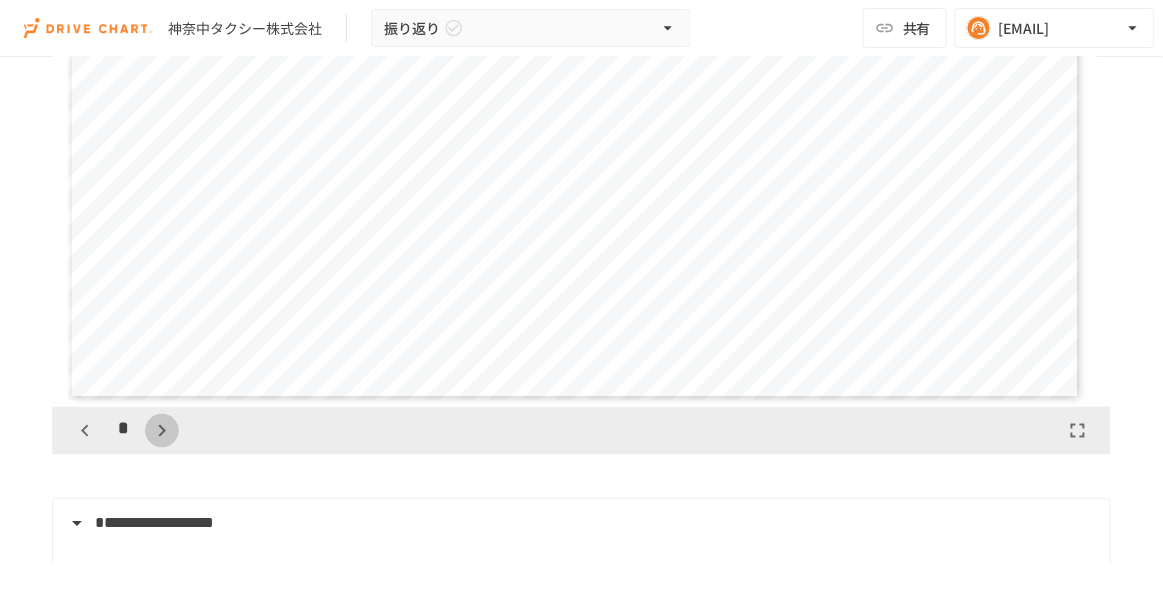 click 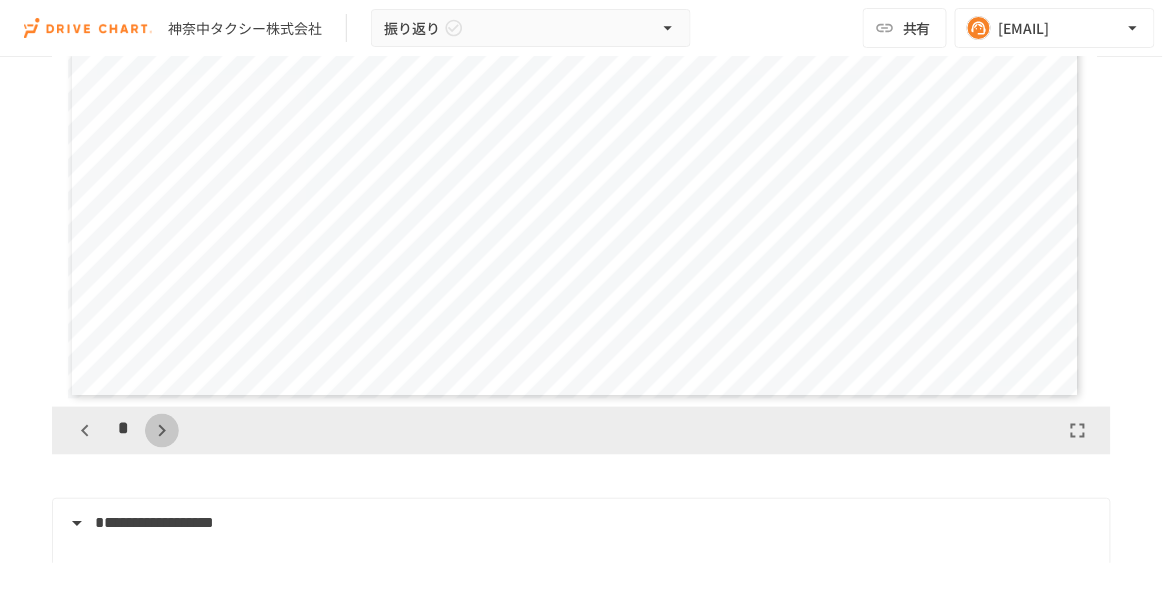 click 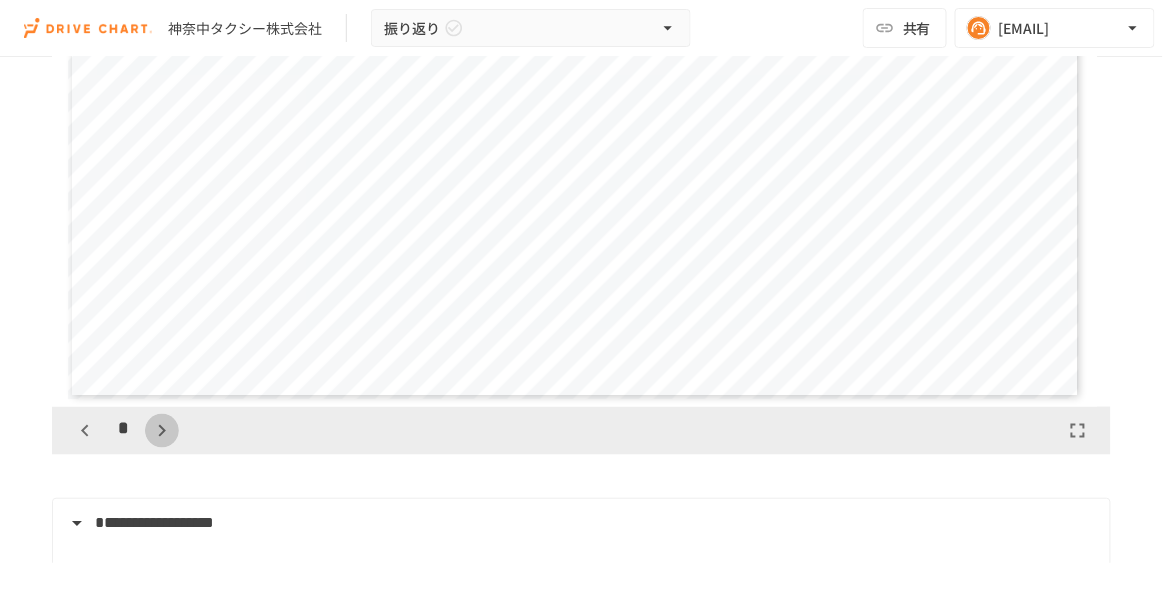 click 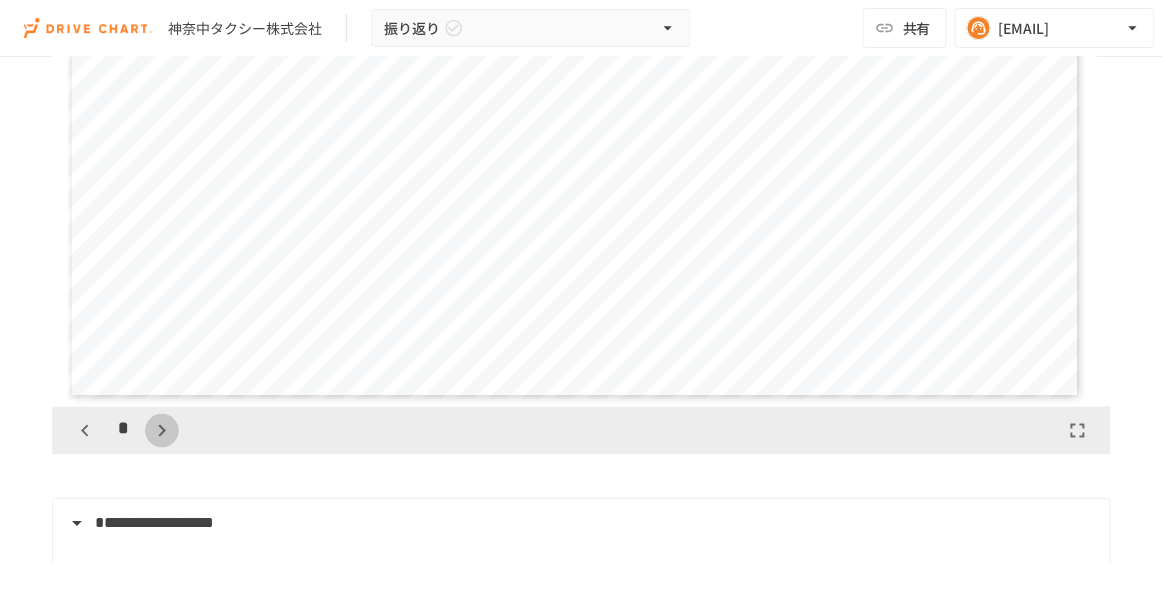 click 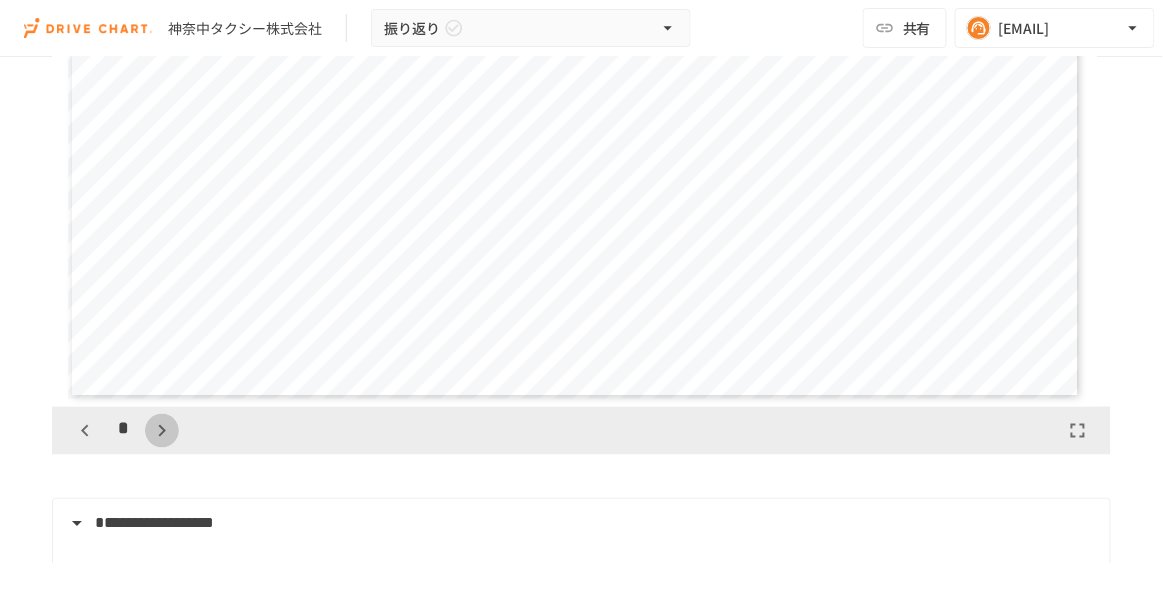 click 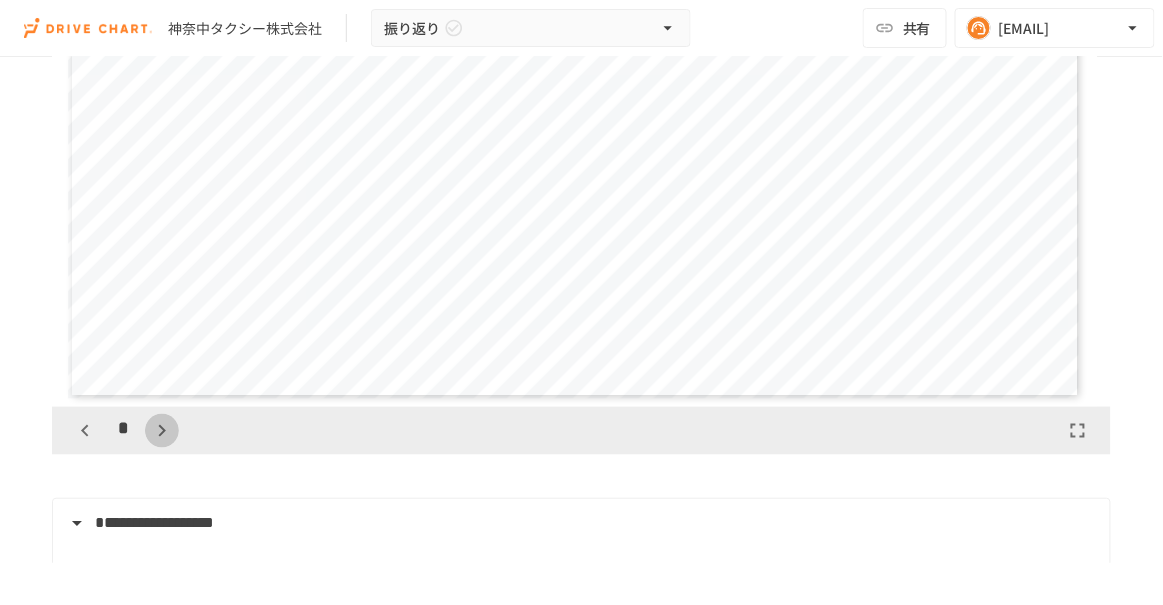 click 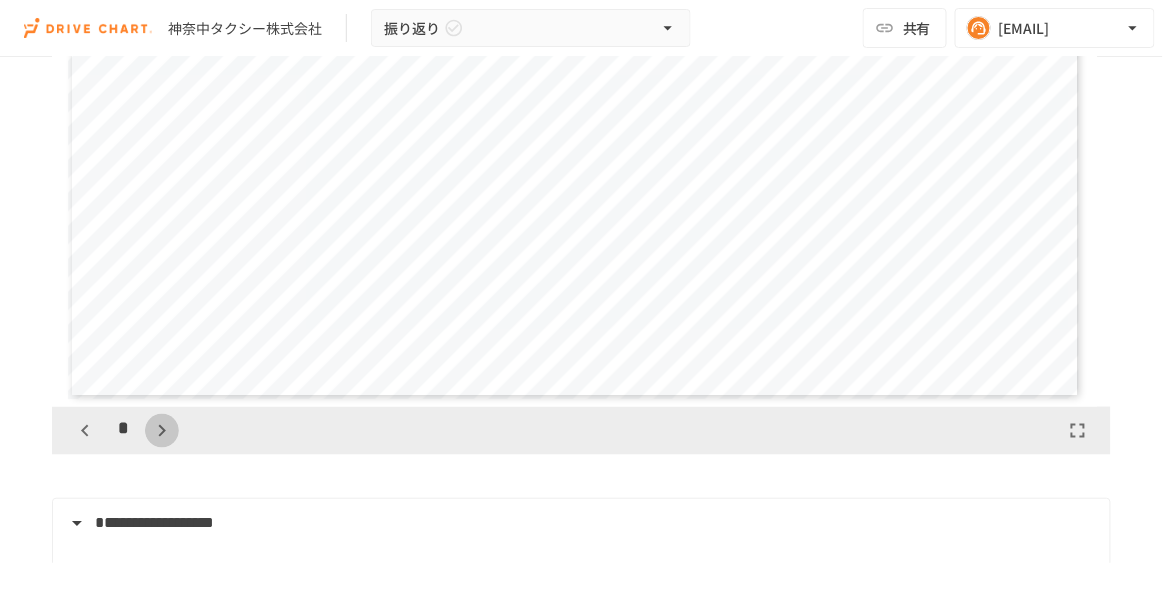 click 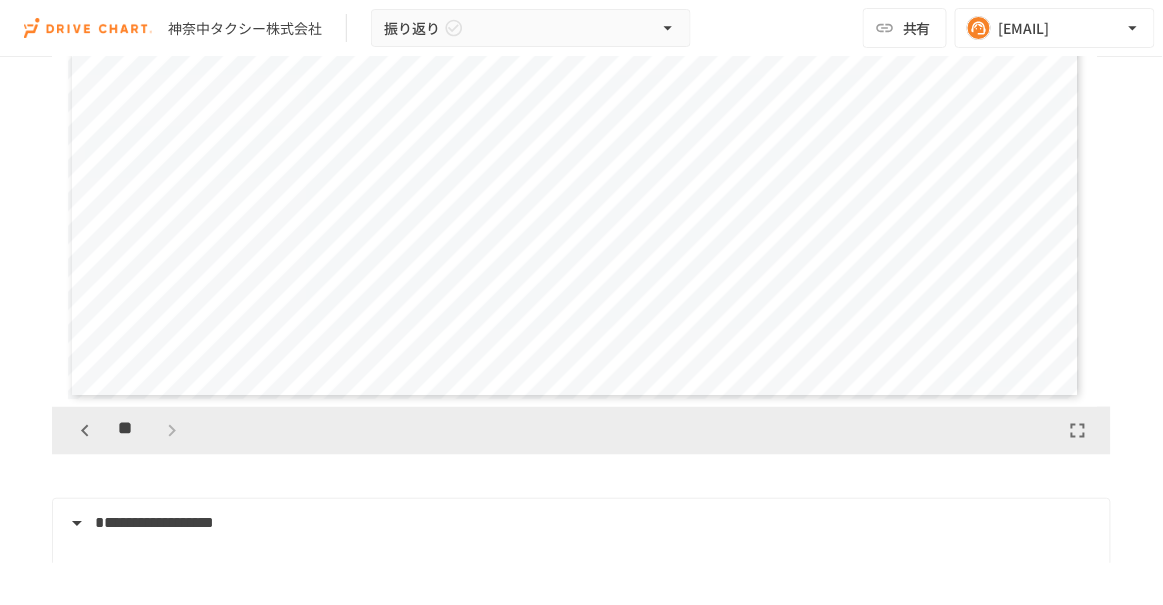 scroll, scrollTop: 5856, scrollLeft: 0, axis: vertical 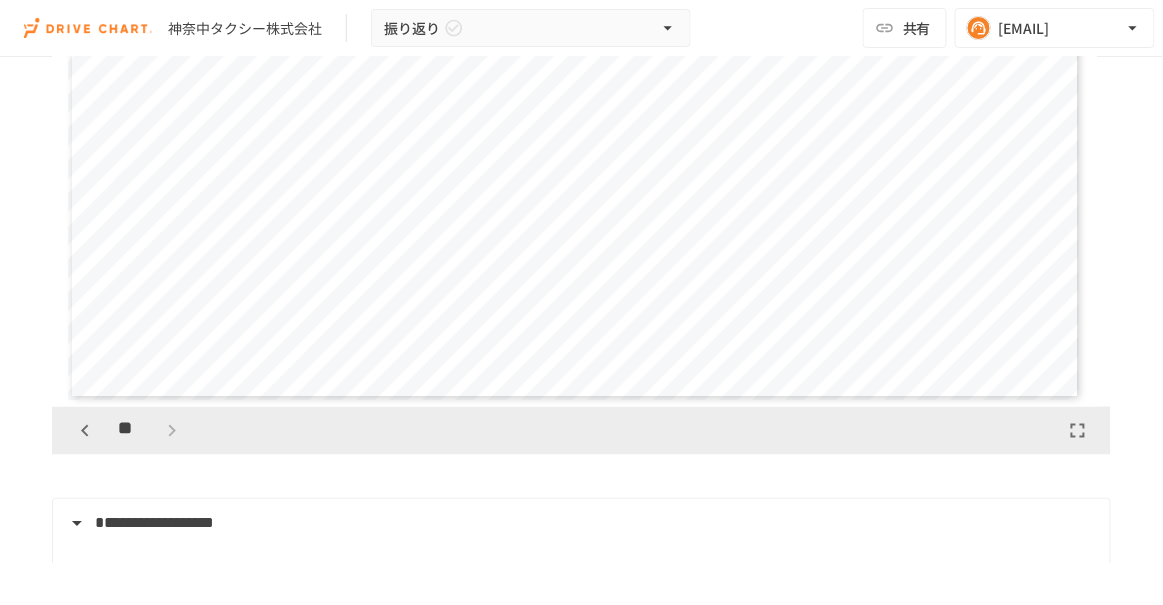 click on "**" at bounding box center (128, 431) 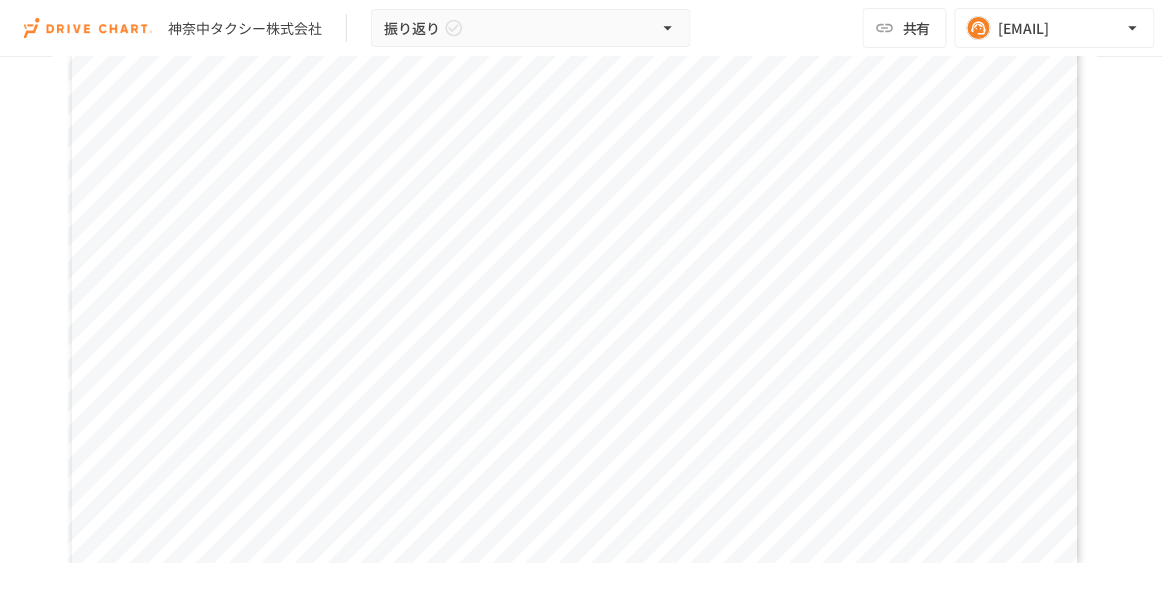 scroll, scrollTop: 273, scrollLeft: 0, axis: vertical 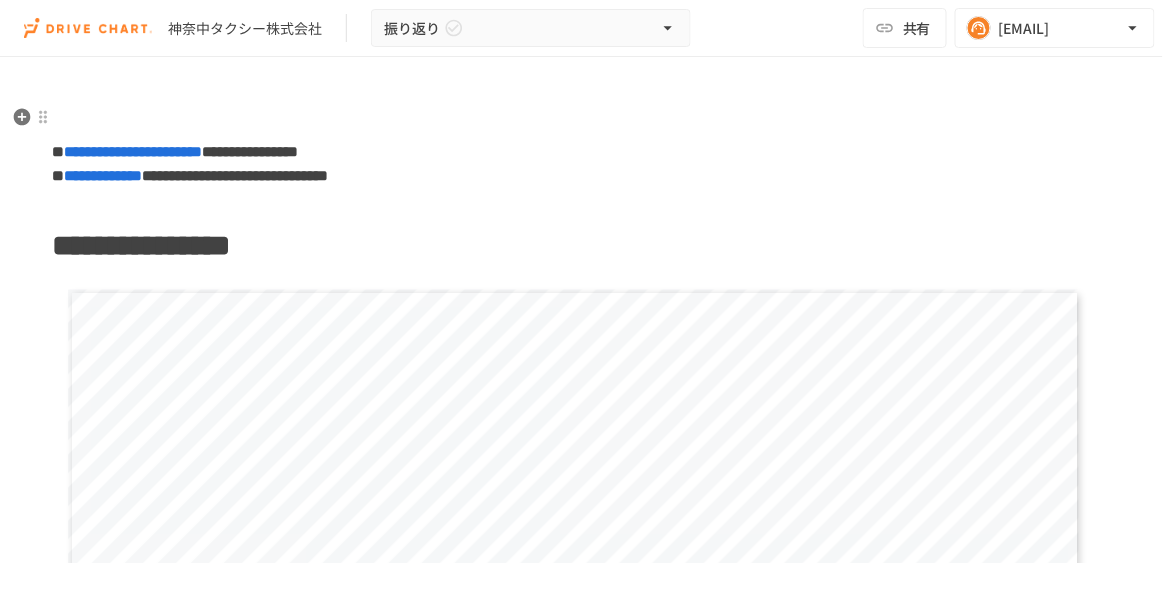click at bounding box center [581, 118] 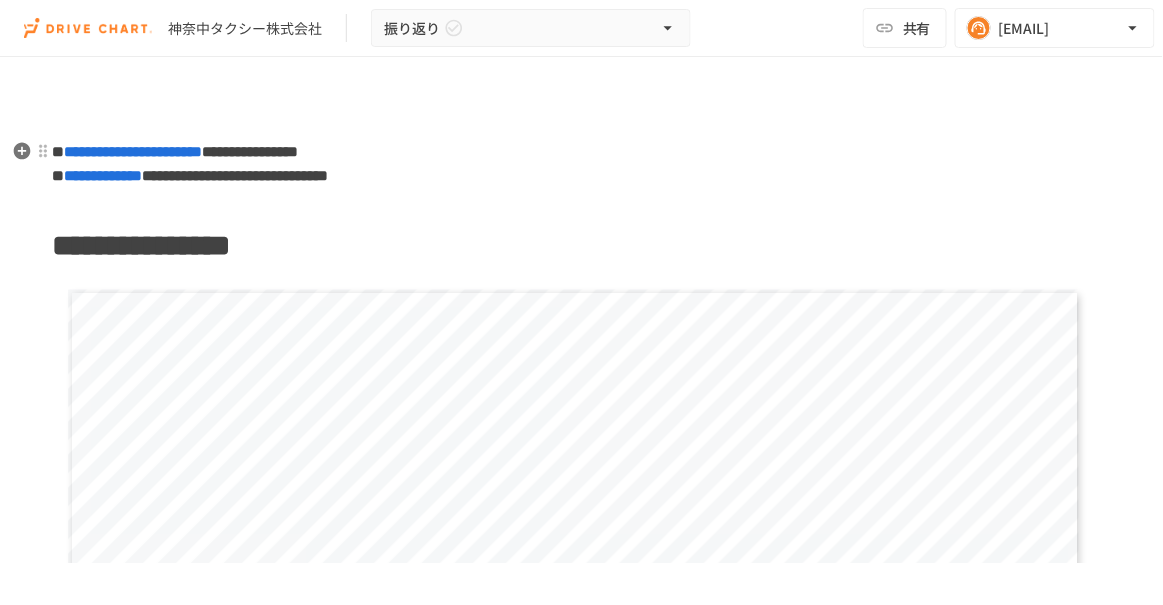 click on "**********" at bounding box center (581, 164) 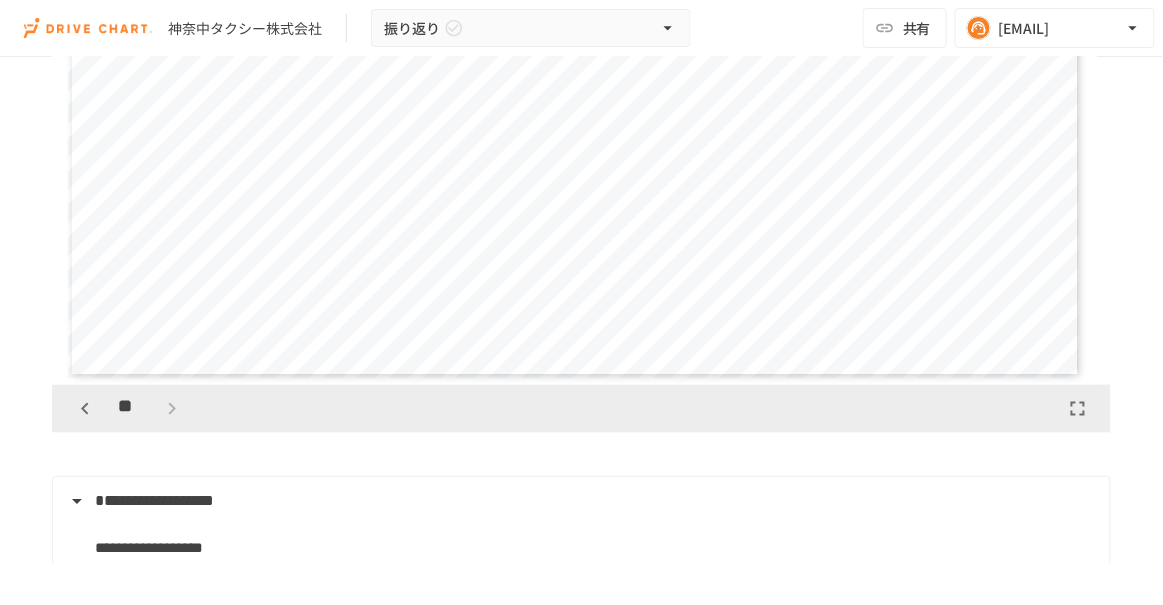 scroll, scrollTop: 483, scrollLeft: 0, axis: vertical 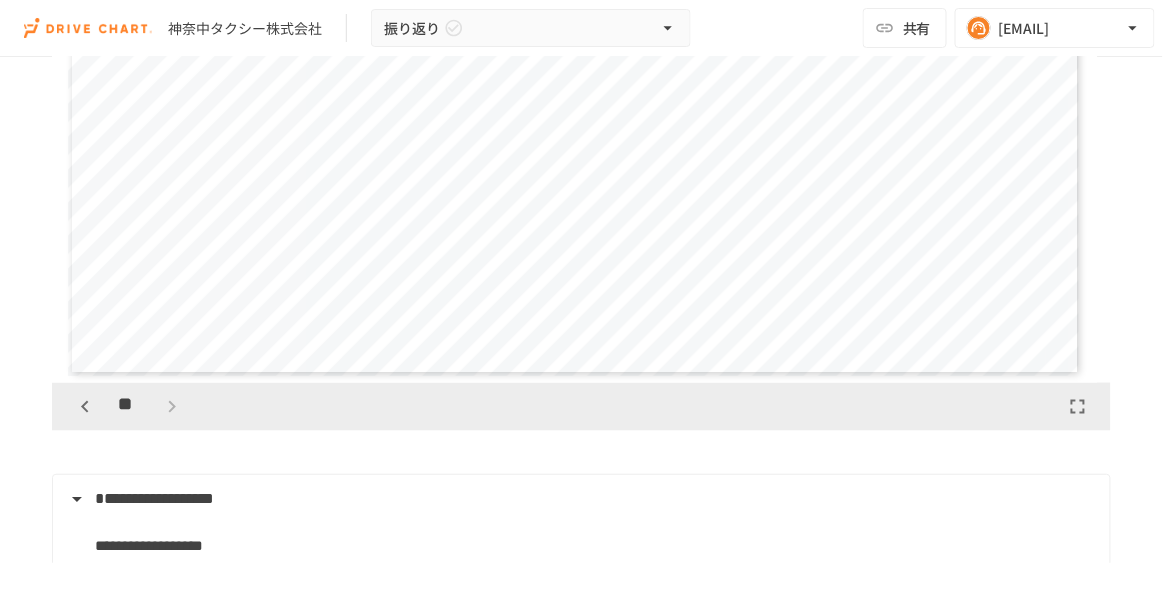 click on "**********" at bounding box center [574, 91] 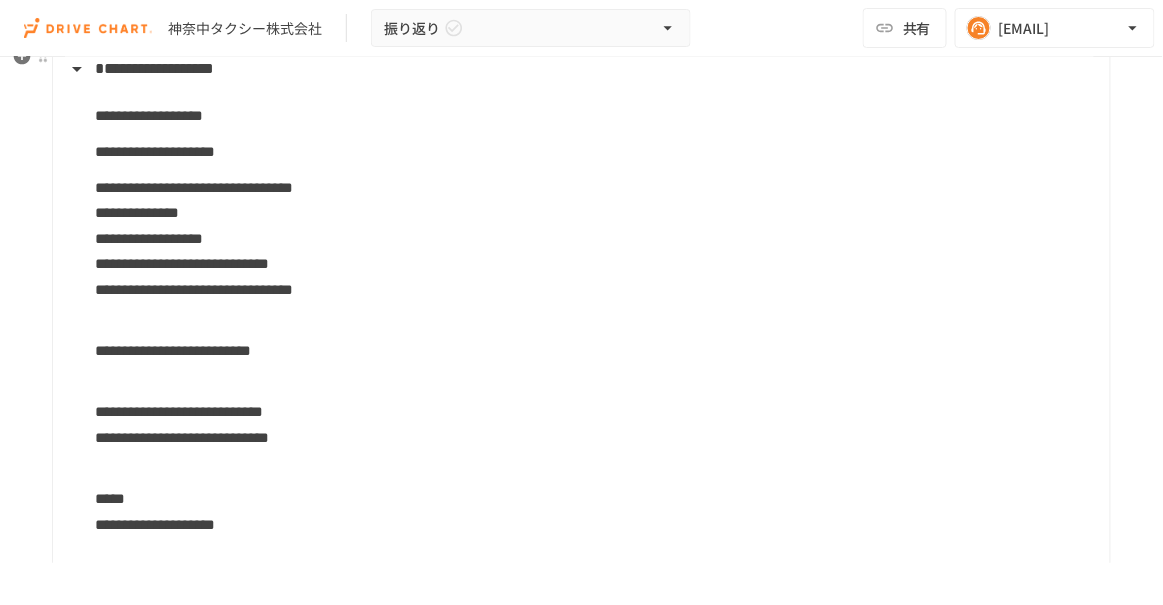 scroll, scrollTop: 853, scrollLeft: 0, axis: vertical 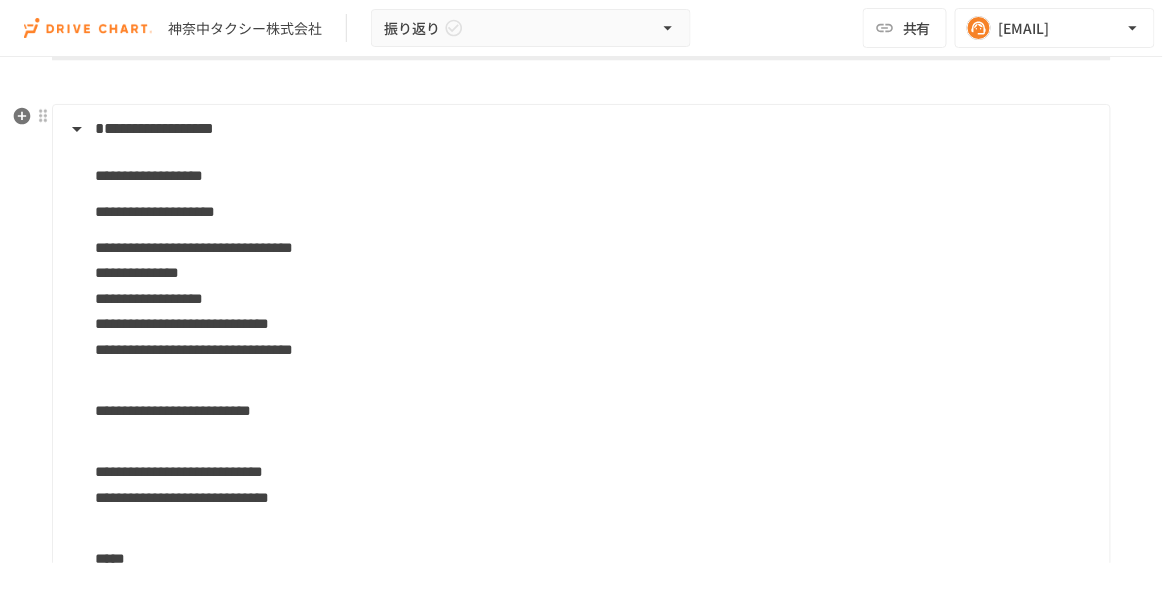 click on "**********" at bounding box center [579, 130] 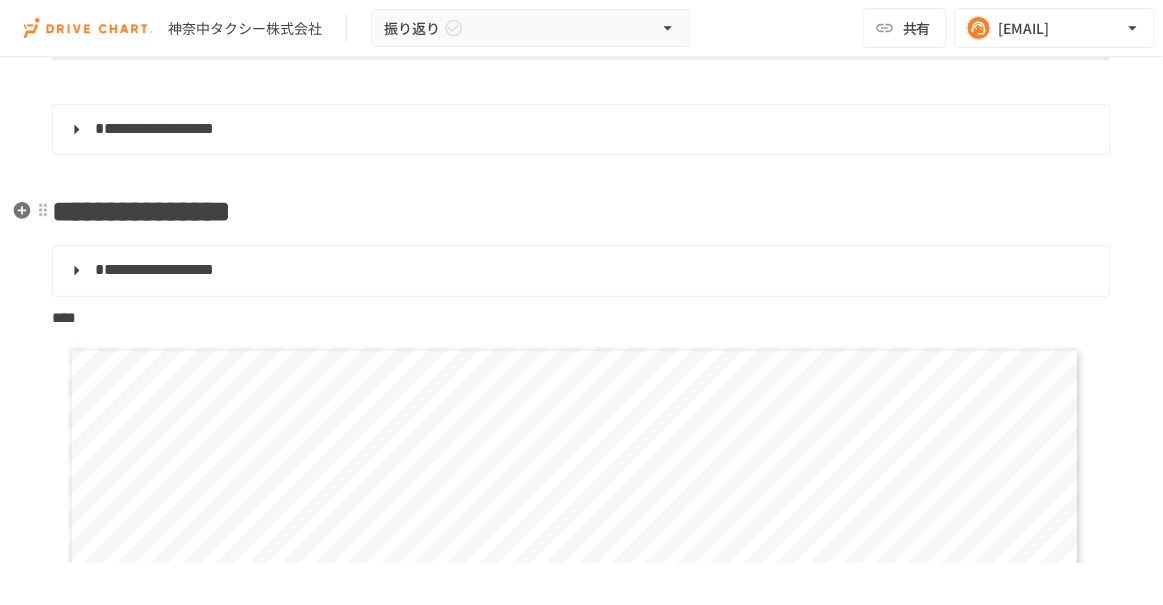 click on "**********" at bounding box center (581, 212) 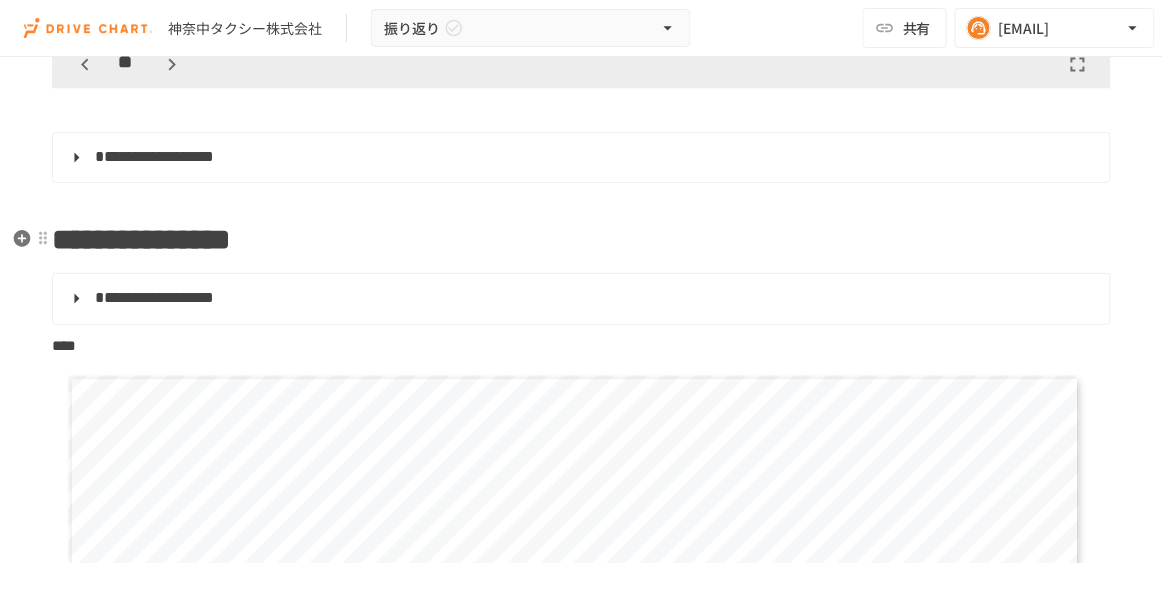 scroll, scrollTop: 824, scrollLeft: 0, axis: vertical 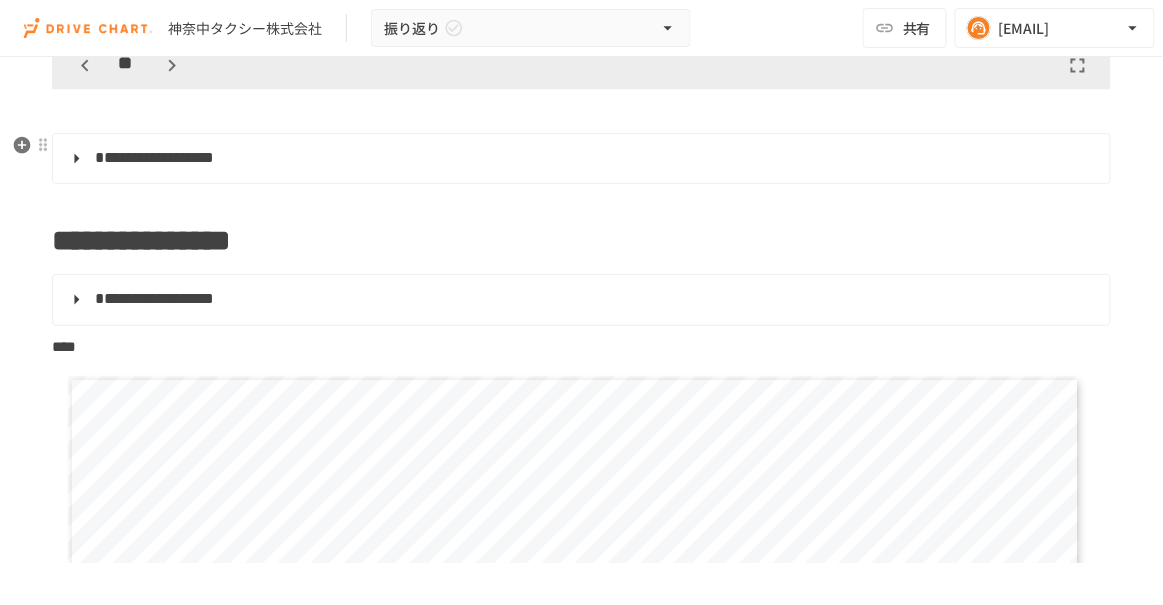 click on "**********" at bounding box center (154, 158) 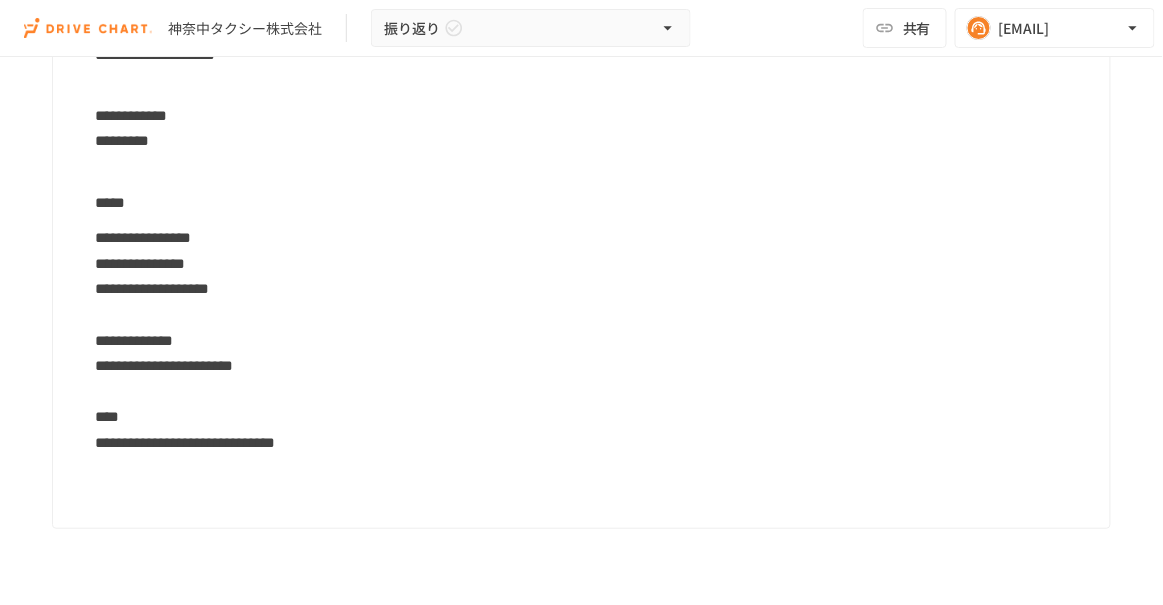 scroll, scrollTop: 1416, scrollLeft: 0, axis: vertical 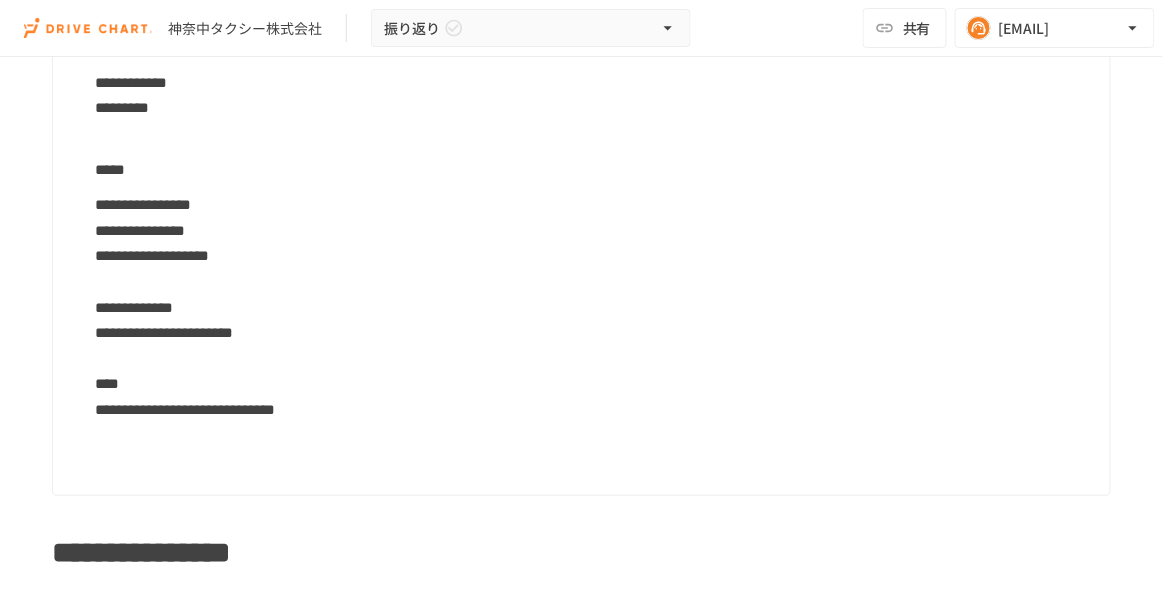 click on "**********" at bounding box center [594, 333] 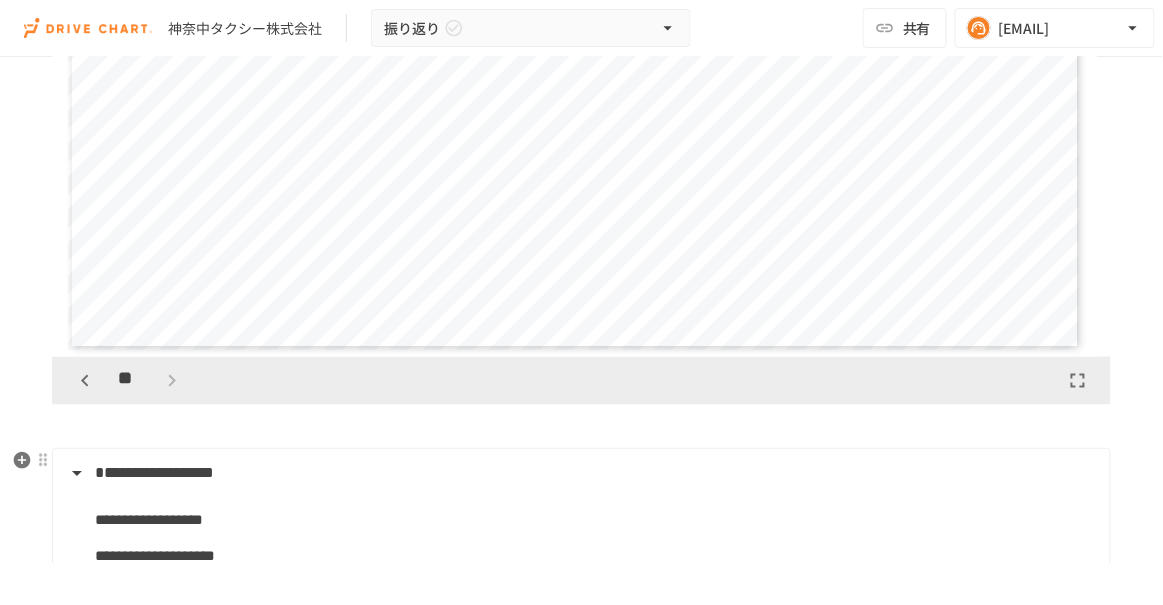 scroll, scrollTop: 498, scrollLeft: 0, axis: vertical 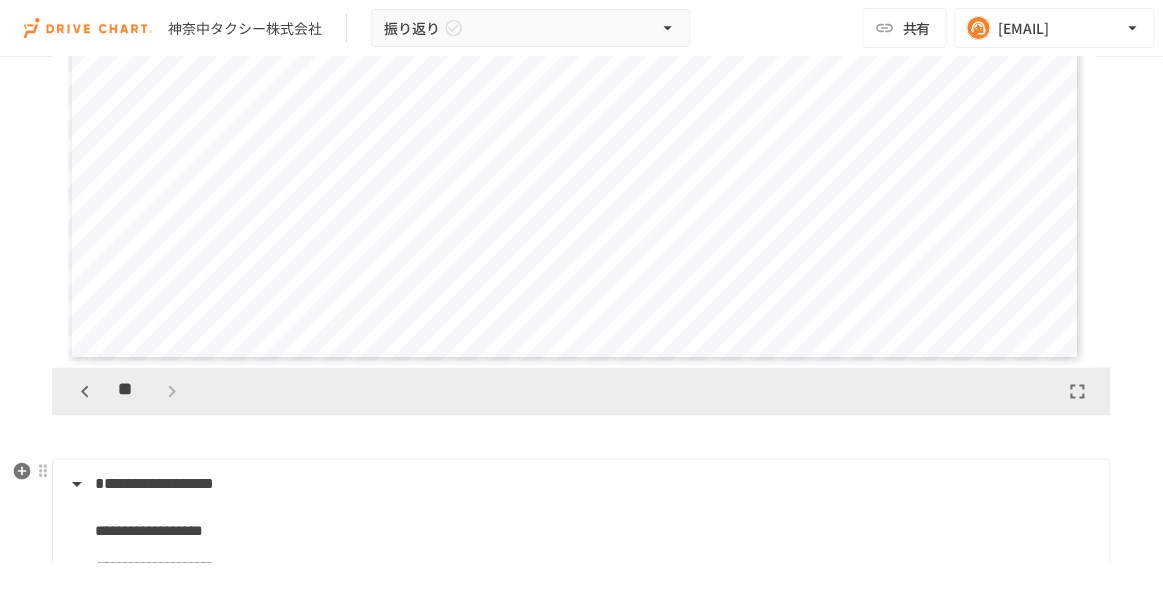 click on "**********" at bounding box center (579, 485) 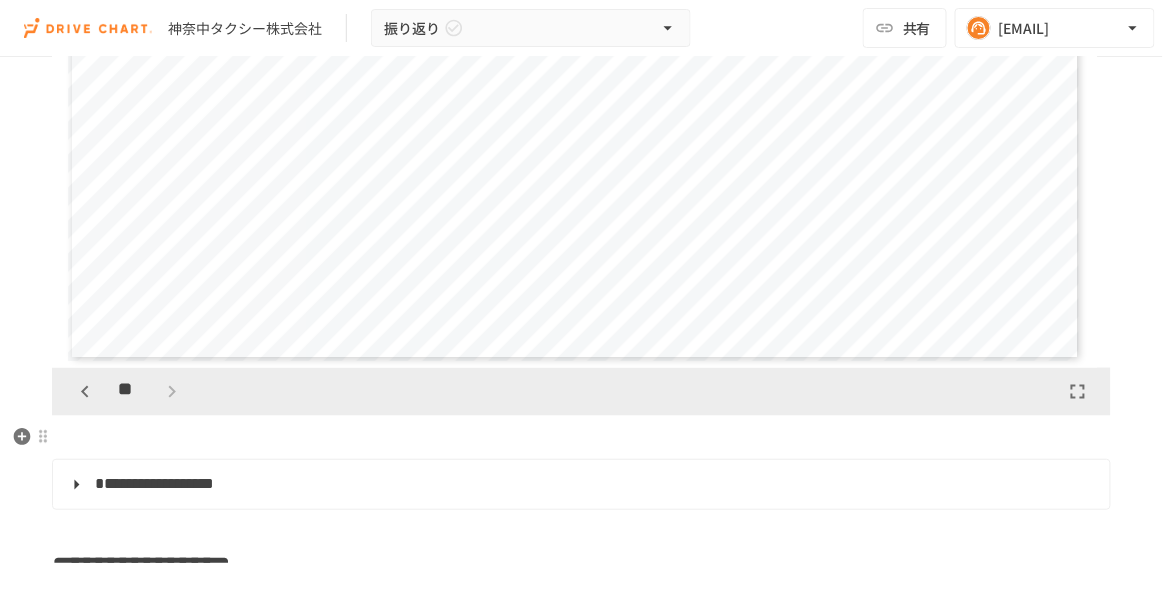click at bounding box center (581, 438) 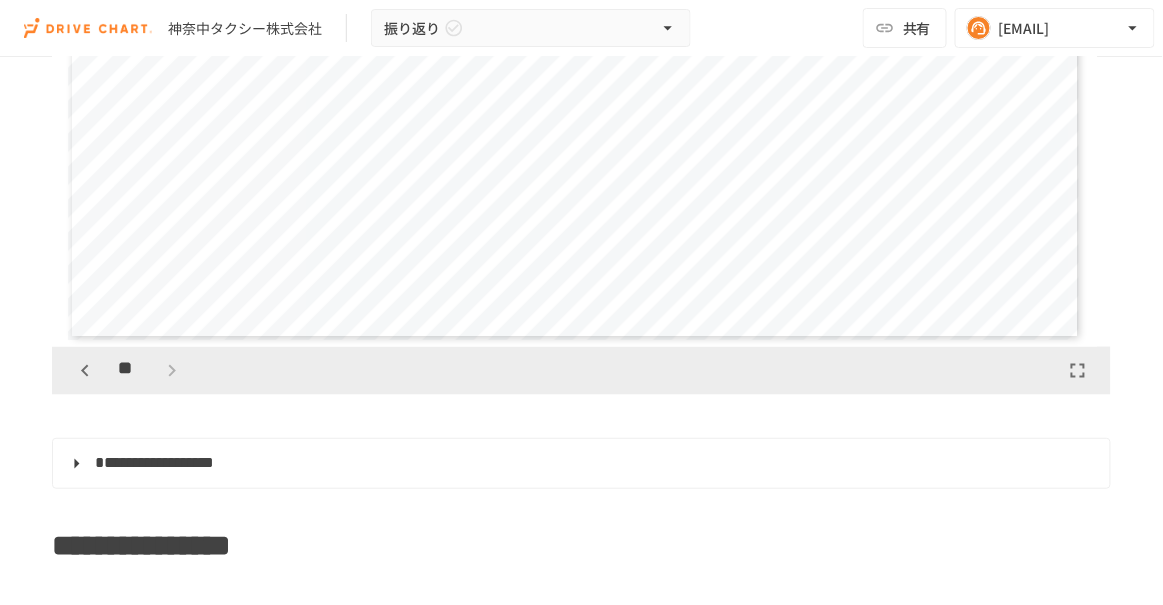 scroll, scrollTop: 520, scrollLeft: 0, axis: vertical 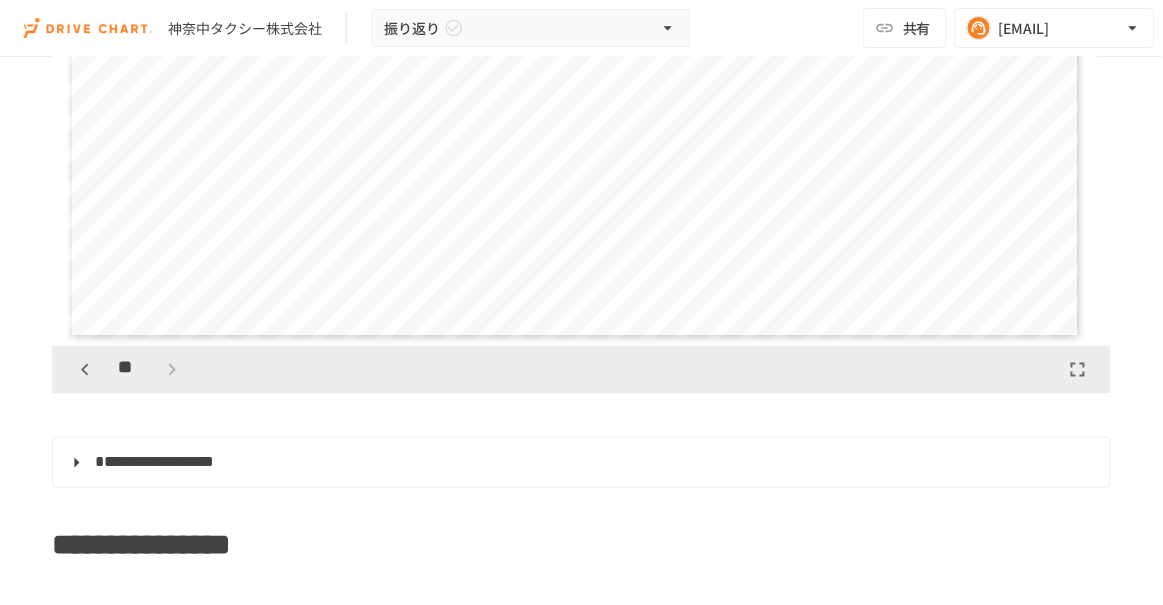 click on "**" at bounding box center (128, 370) 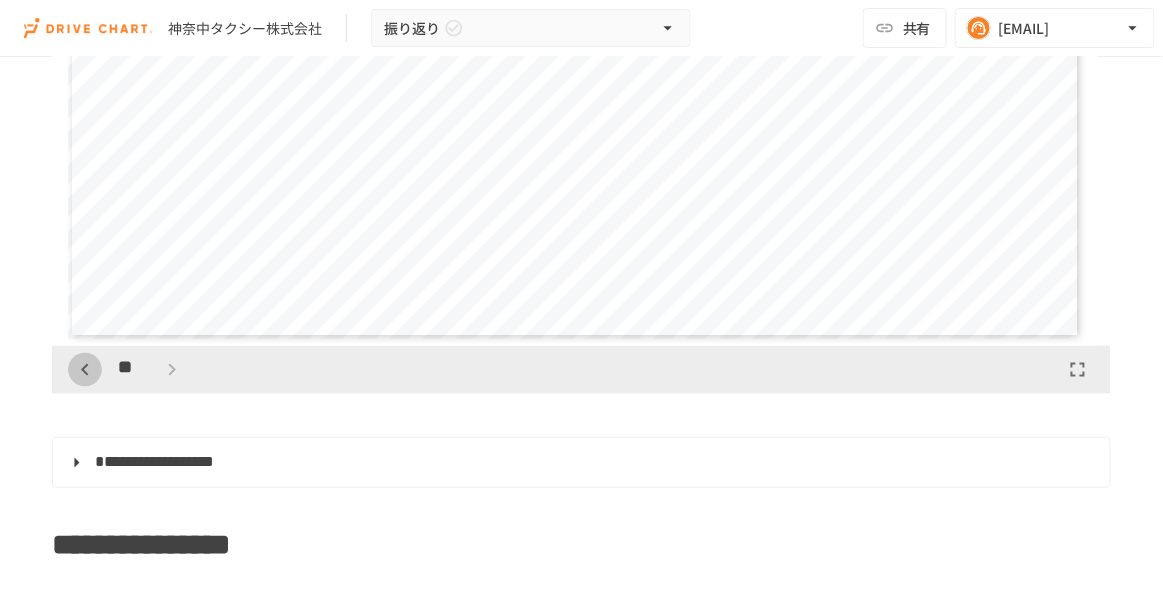 click 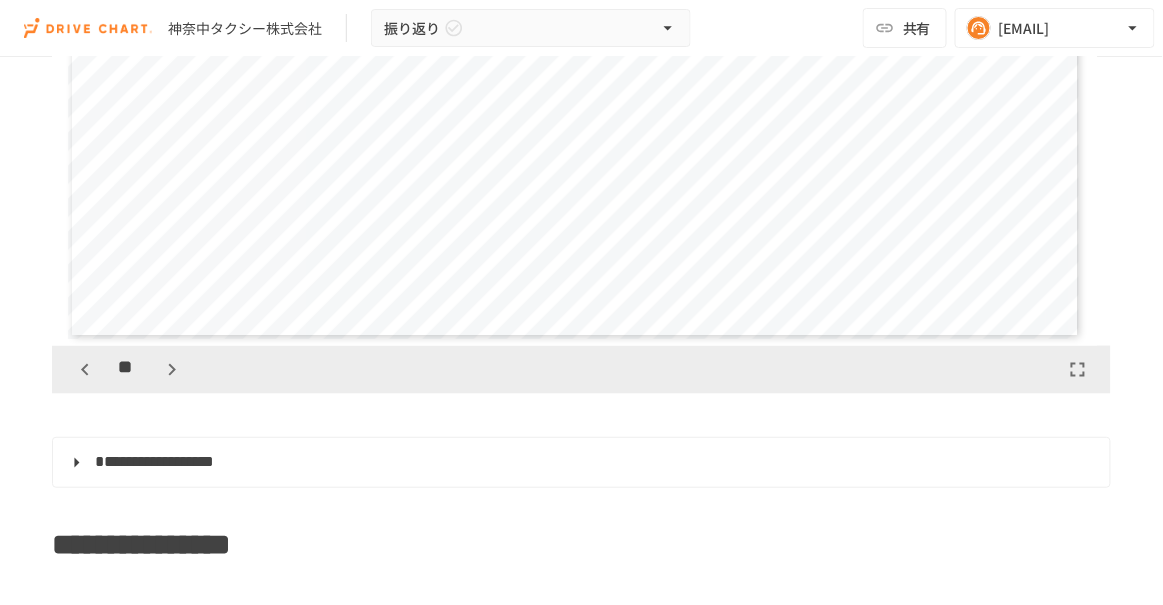 scroll, scrollTop: 5271, scrollLeft: 0, axis: vertical 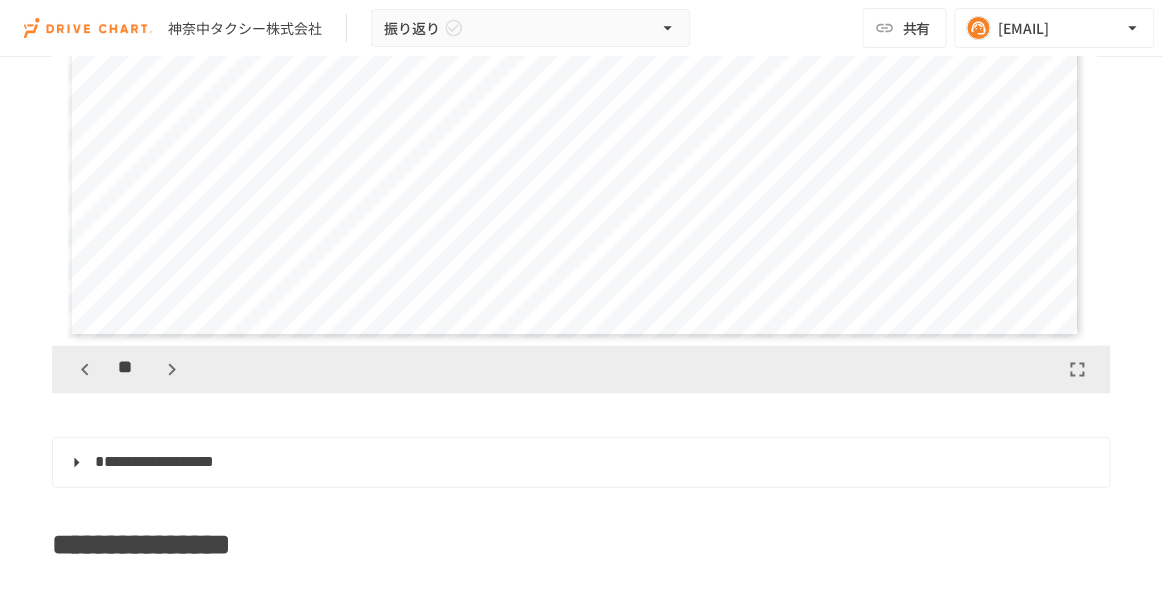 click 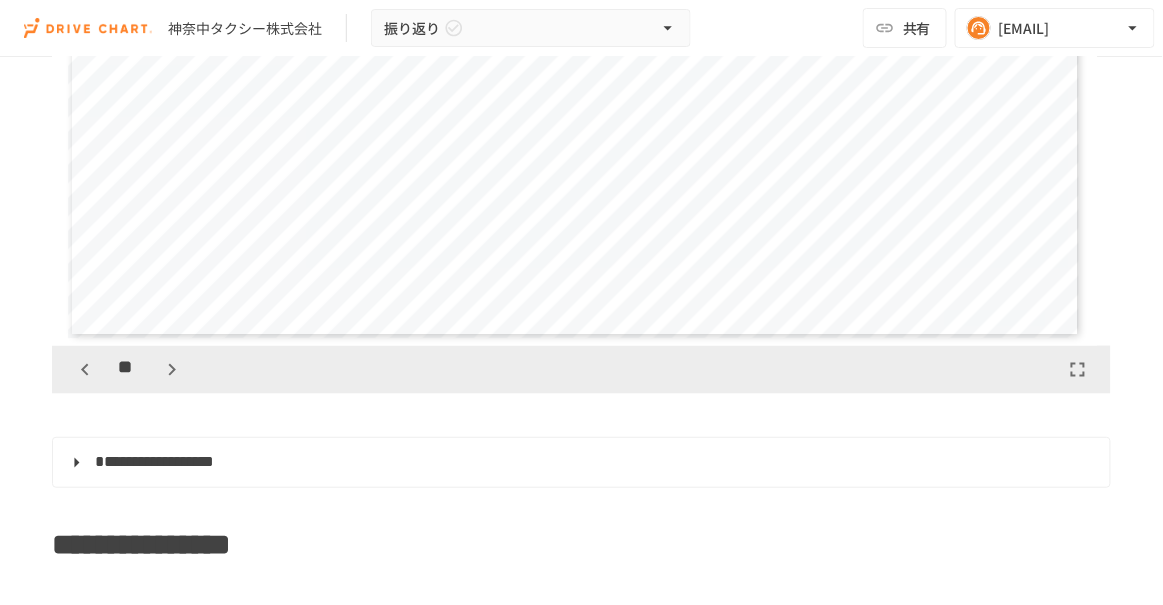 scroll, scrollTop: 4686, scrollLeft: 0, axis: vertical 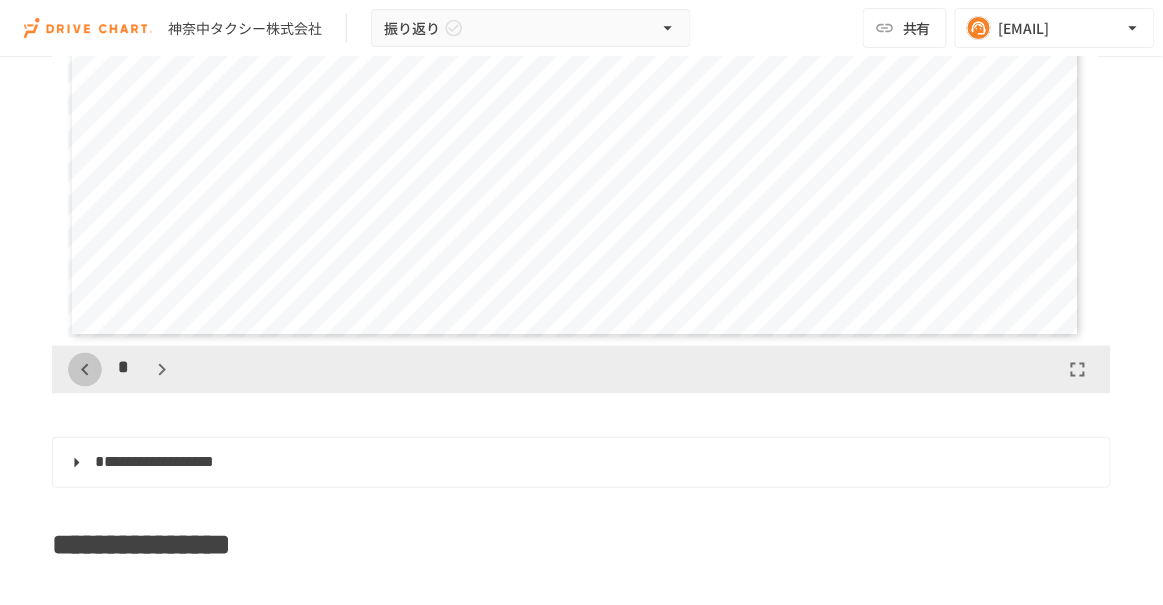 click 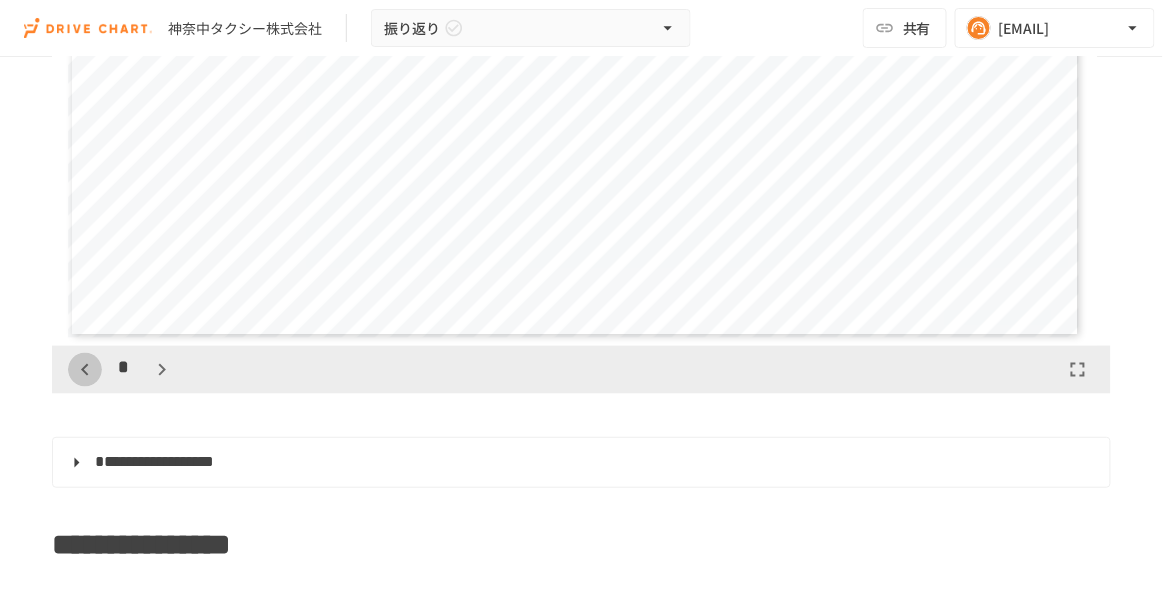 click 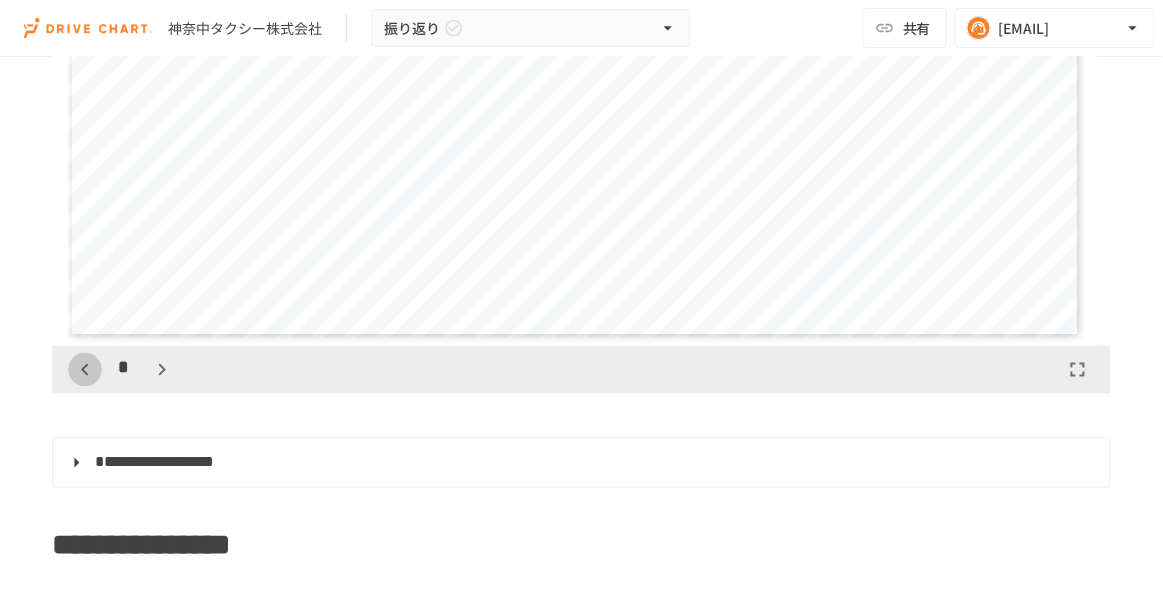 click 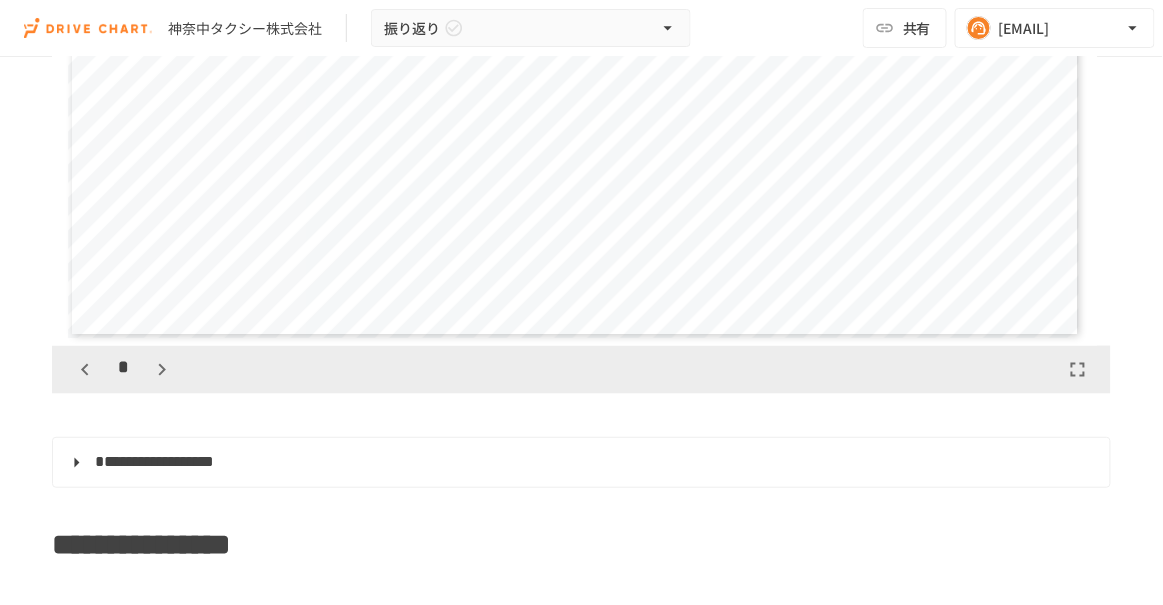 click 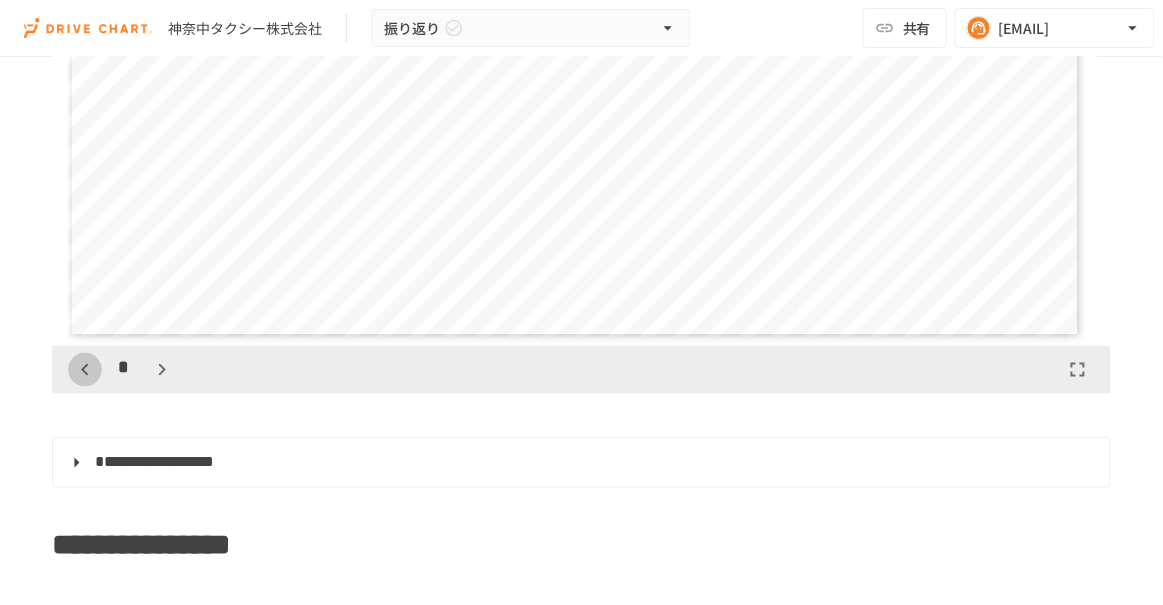 click 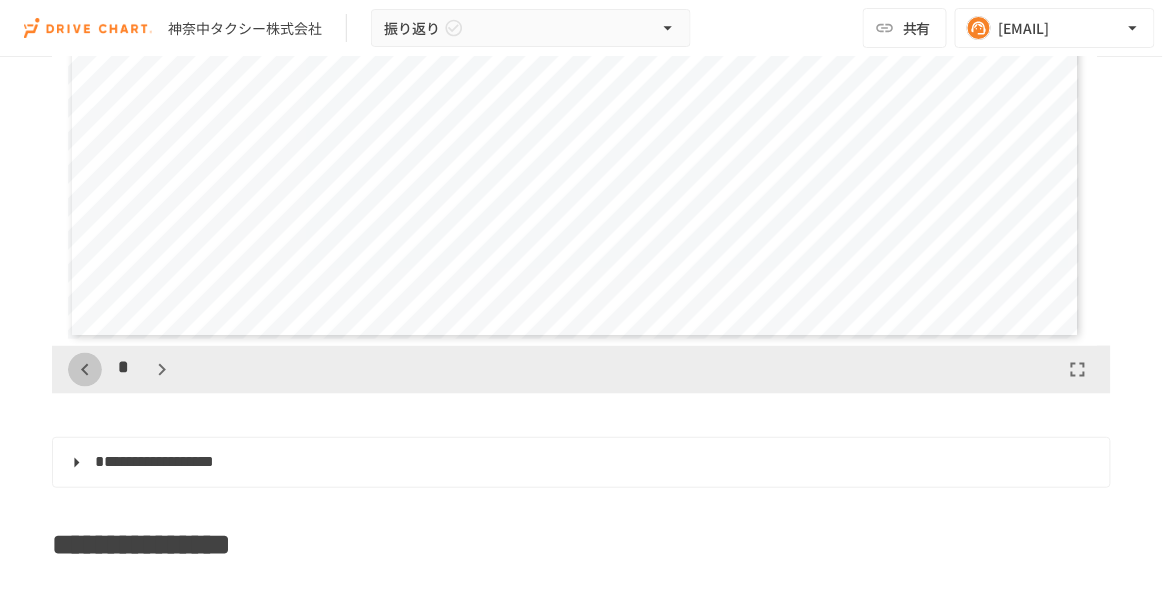 click 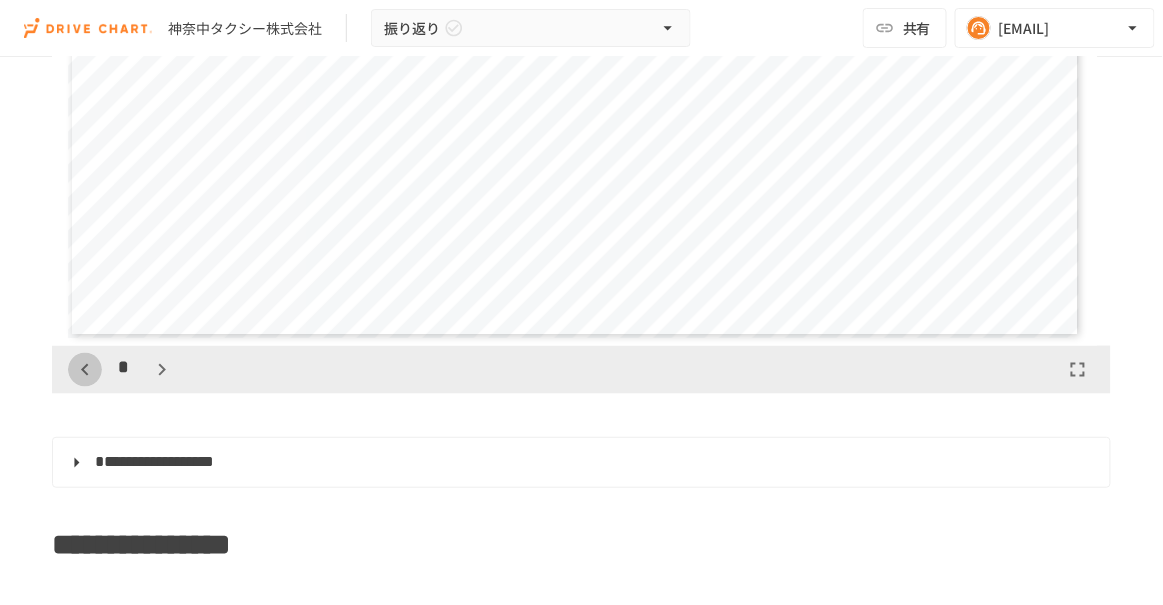 click at bounding box center [85, 370] 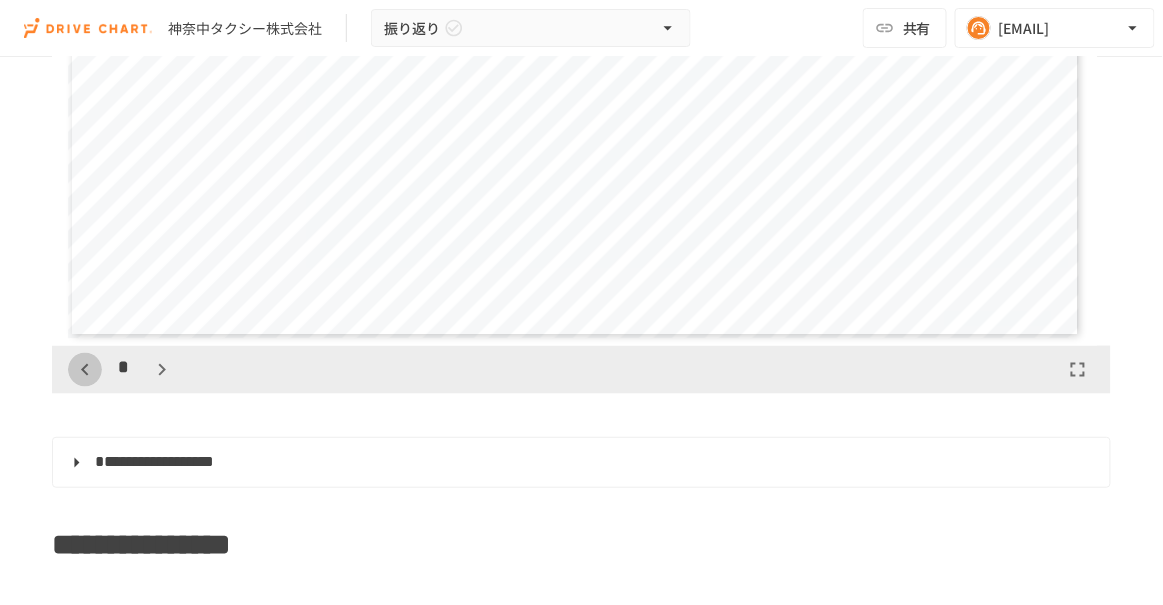 click 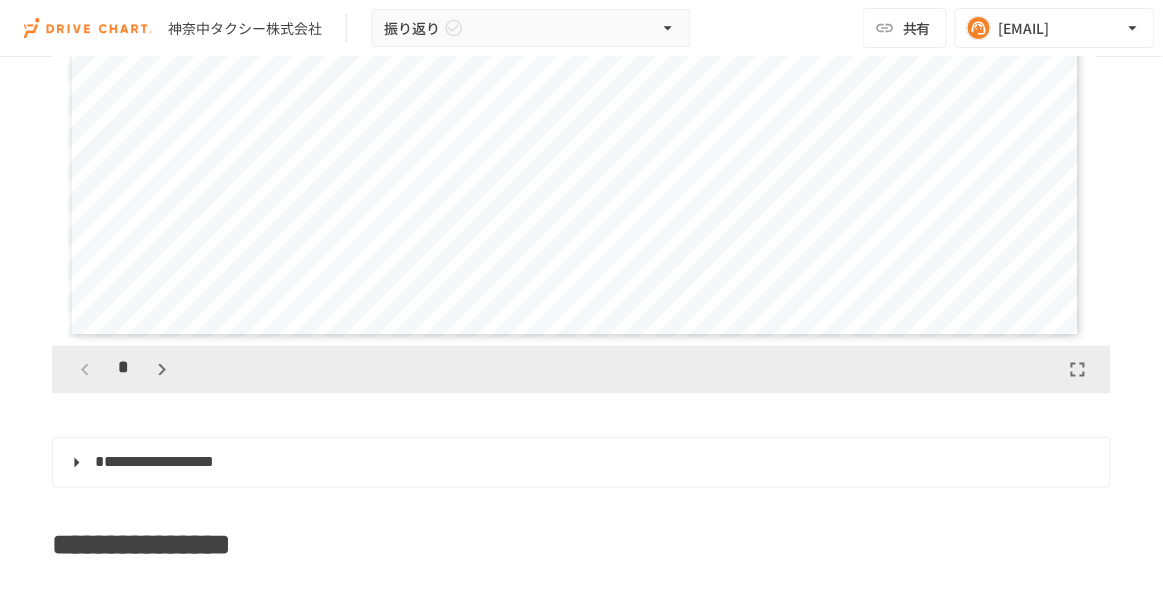 click on "**********" at bounding box center (575, 53) 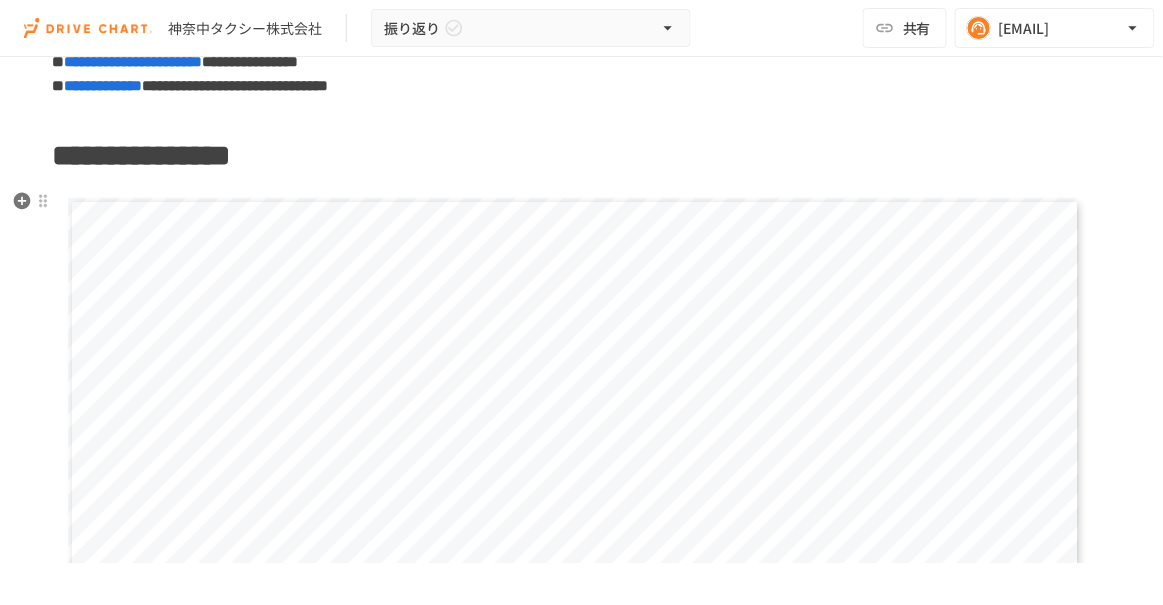 scroll, scrollTop: 0, scrollLeft: 0, axis: both 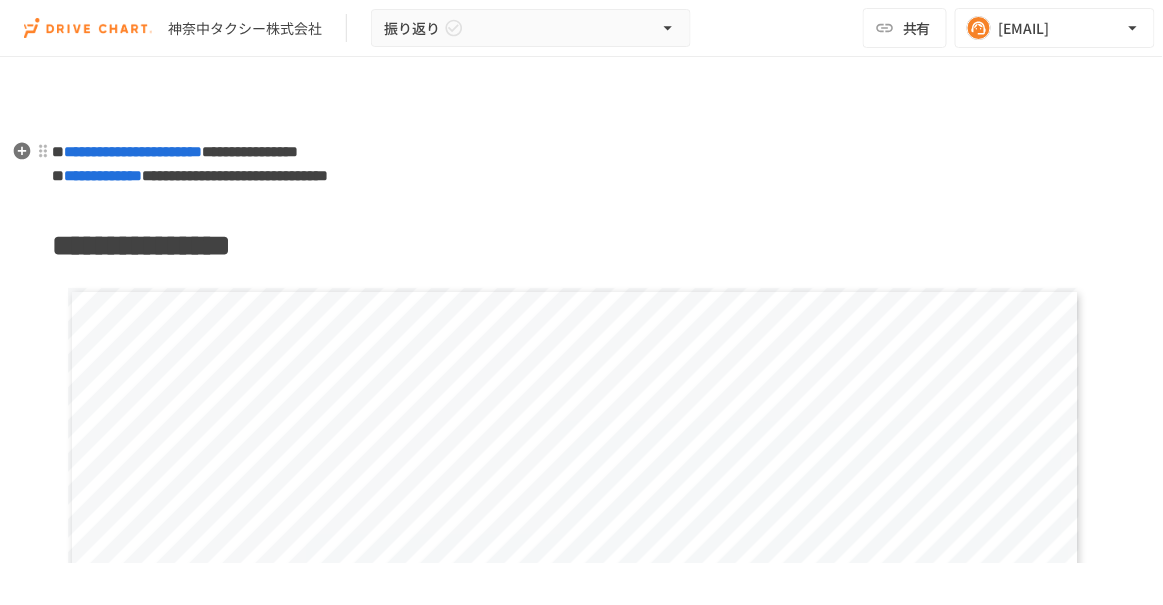 click on "**********" at bounding box center [581, 1109] 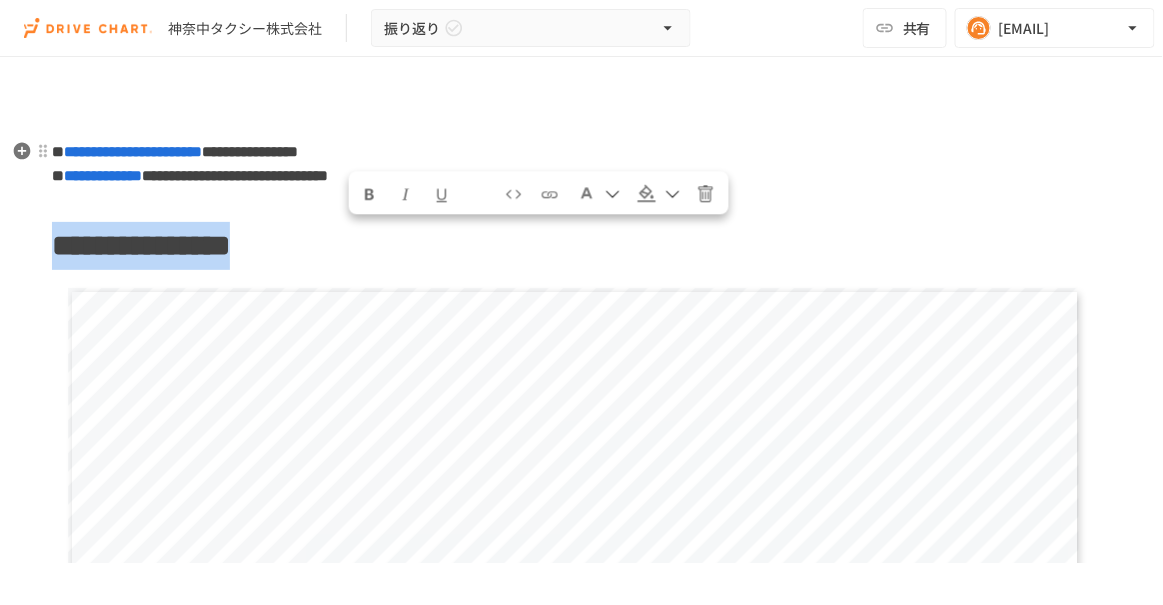 click on "**********" at bounding box center (581, 1263) 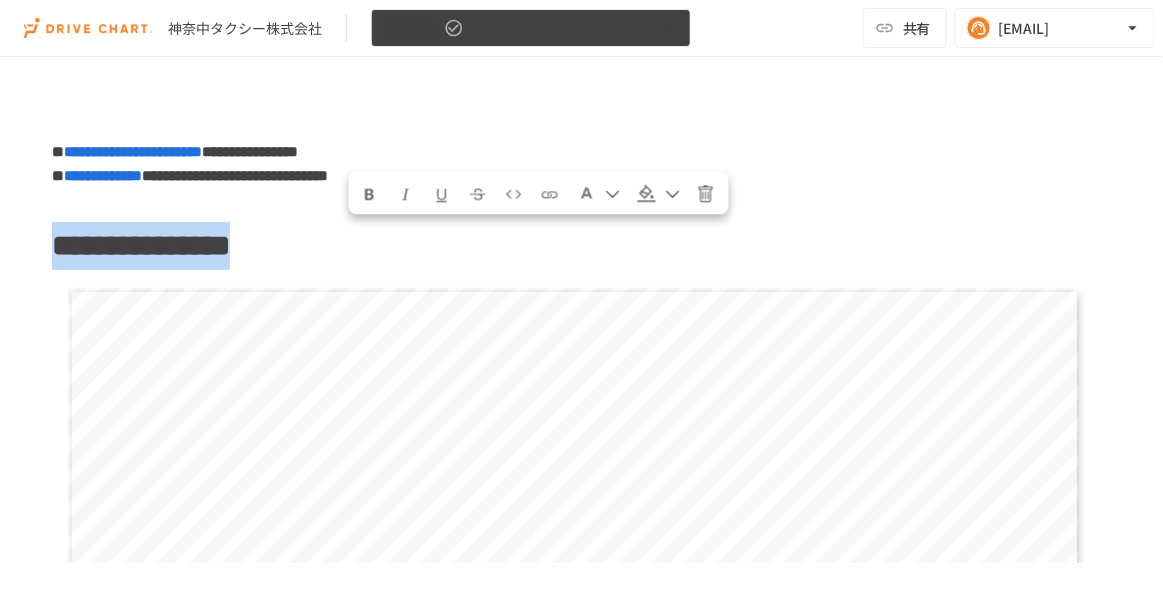 click on "振り返り" at bounding box center (531, 28) 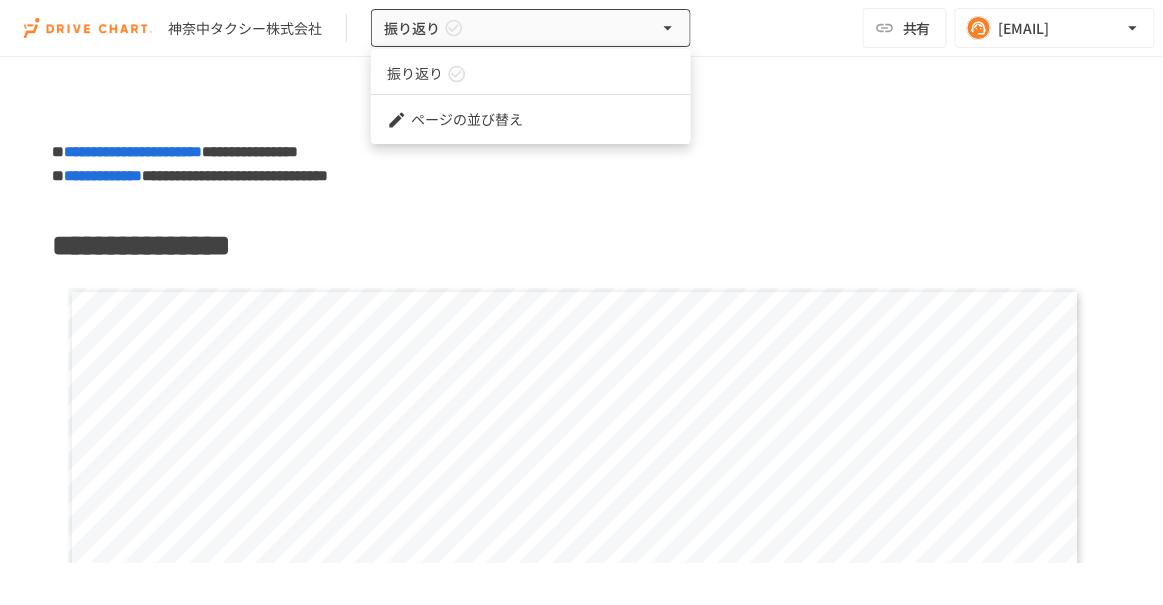 click at bounding box center (581, 302) 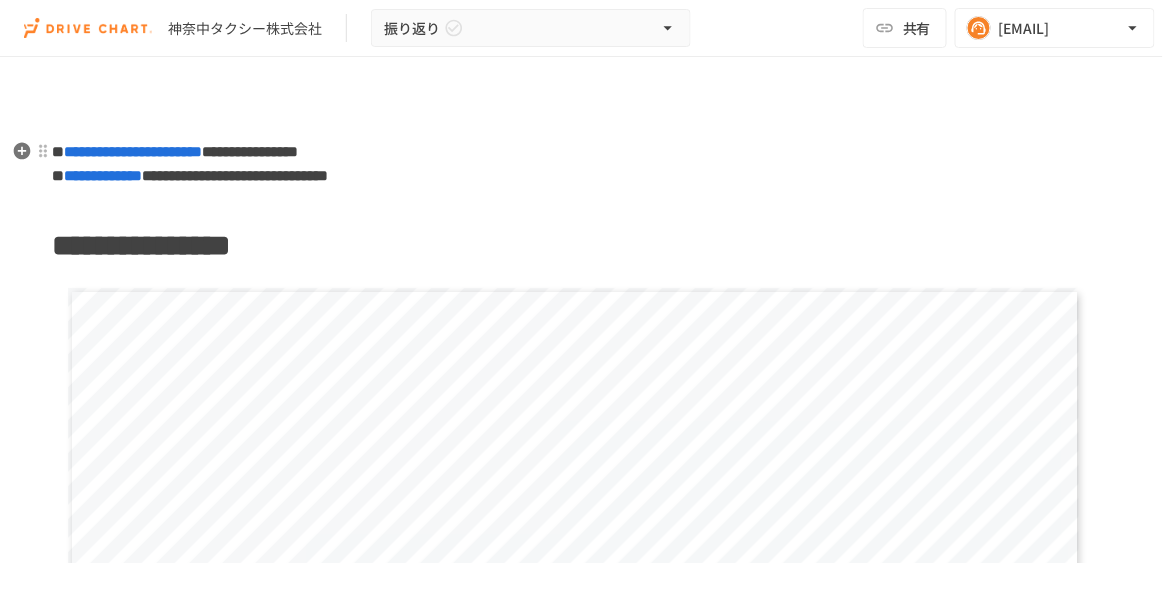 click on "**********" at bounding box center (581, 164) 